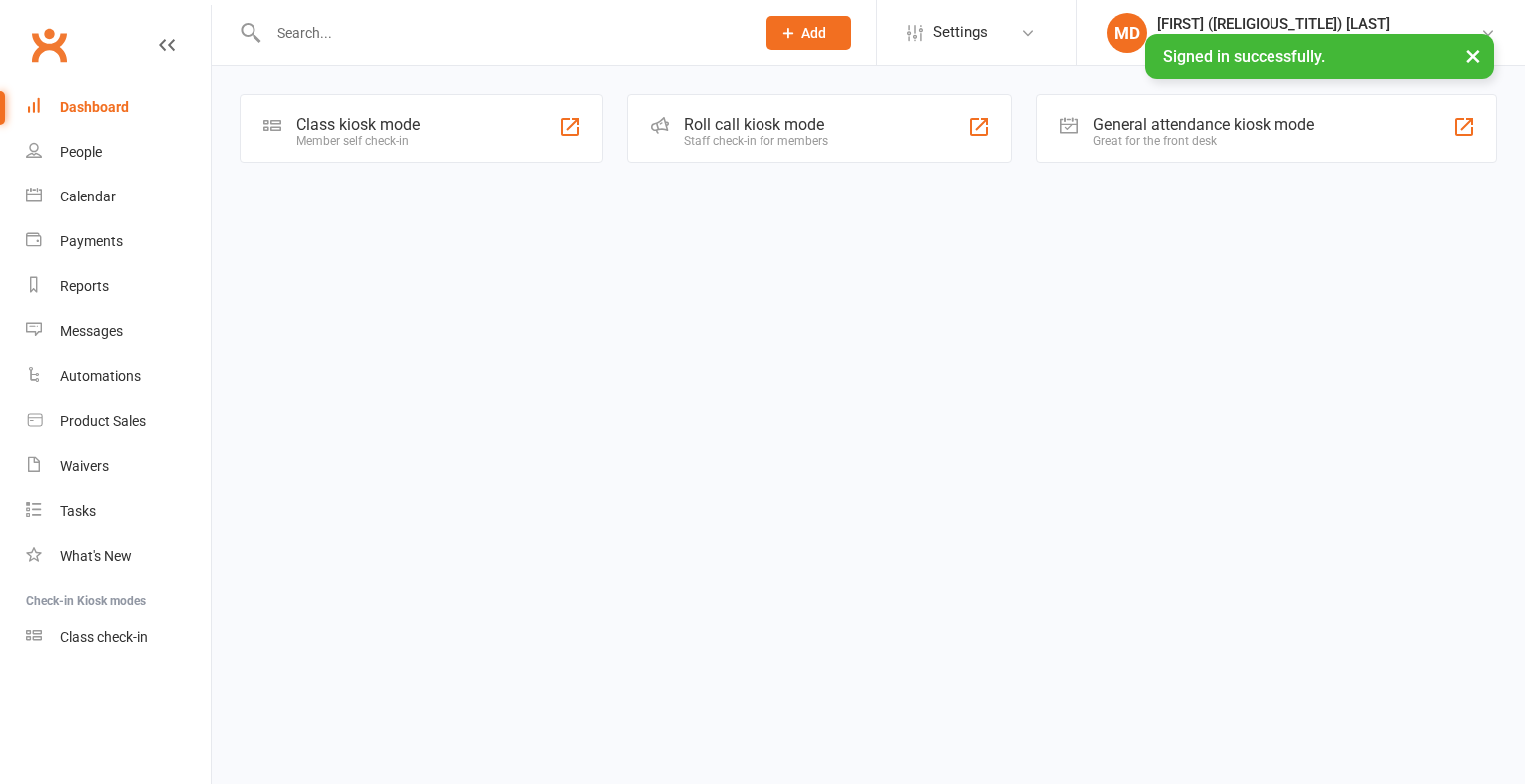 scroll, scrollTop: 0, scrollLeft: 0, axis: both 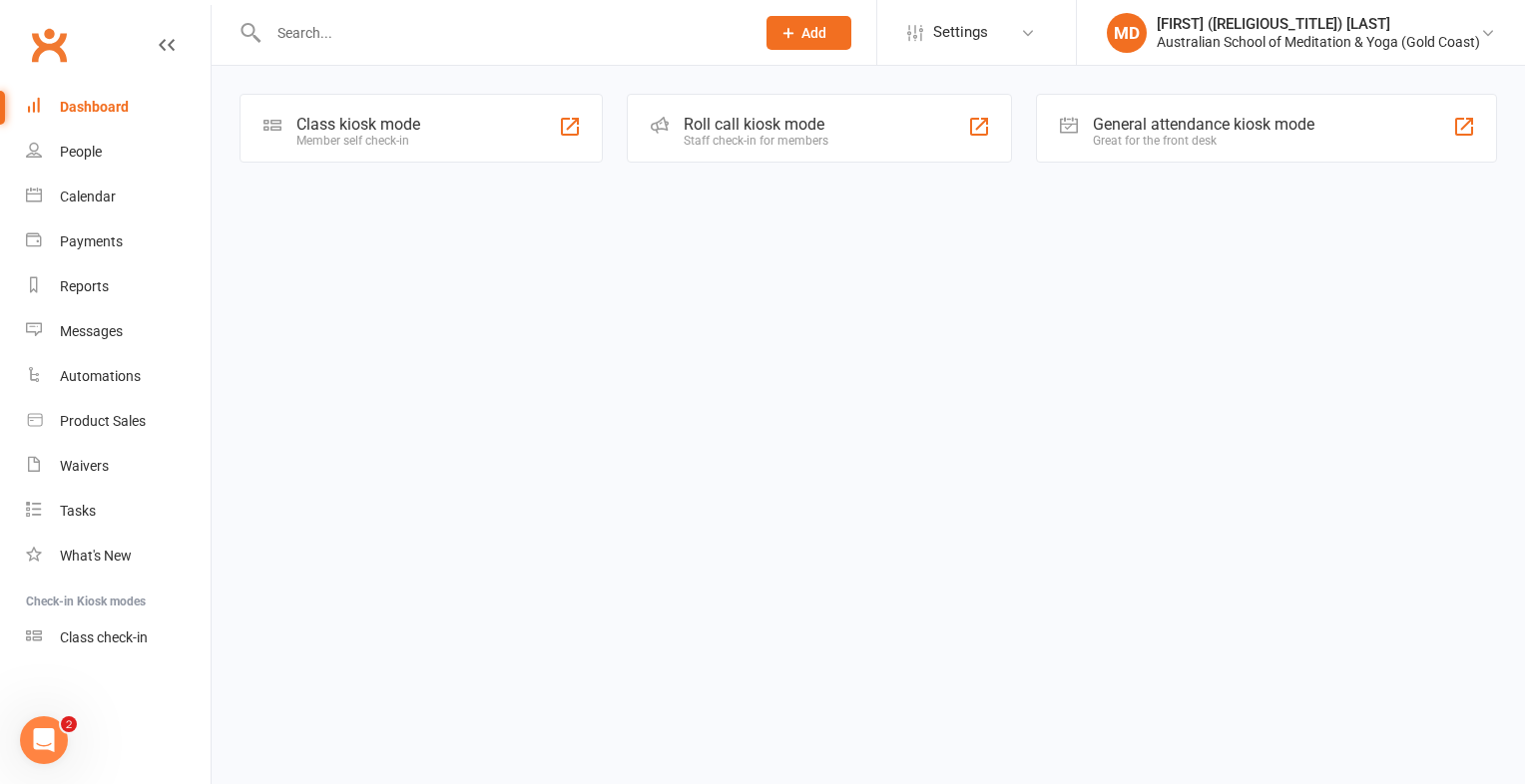 click at bounding box center (501, 33) 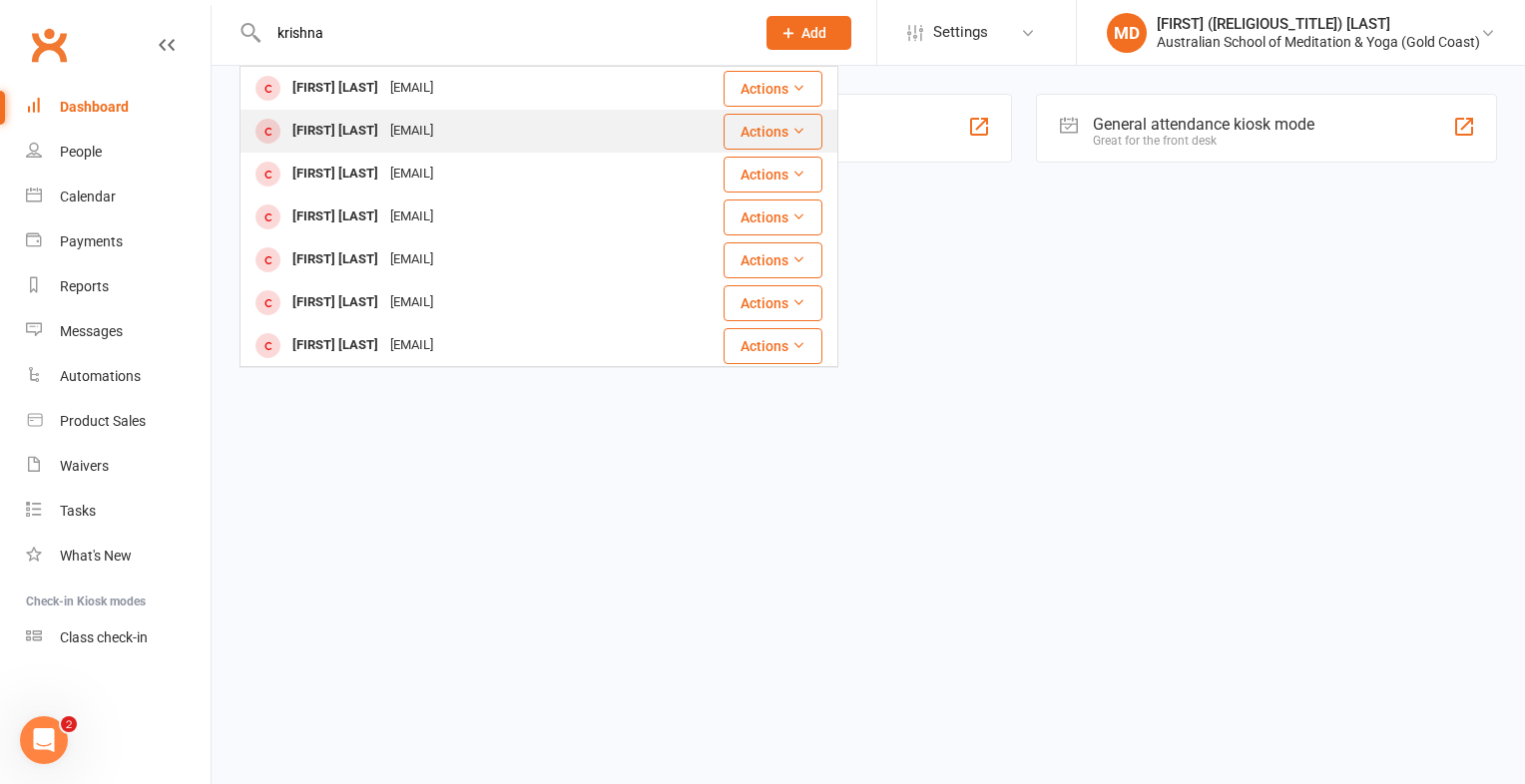 type on "krishna" 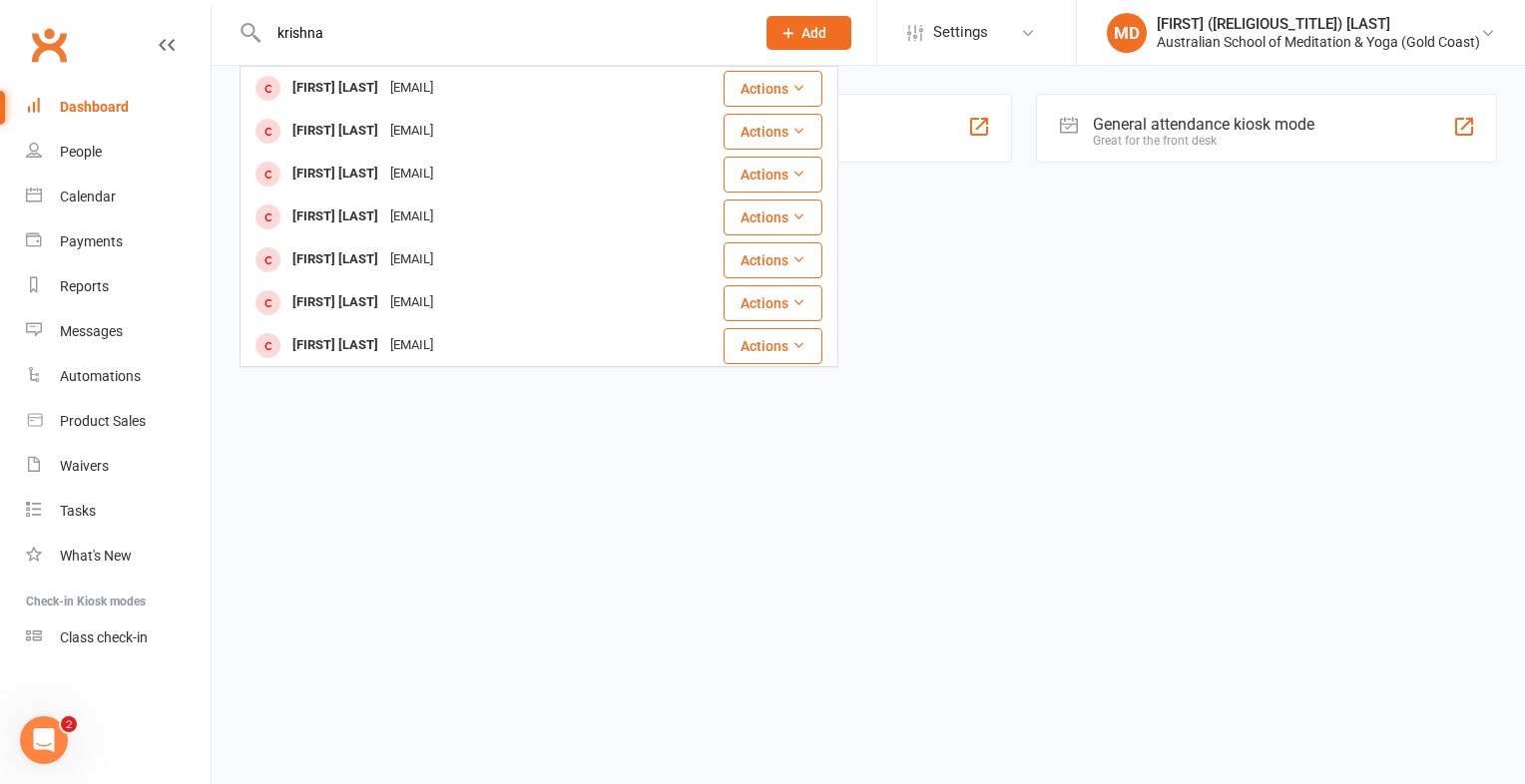click on "Krishnasamy P.Nathan" at bounding box center (335, 131) 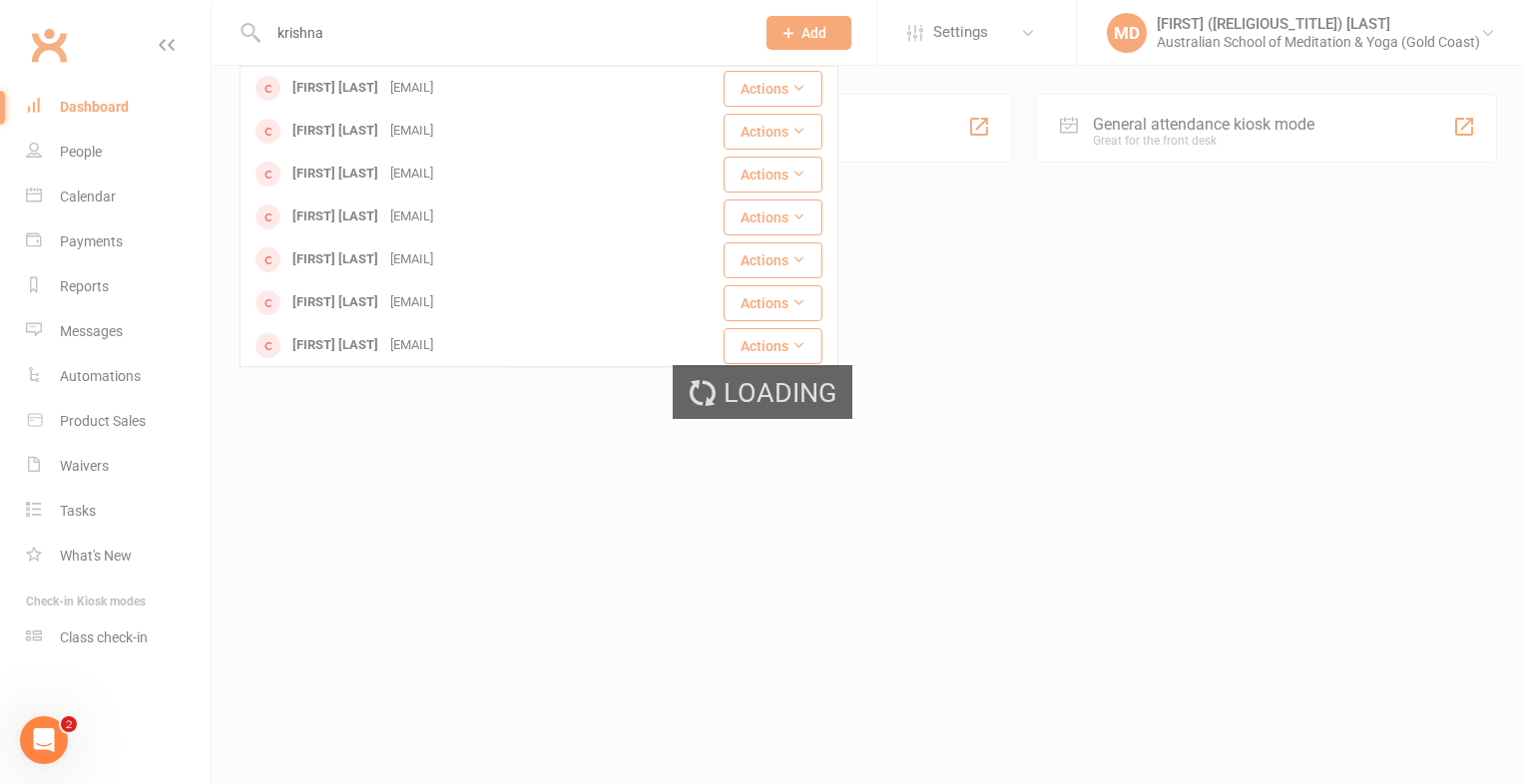 type 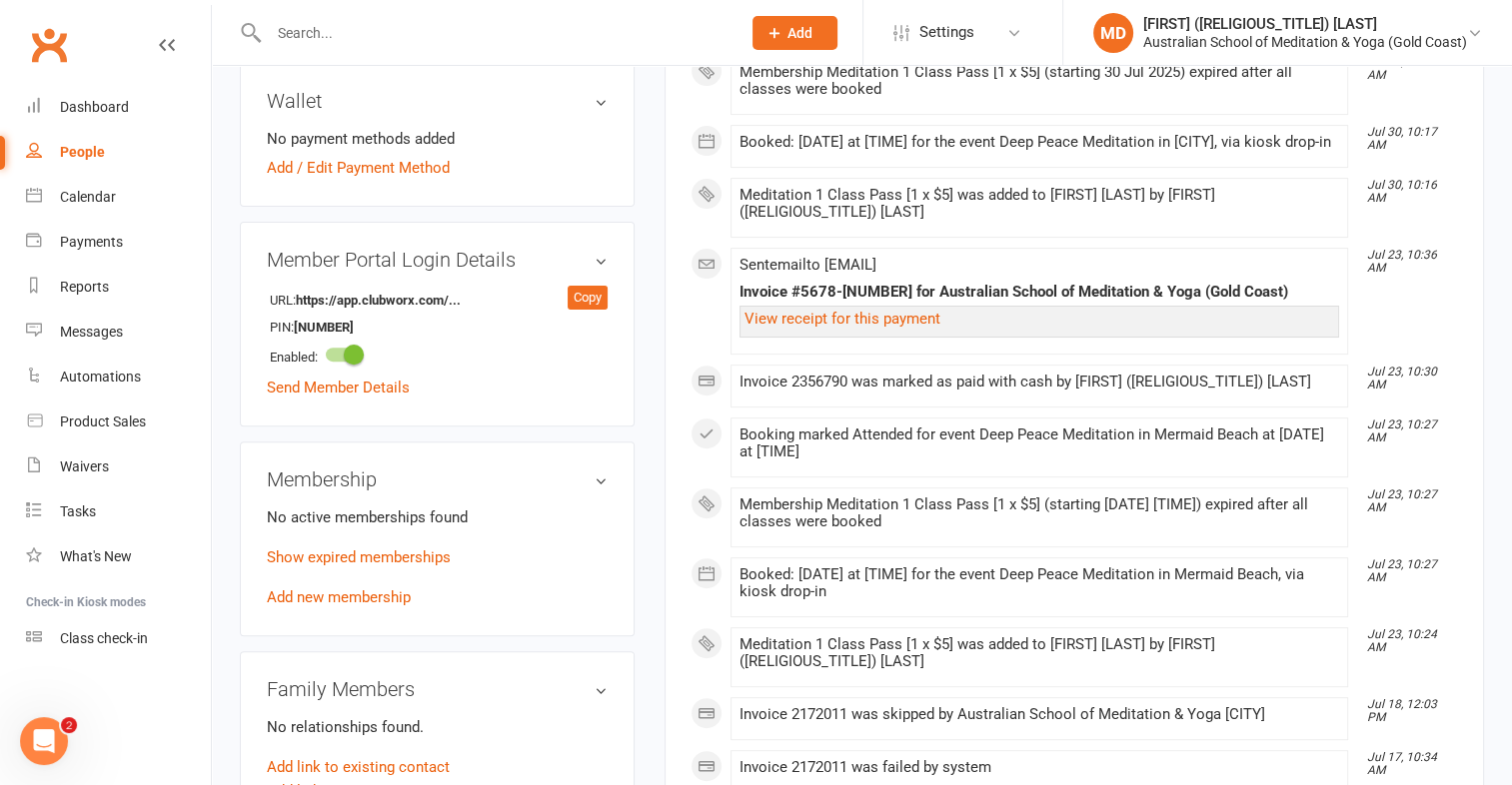 scroll, scrollTop: 699, scrollLeft: 0, axis: vertical 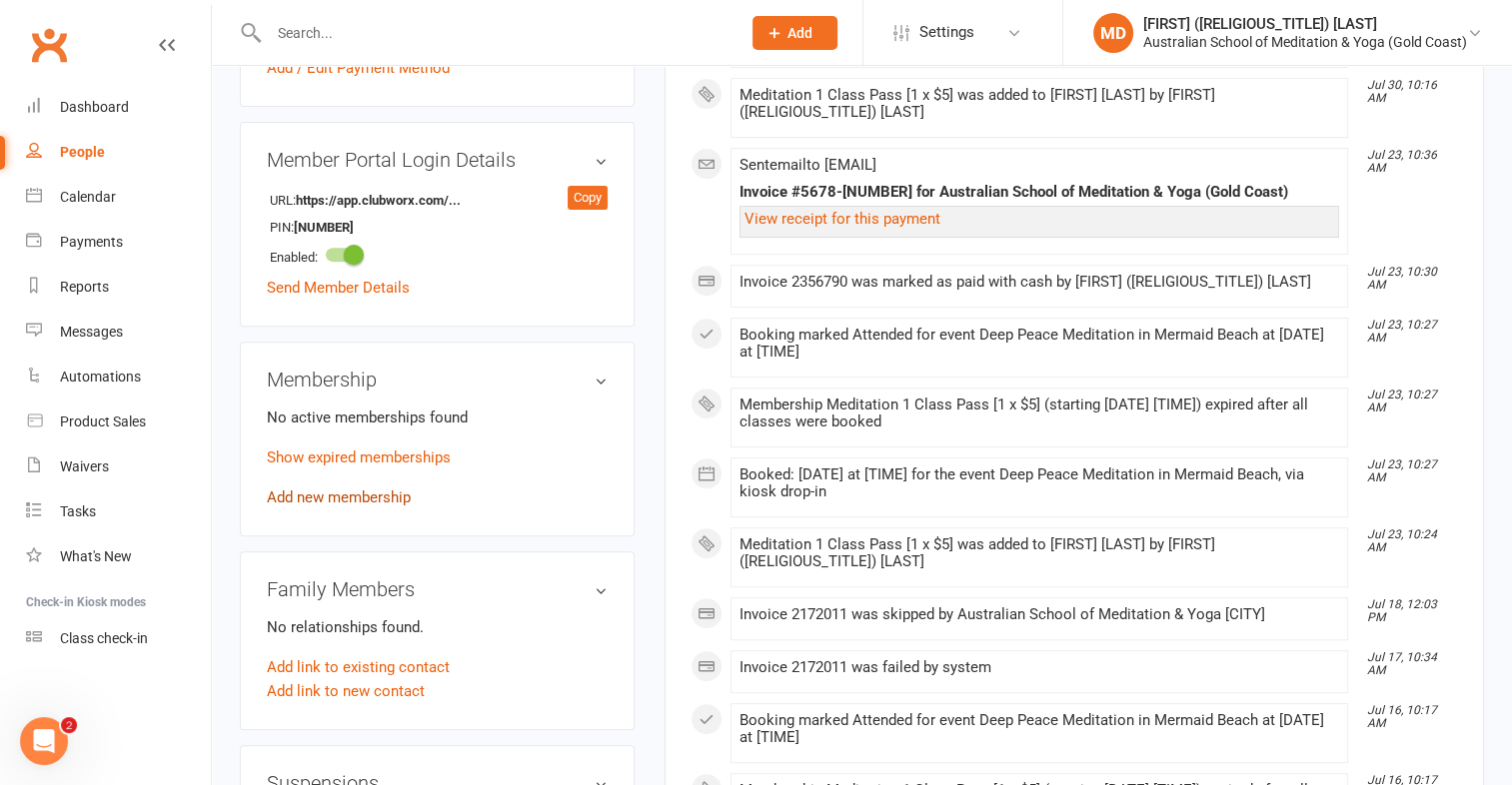 click on "Add new membership" at bounding box center (339, 497) 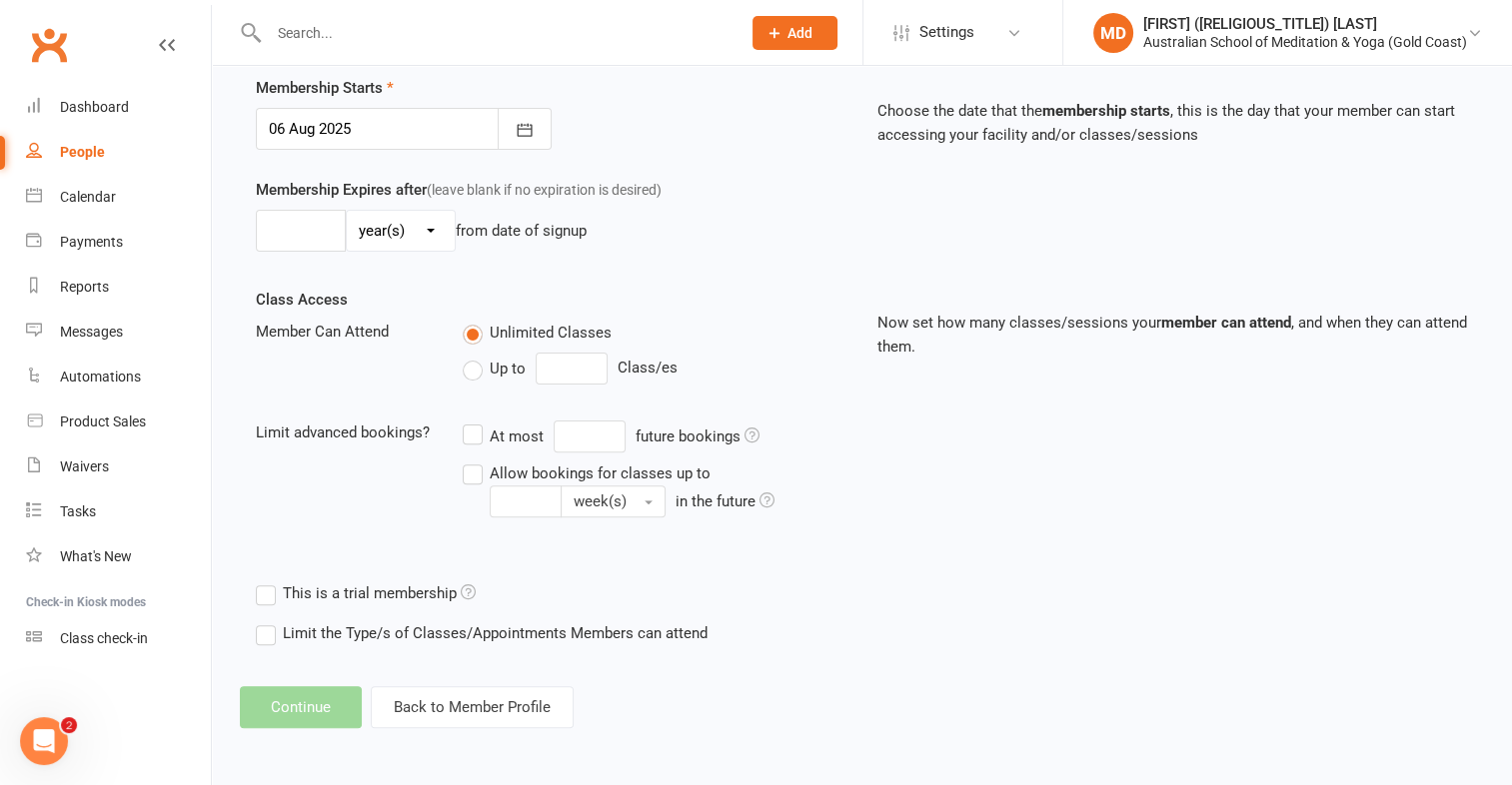 scroll, scrollTop: 0, scrollLeft: 0, axis: both 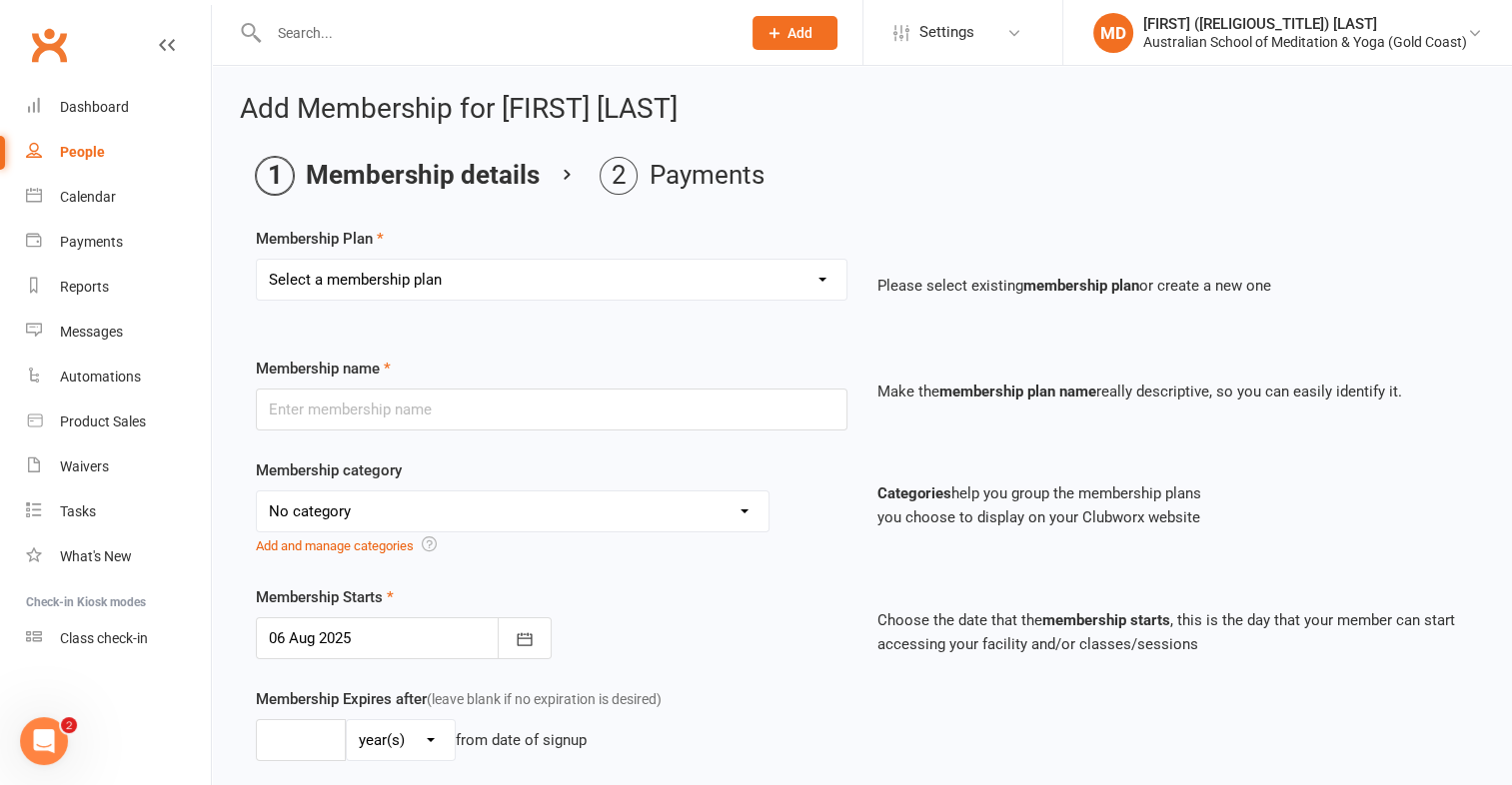 click on "Select a membership plan First Time Intro Offer (1 month Unlimited Meditation & Yoga) 1 Year Unlimited Membership - Weekly Recurring Payments Mindful Kids Meditation & Yoga Membership Mindful Kids Meditation & Yoga Membership (Concession) Yoga Asana 1 Class Pass Yoga Asana 1 Class Pass (Concession) Meditation 1 Class Pass [1 x $5] Community Yoga 1 Class Pass (1 x $5 class) CLASS PASS: 1 Yoga or Meditation Class Mindful Kids Meditation & Yoga 1 Class Pass Mindful Kids Meditation & Yoga 1 Class Pass (Concession/More Than One) Mindful Parents 1 Class Pass (For Tues Stretch & Relax) Labrador/Nerang Yoga 5 Class Pass Labrador/Nerang Yoga 10 Class Pass Teachers/Complimentary (MANAGEMENT USE ONLY) FIRST RESPONDERS 3 Month Pass Workshop 1 Month Membership (MANAGEMENT USE ONLY) Free! 1 Yoga or Meditation Class 12 Yoga Asana Class Pass 6 Yoga Asana Class Pass 7 Day Holiday Membership 6 Month Unlimited Membership - Weekly Recurring Payments 20 Yoga Asana Class Pass 12 Yoga Asana Class Pass (Concession)" at bounding box center (552, 280) 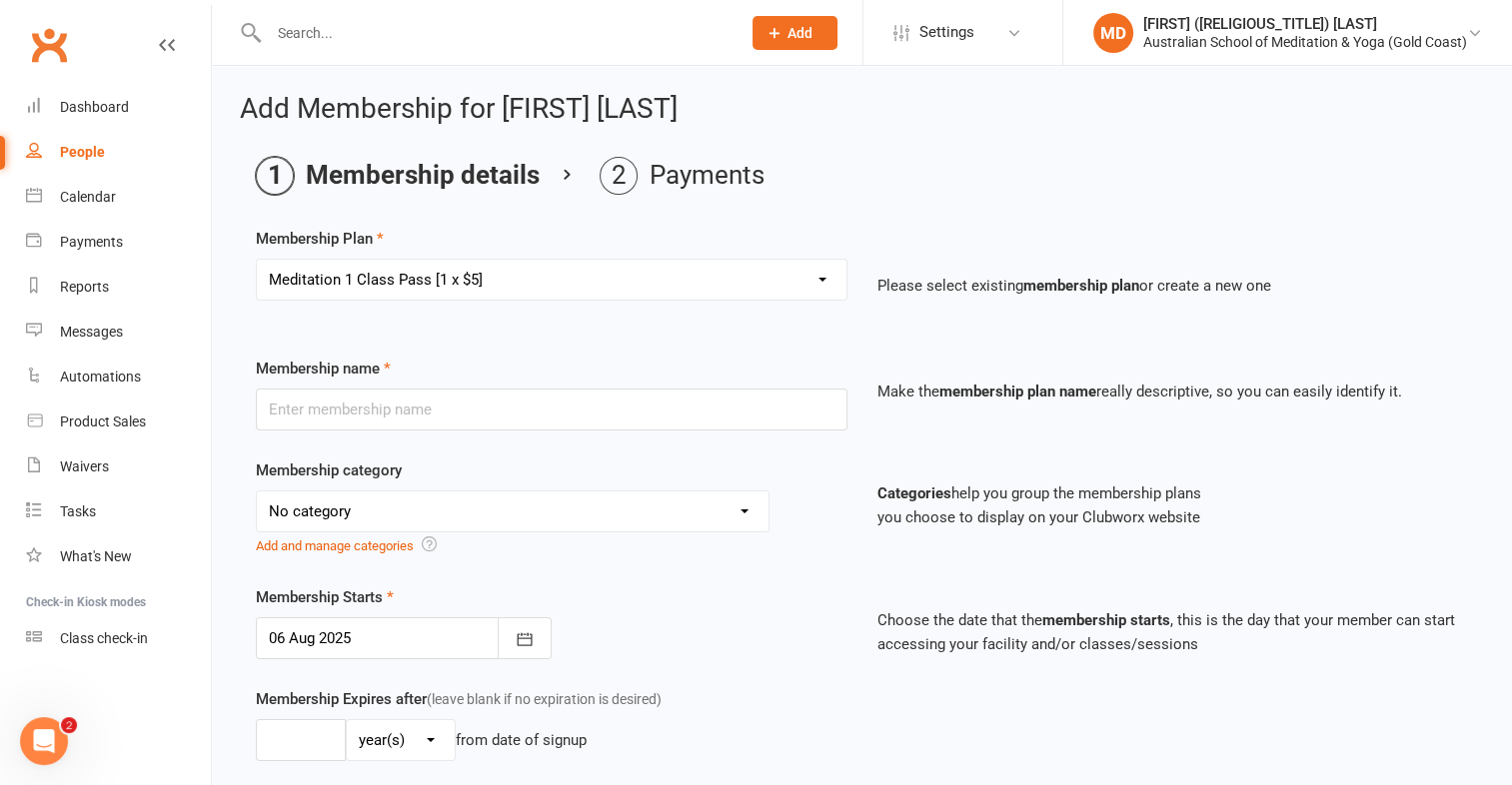 click on "Select a membership plan First Time Intro Offer (1 month Unlimited Meditation & Yoga) 1 Year Unlimited Membership - Weekly Recurring Payments Mindful Kids Meditation & Yoga Membership Mindful Kids Meditation & Yoga Membership (Concession) Yoga Asana 1 Class Pass Yoga Asana 1 Class Pass (Concession) Meditation 1 Class Pass [1 x $5] Community Yoga 1 Class Pass (1 x $5 class) CLASS PASS: 1 Yoga or Meditation Class Mindful Kids Meditation & Yoga 1 Class Pass Mindful Kids Meditation & Yoga 1 Class Pass (Concession/More Than One) Mindful Parents 1 Class Pass (For Tues Stretch & Relax) Labrador/Nerang Yoga 5 Class Pass Labrador/Nerang Yoga 10 Class Pass Teachers/Complimentary (MANAGEMENT USE ONLY) FIRST RESPONDERS 3 Month Pass Workshop 1 Month Membership (MANAGEMENT USE ONLY) Free! 1 Yoga or Meditation Class 12 Yoga Asana Class Pass 6 Yoga Asana Class Pass 7 Day Holiday Membership 6 Month Unlimited Membership - Weekly Recurring Payments 20 Yoga Asana Class Pass 12 Yoga Asana Class Pass (Concession)" at bounding box center [552, 280] 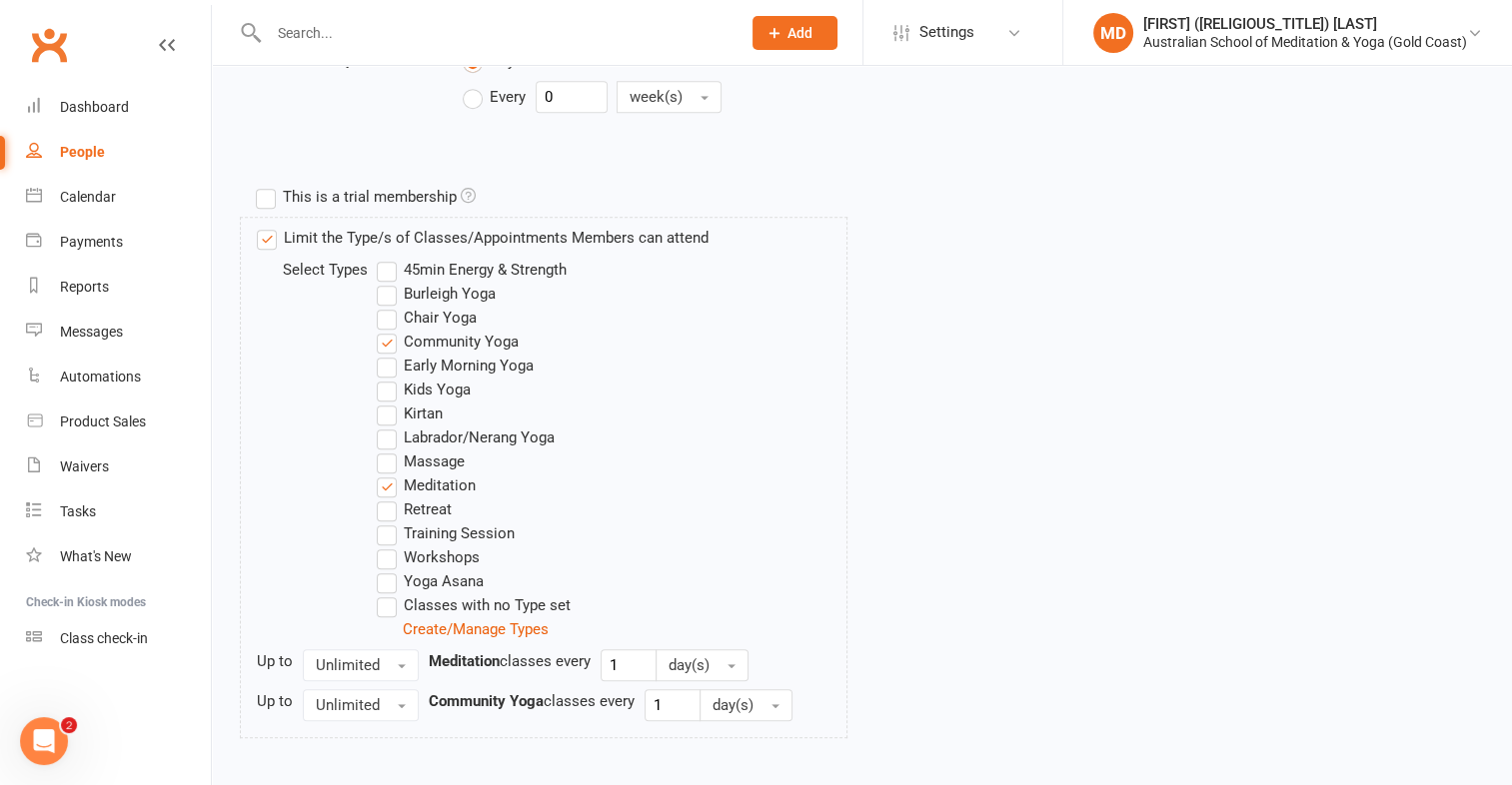 scroll, scrollTop: 979, scrollLeft: 0, axis: vertical 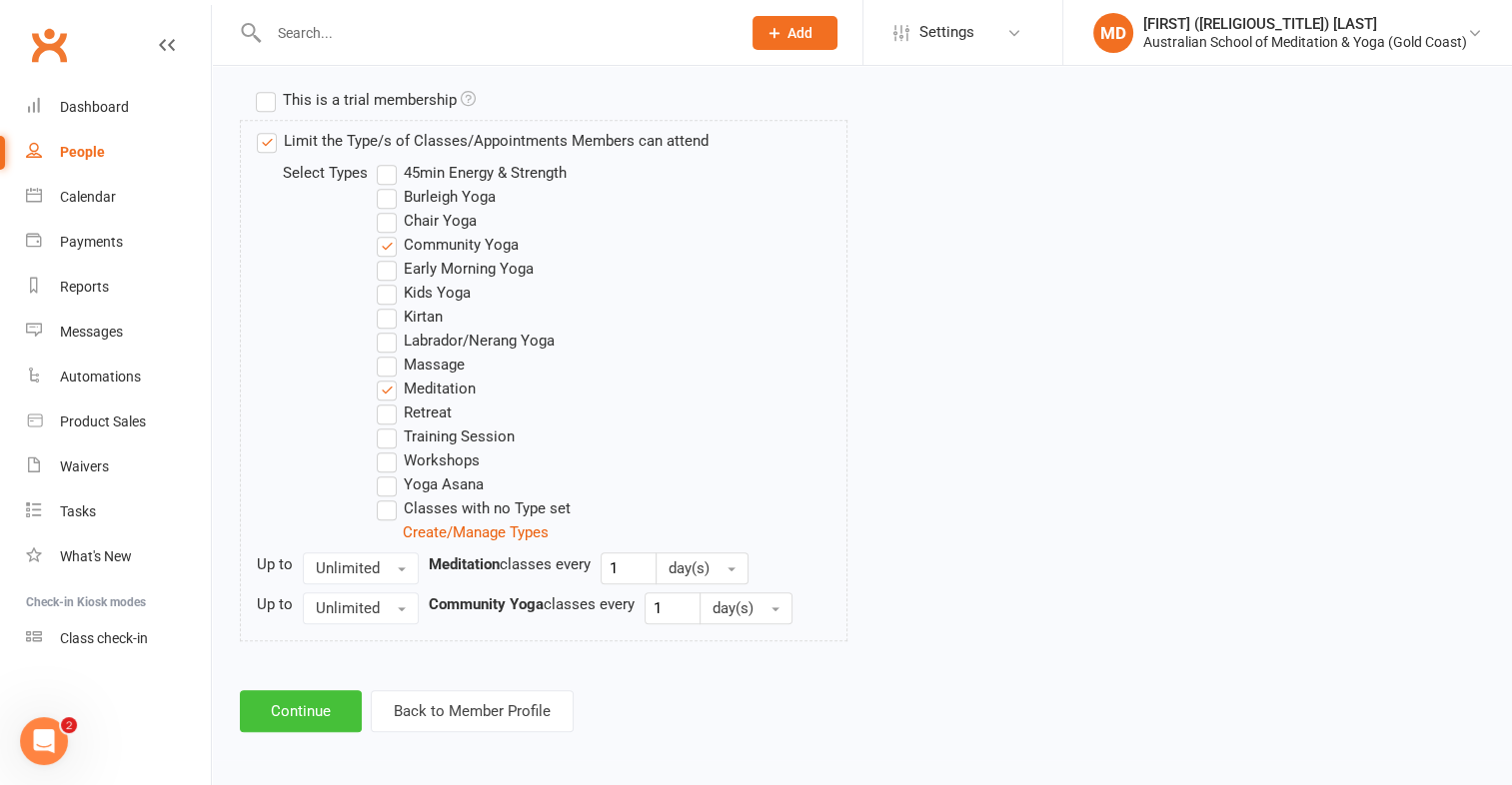 click on "Continue" at bounding box center (301, 711) 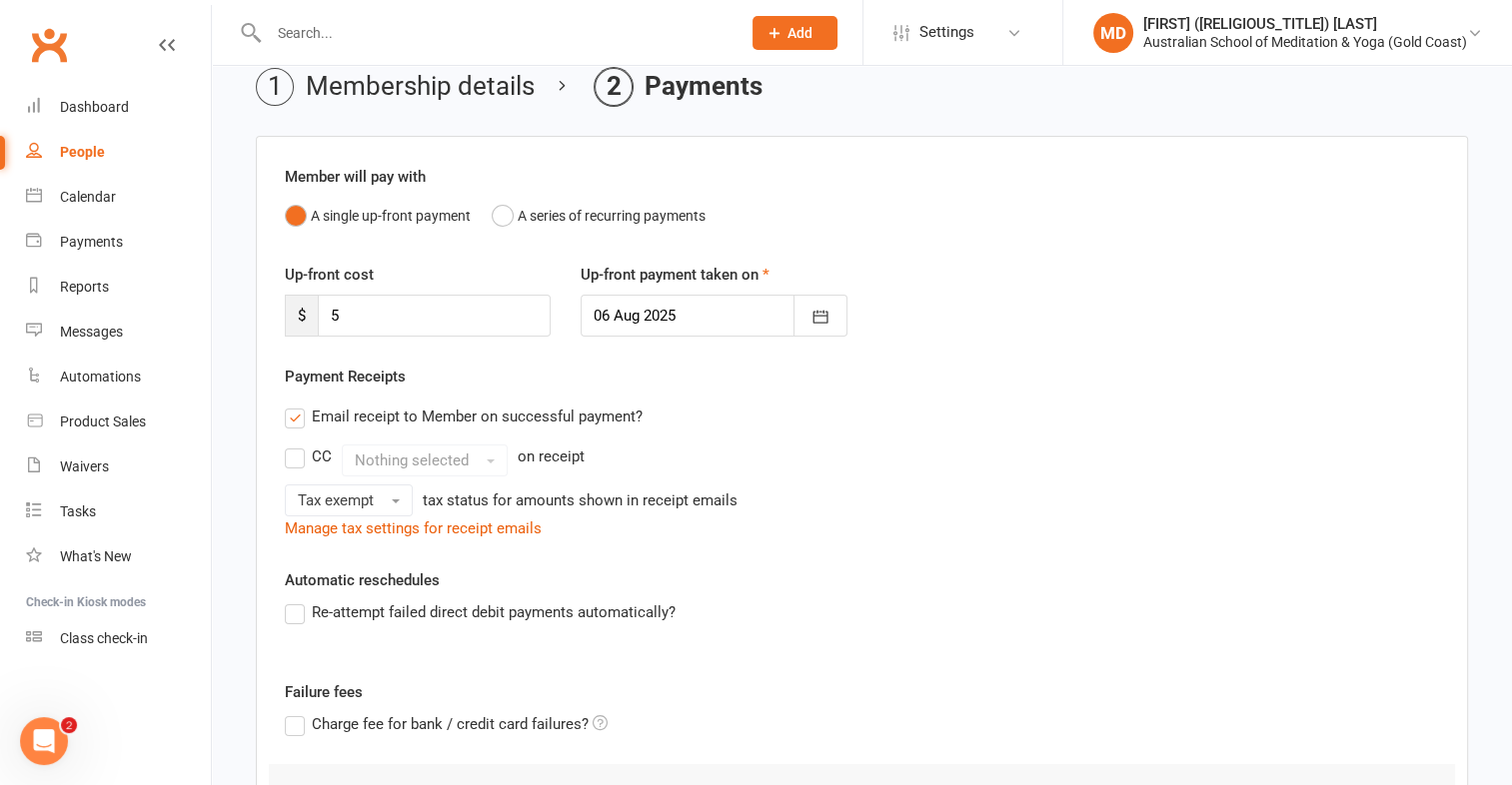 scroll, scrollTop: 380, scrollLeft: 0, axis: vertical 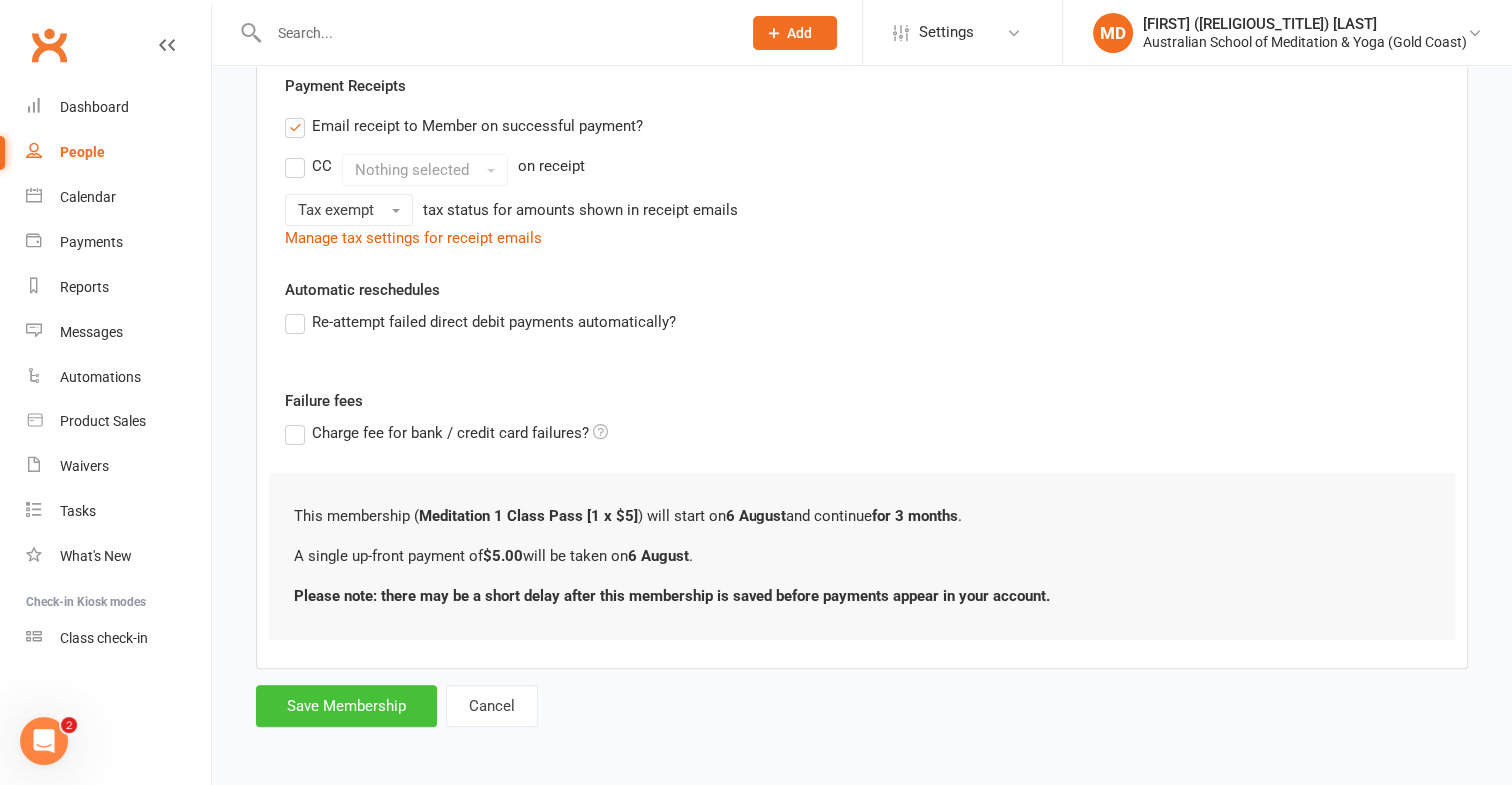 click on "Save Membership" at bounding box center (346, 706) 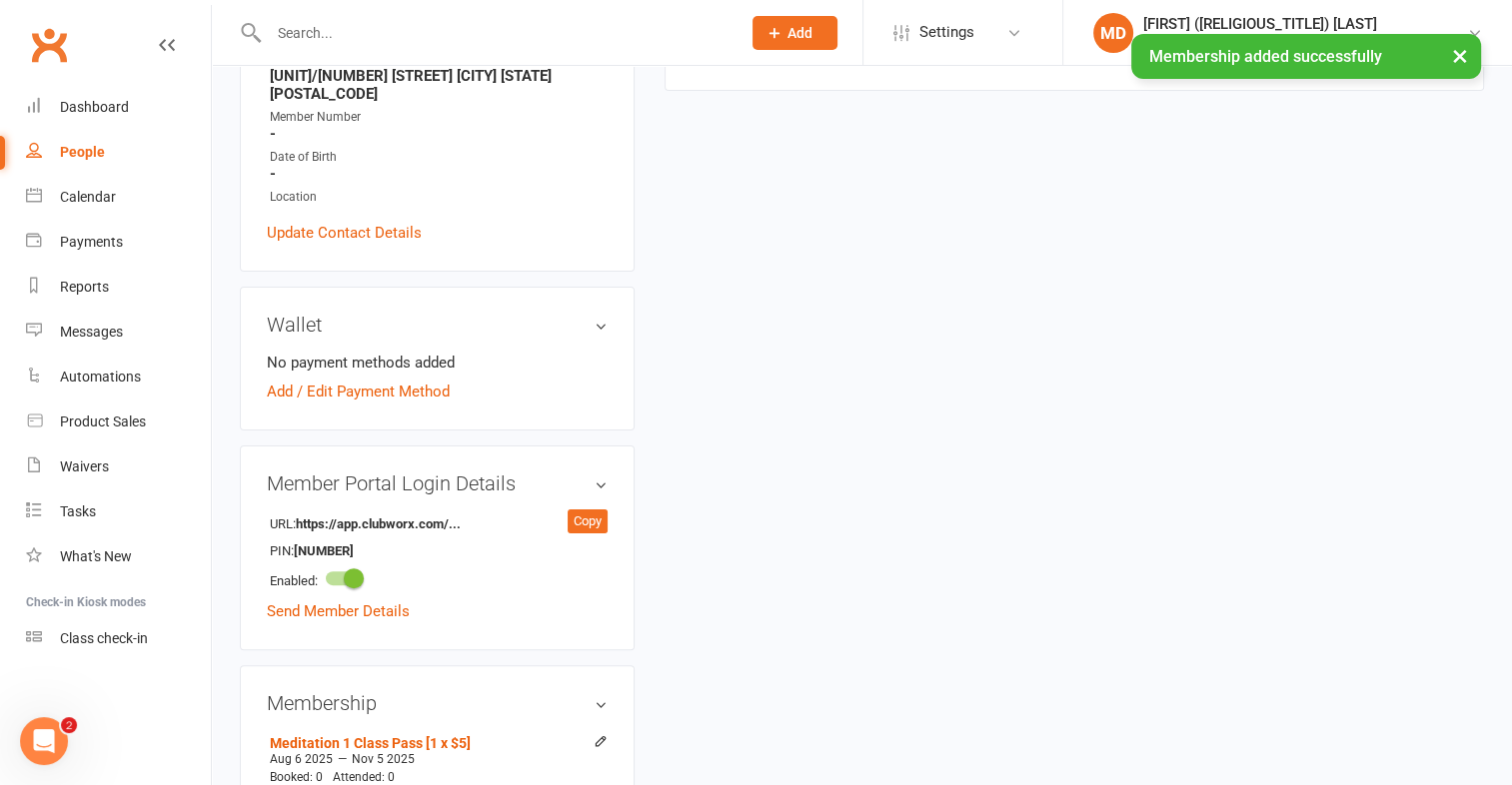 scroll, scrollTop: 0, scrollLeft: 0, axis: both 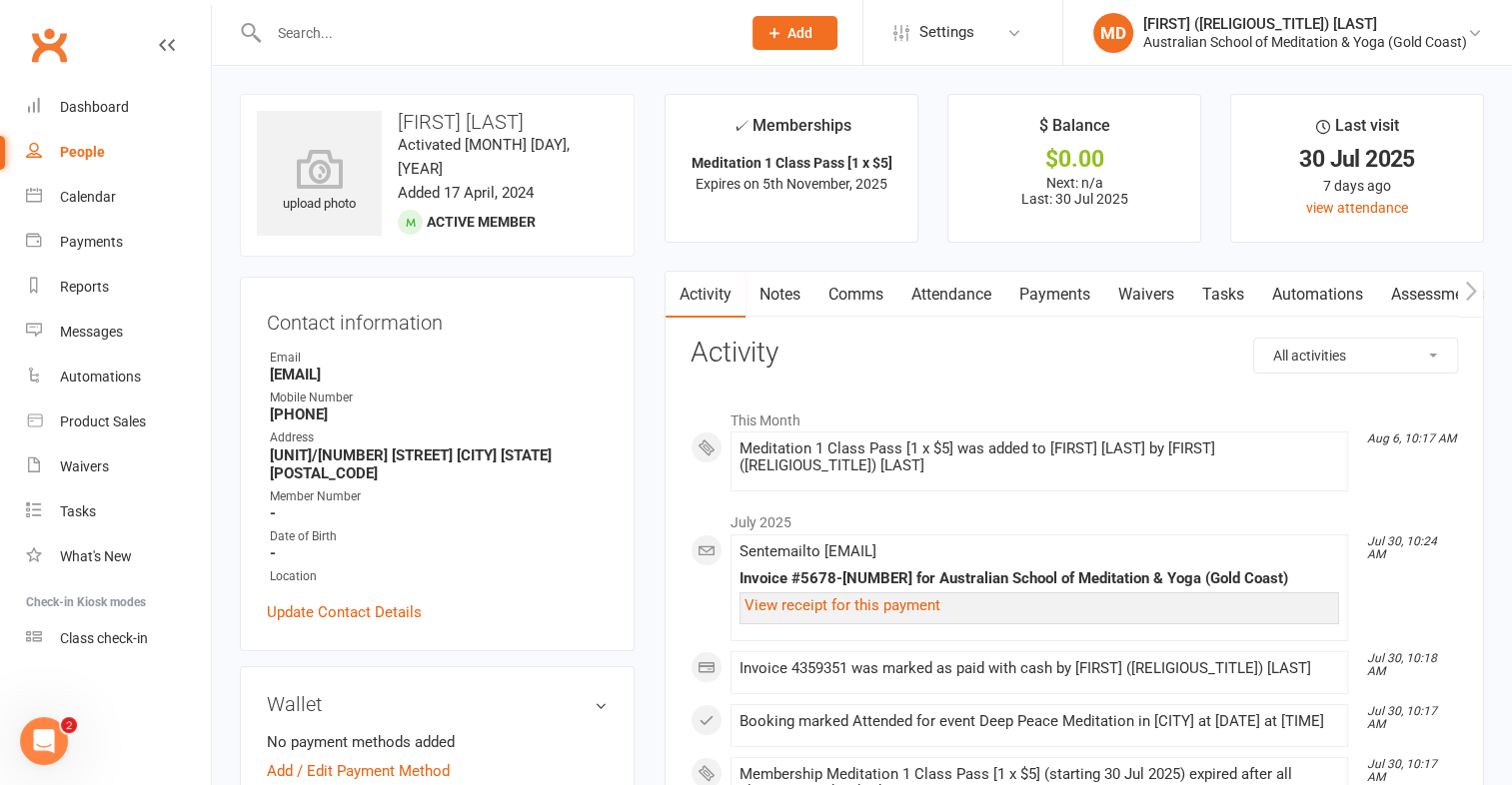 click on "Payments" at bounding box center (1054, 295) 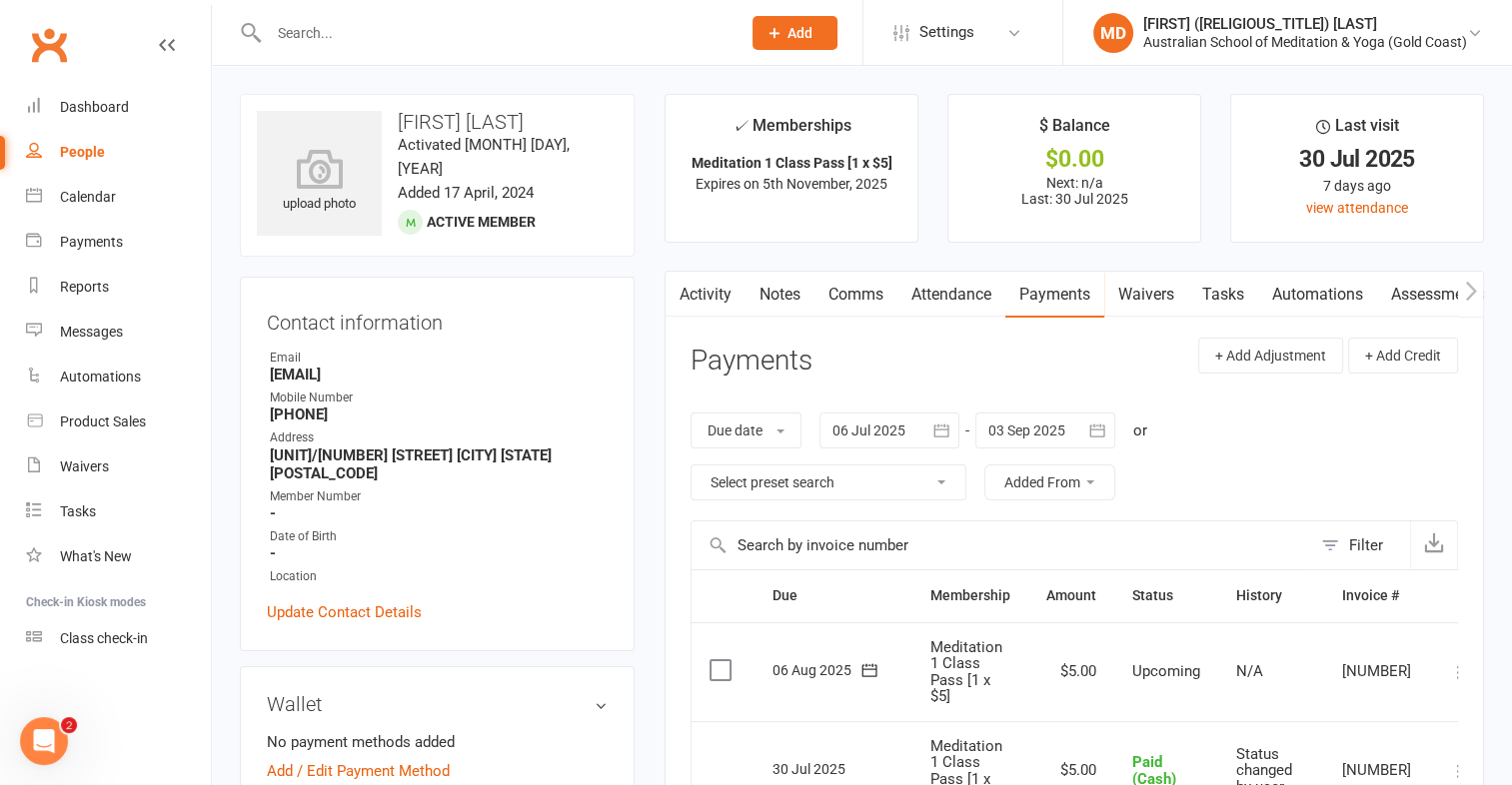 click at bounding box center [1459, 672] 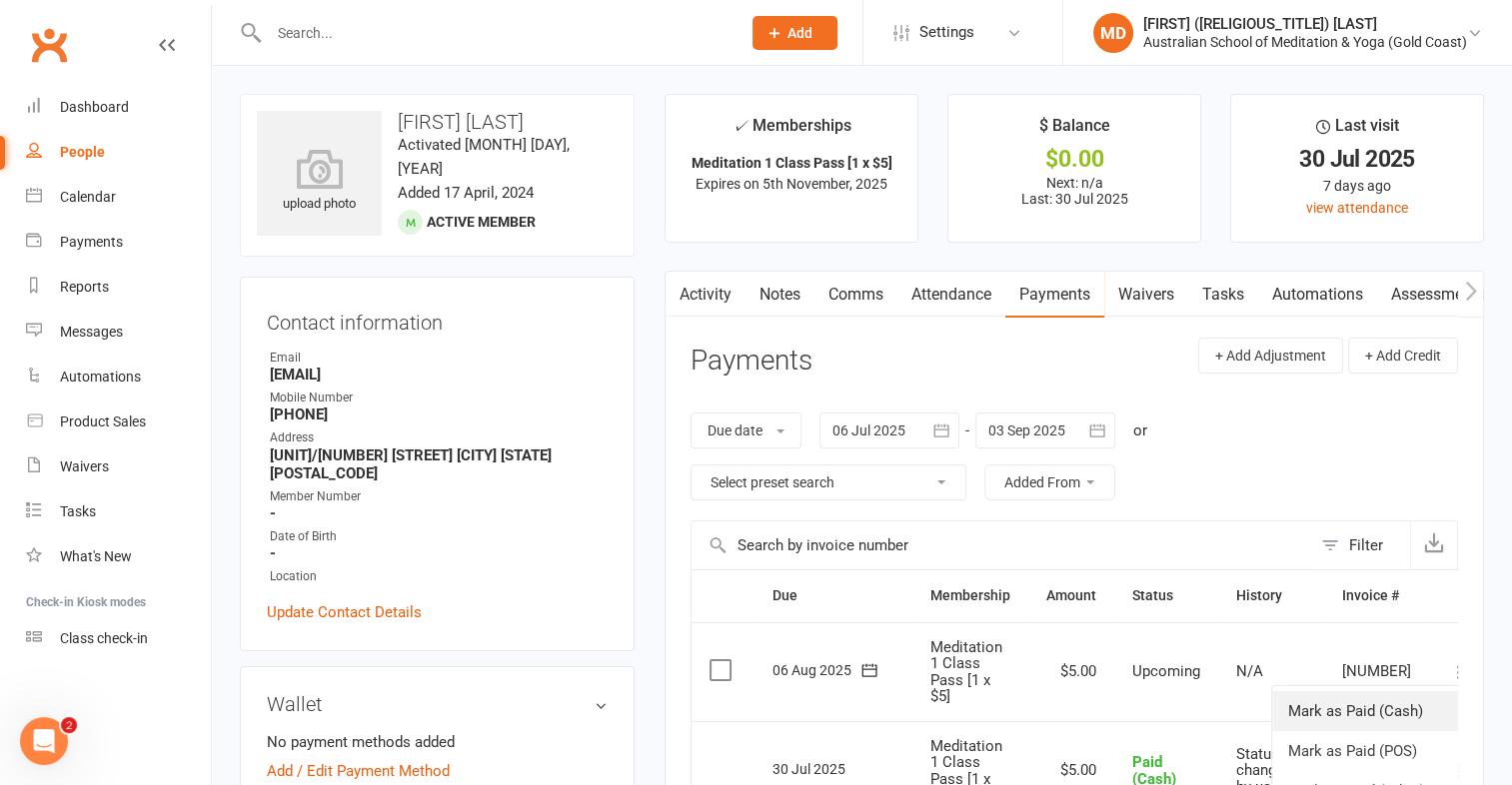 click on "Mark as Paid (Cash)" at bounding box center [1371, 711] 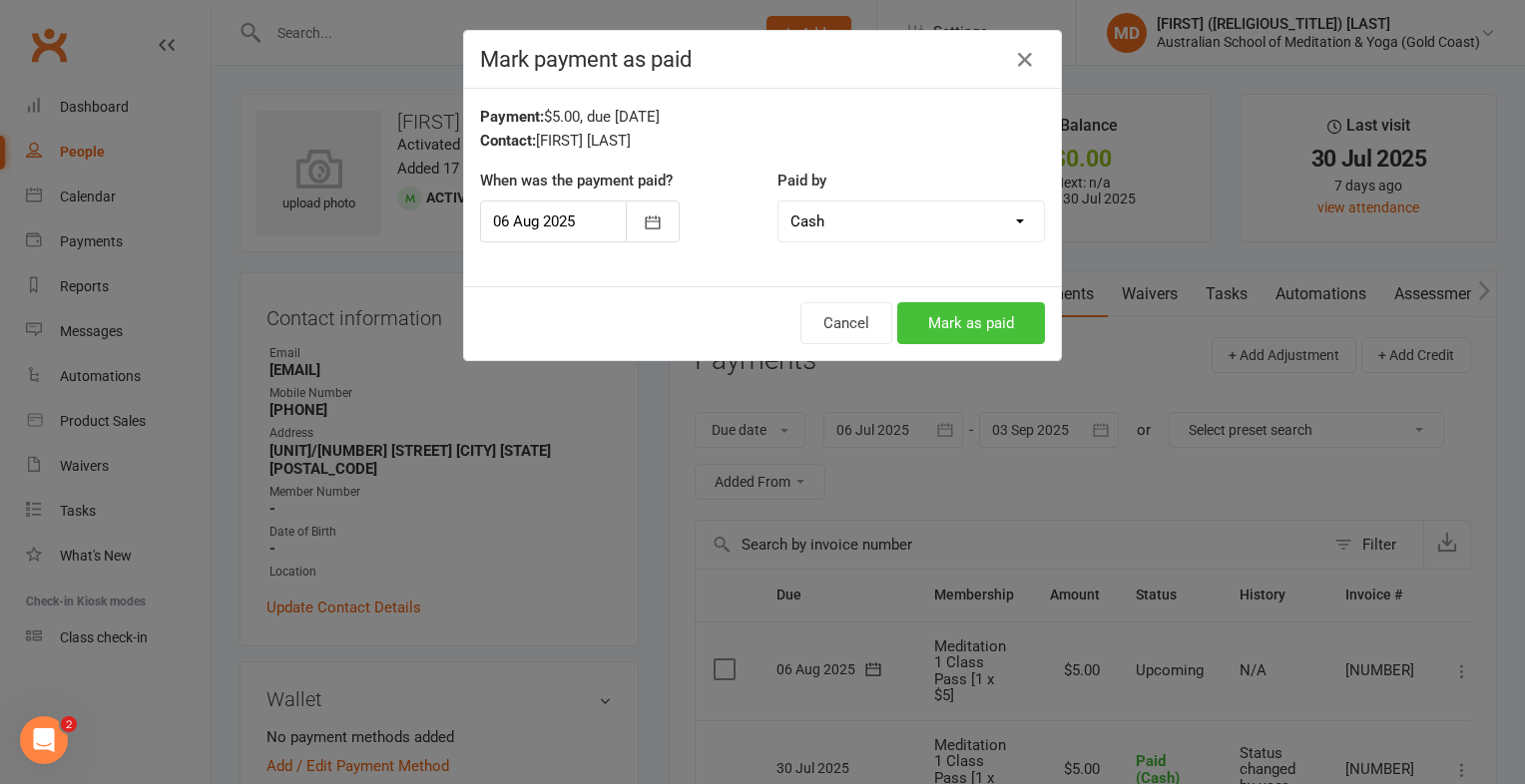 click on "Mark as paid" at bounding box center [971, 323] 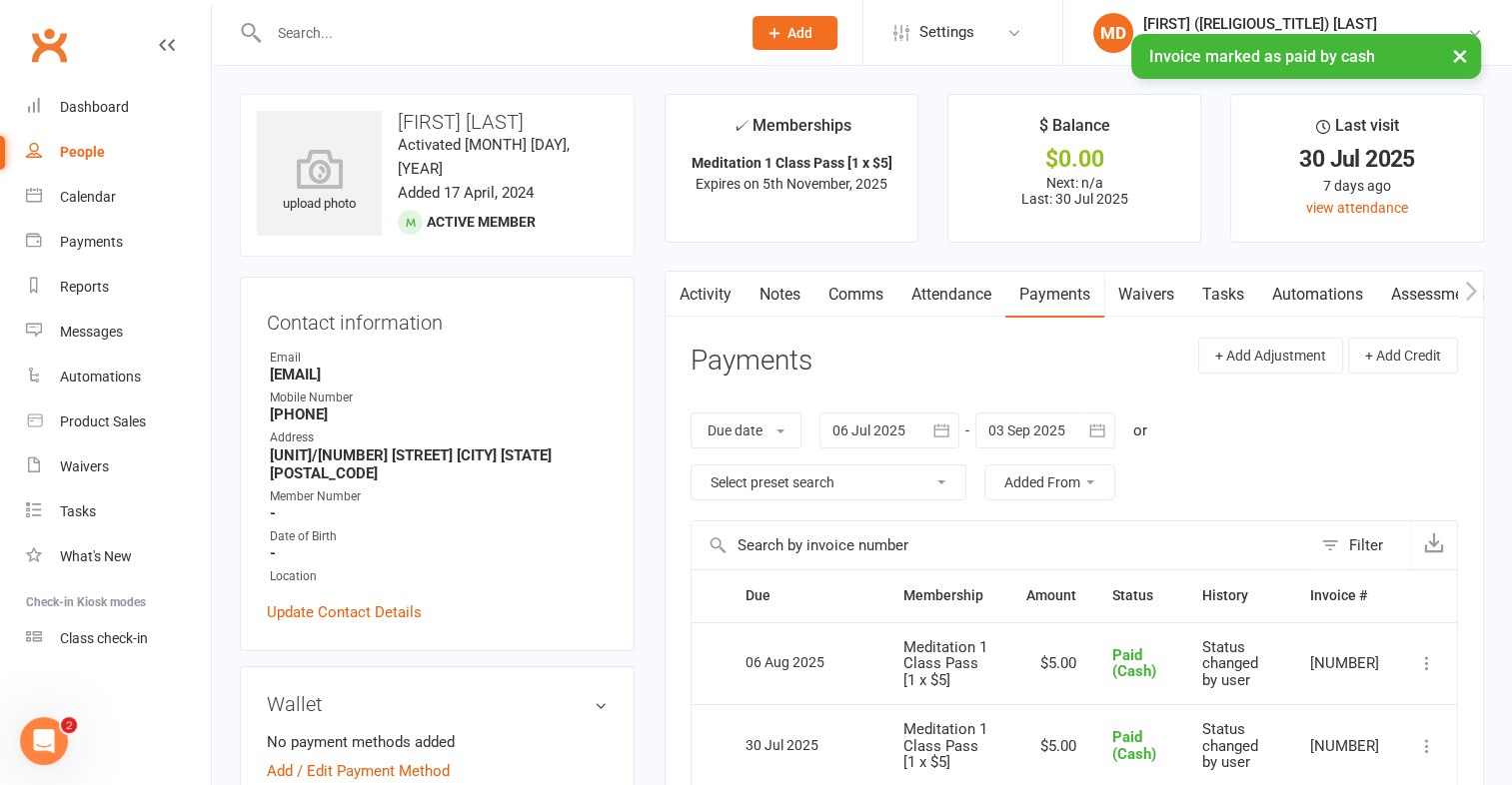 click on "× Invoice marked as paid by cash" at bounding box center (743, 34) 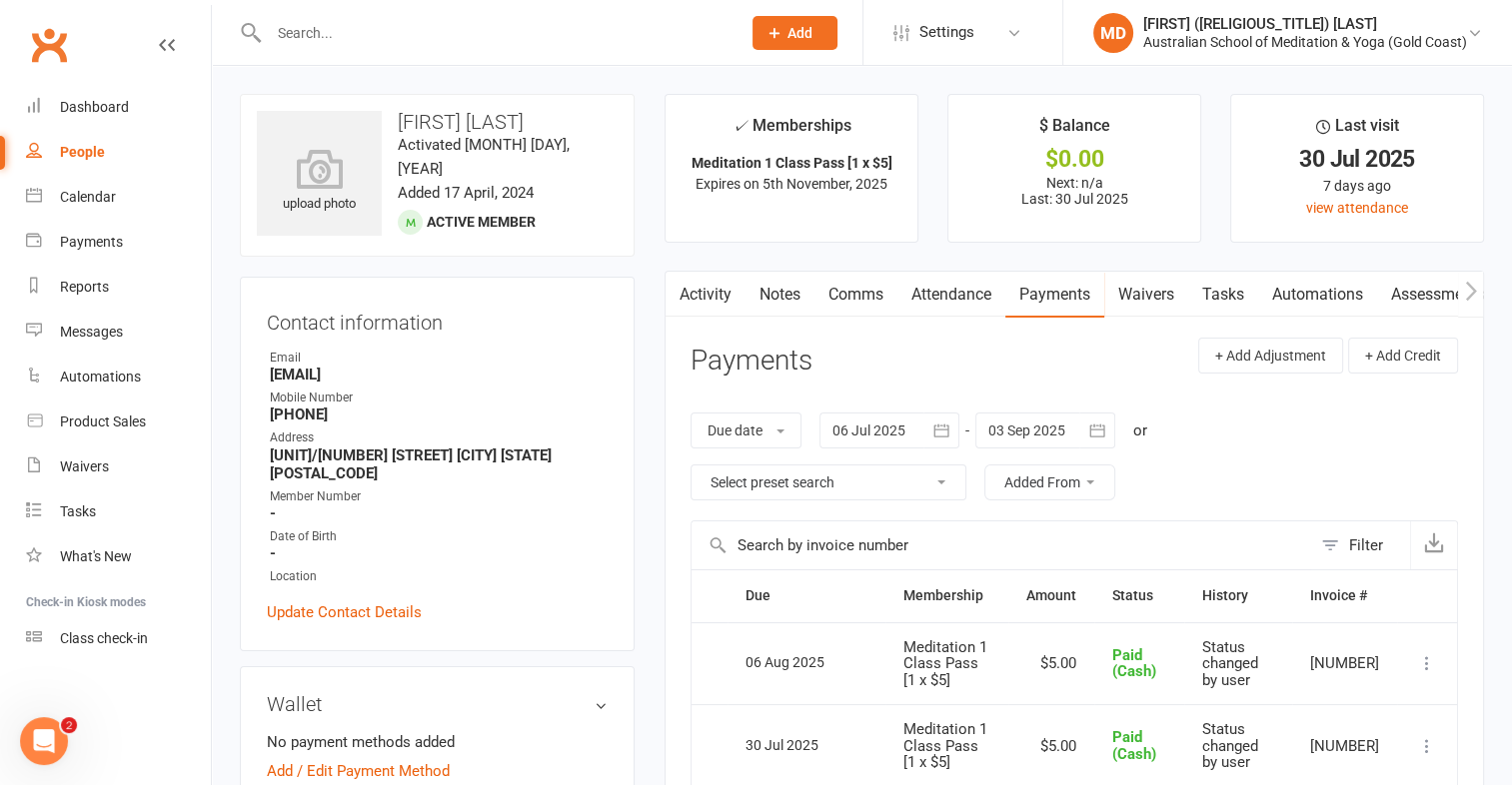 click at bounding box center (495, 33) 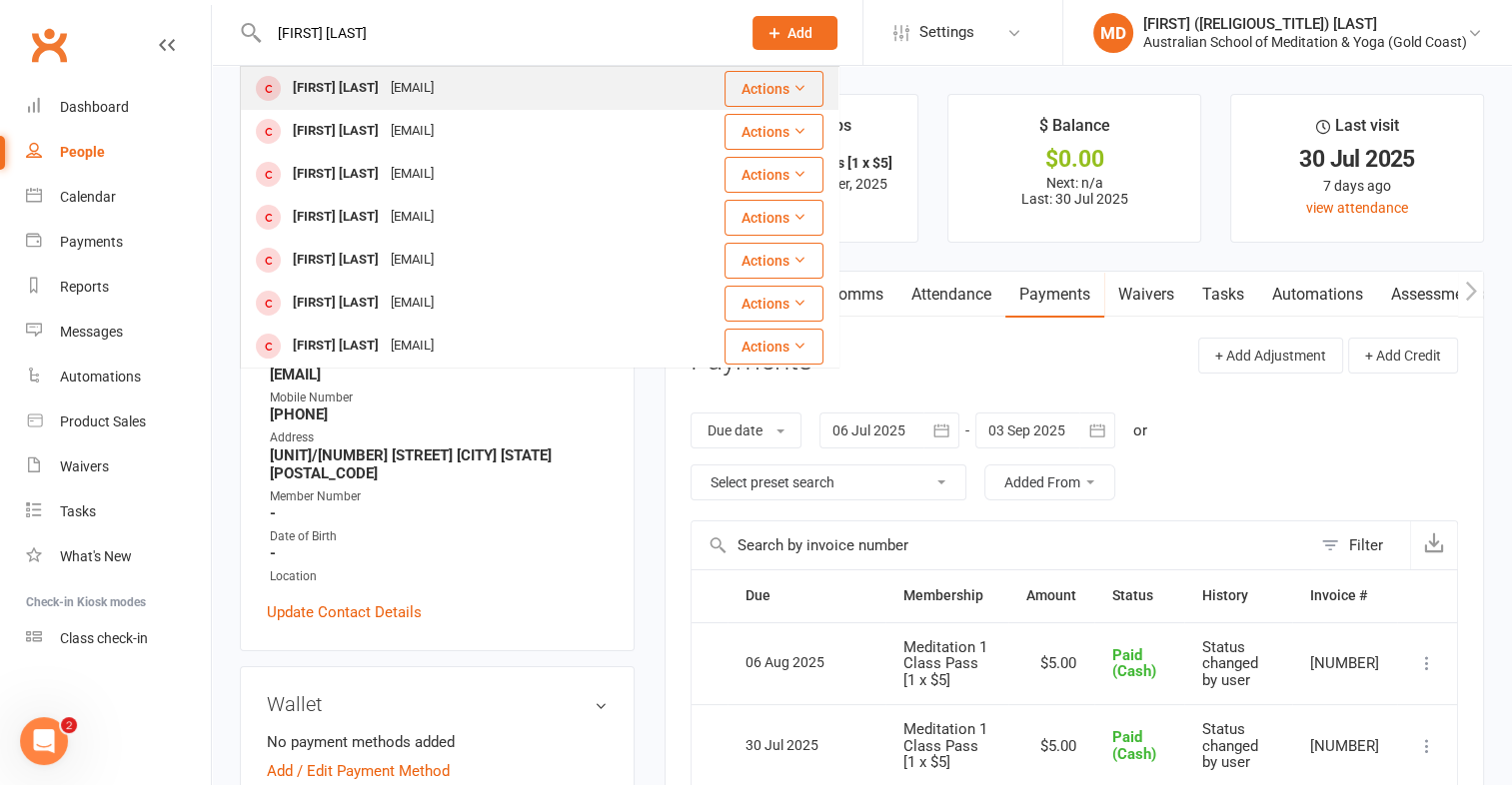 type on "sally macgowan" 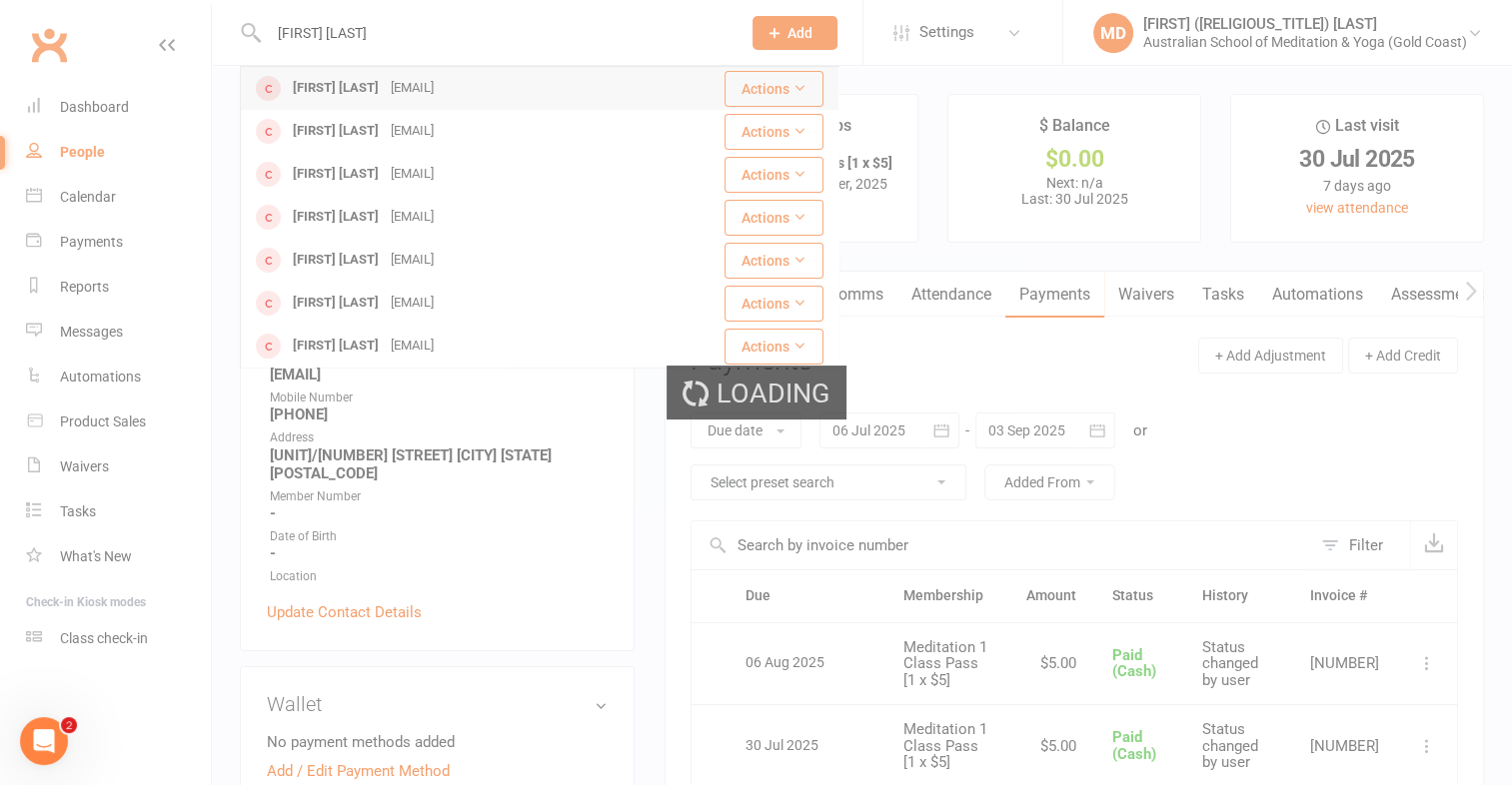 type 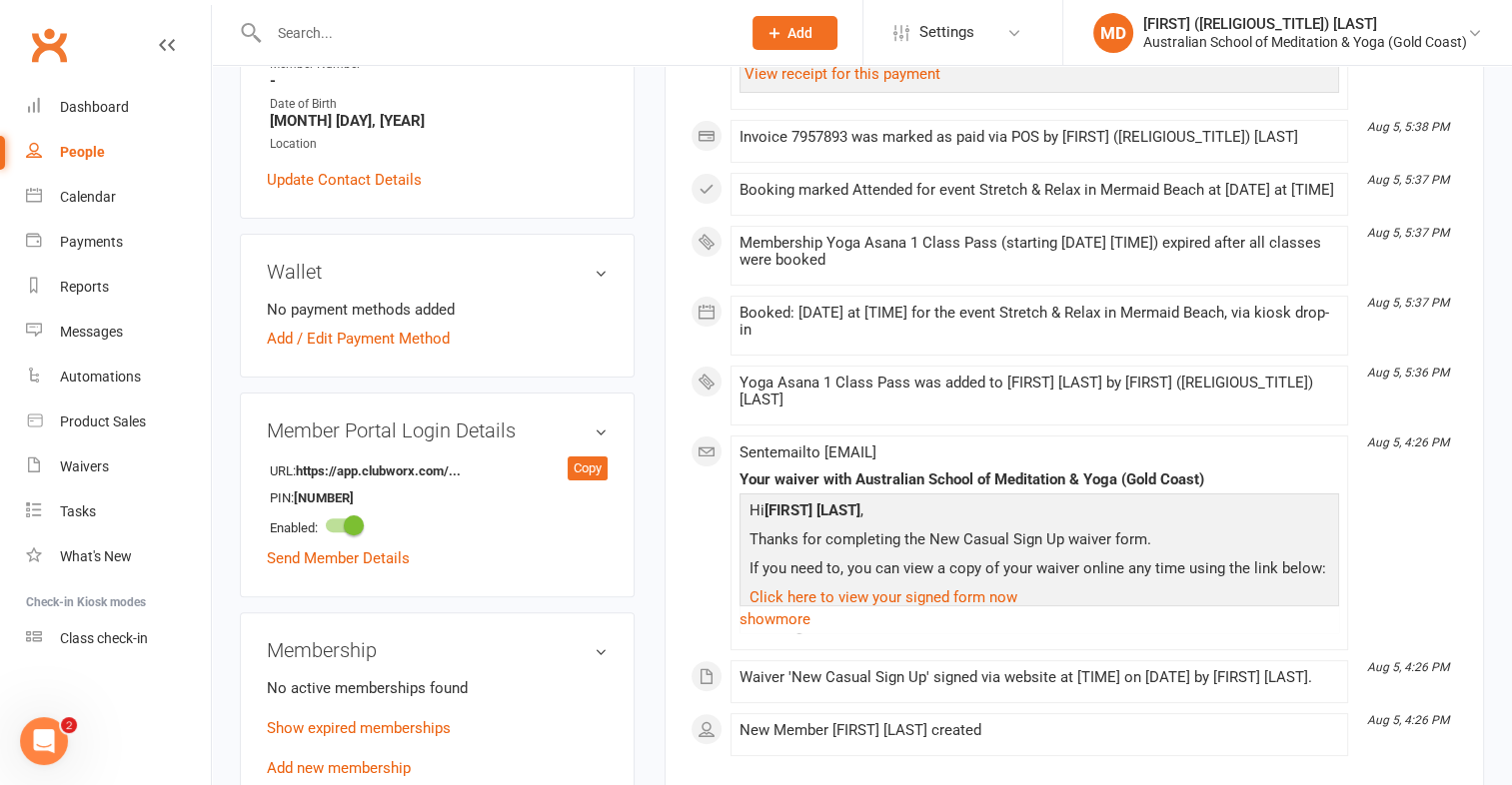 scroll, scrollTop: 699, scrollLeft: 0, axis: vertical 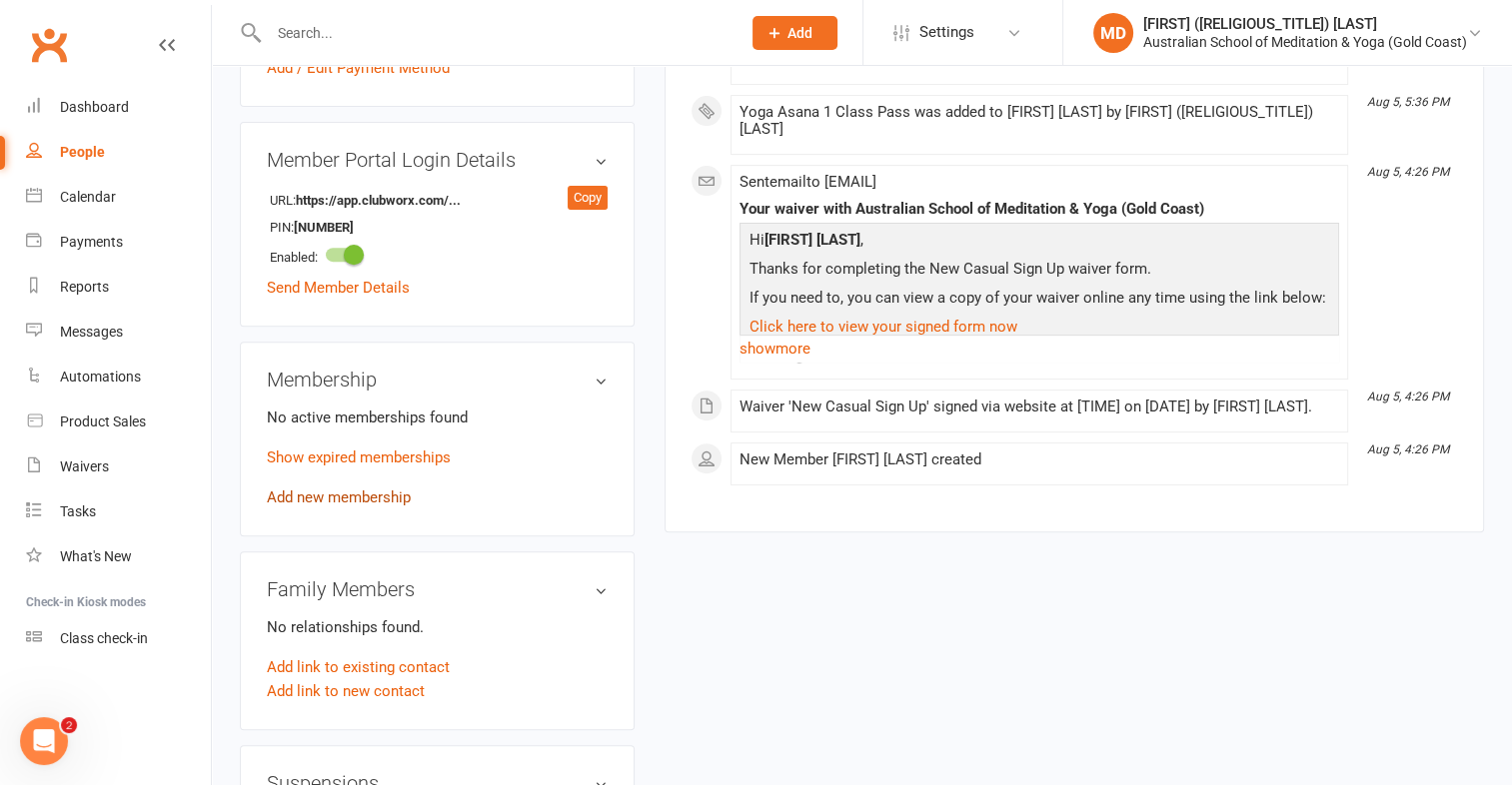 click on "Add new membership" at bounding box center (339, 497) 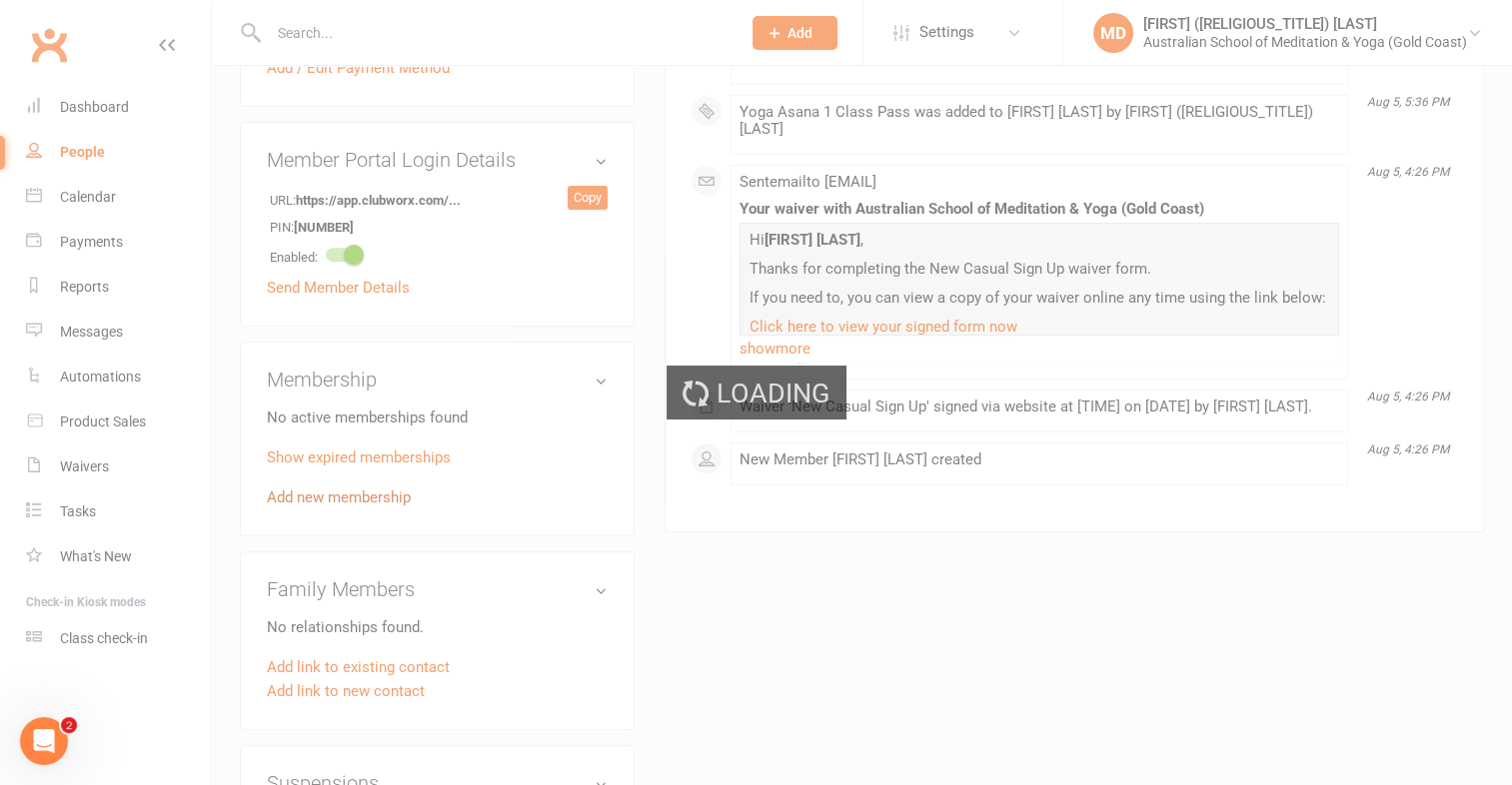scroll, scrollTop: 0, scrollLeft: 0, axis: both 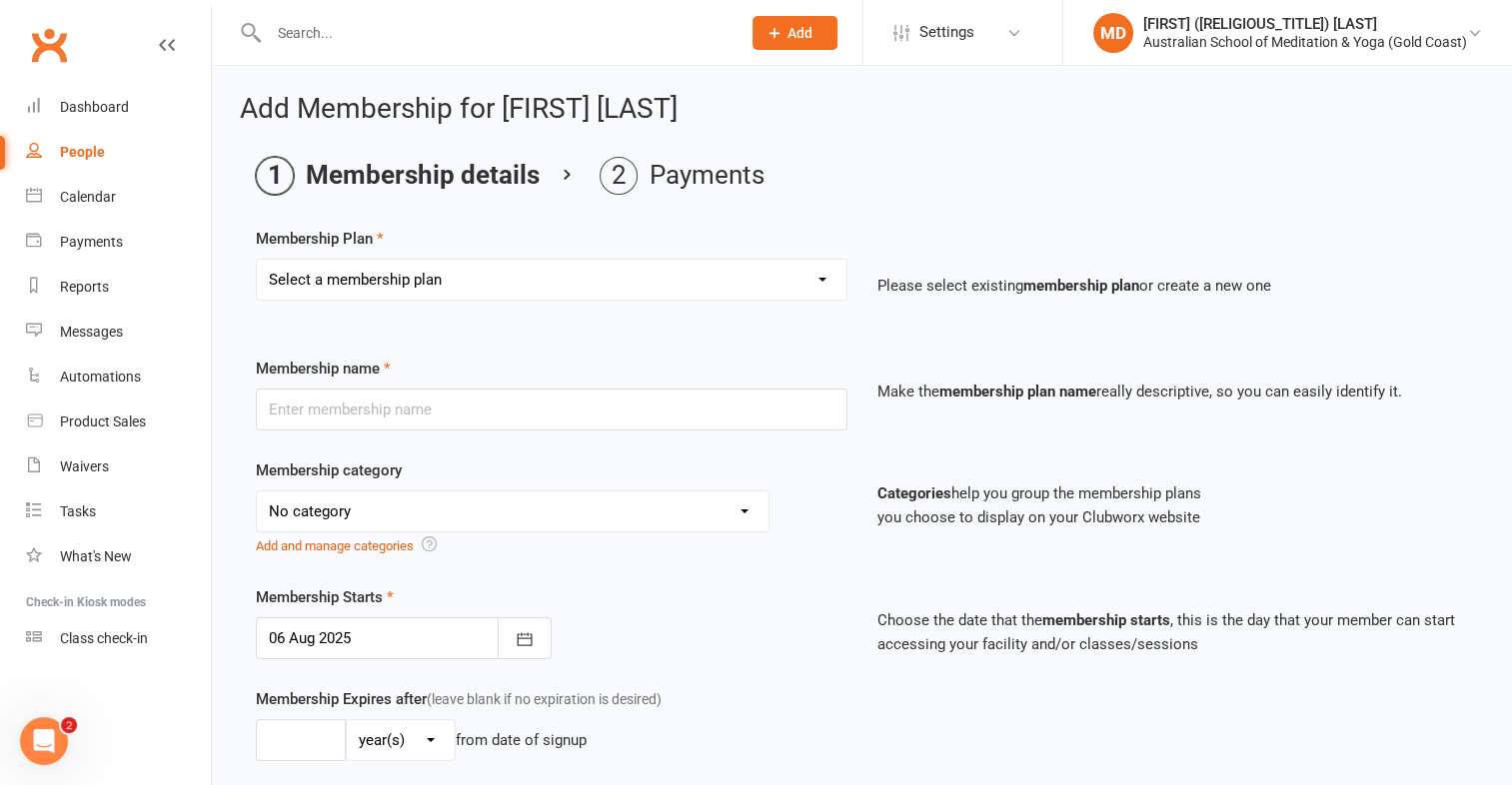 click on "Select a membership plan First Time Intro Offer (1 month Unlimited Meditation & Yoga) 1 Year Unlimited Membership - Weekly Recurring Payments Mindful Kids Meditation & Yoga Membership Mindful Kids Meditation & Yoga Membership (Concession) Yoga Asana 1 Class Pass Yoga Asana 1 Class Pass (Concession) Meditation 1 Class Pass [1 x $5] Community Yoga 1 Class Pass (1 x $5 class) CLASS PASS: 1 Yoga or Meditation Class Mindful Kids Meditation & Yoga 1 Class Pass Mindful Kids Meditation & Yoga 1 Class Pass (Concession/More Than One) Mindful Parents 1 Class Pass (For Tues Stretch & Relax) Labrador/Nerang Yoga 5 Class Pass Labrador/Nerang Yoga 10 Class Pass Teachers/Complimentary (MANAGEMENT USE ONLY) FIRST RESPONDERS 3 Month Pass Workshop 1 Month Membership (MANAGEMENT USE ONLY) Free! 1 Yoga or Meditation Class 12 Yoga Asana Class Pass 6 Yoga Asana Class Pass 7 Day Holiday Membership 6 Month Unlimited Membership - Weekly Recurring Payments 20 Yoga Asana Class Pass 12 Yoga Asana Class Pass (Concession)" at bounding box center [552, 280] 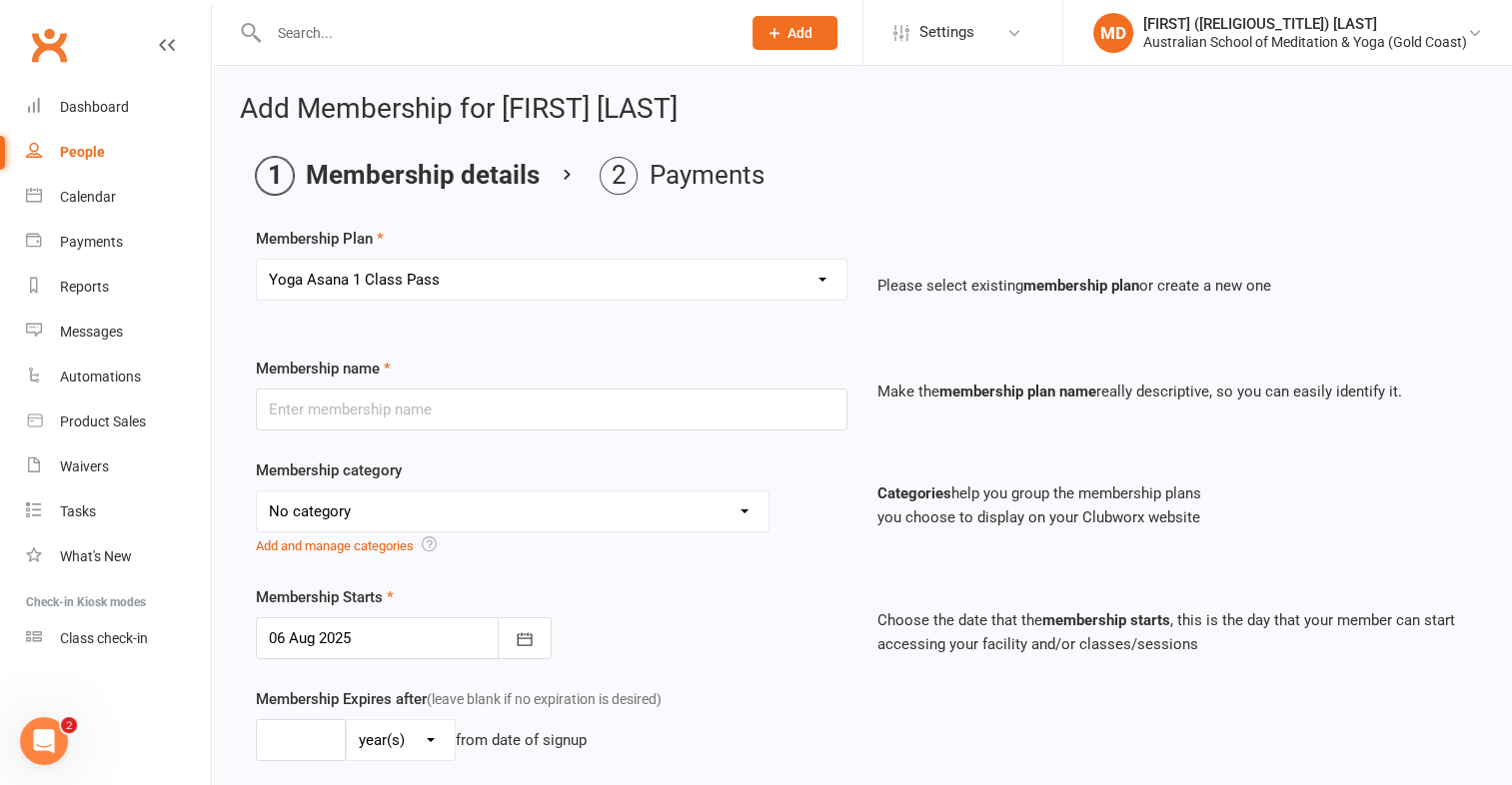 click on "Select a membership plan First Time Intro Offer (1 month Unlimited Meditation & Yoga) 1 Year Unlimited Membership - Weekly Recurring Payments Mindful Kids Meditation & Yoga Membership Mindful Kids Meditation & Yoga Membership (Concession) Yoga Asana 1 Class Pass Yoga Asana 1 Class Pass (Concession) Meditation 1 Class Pass [1 x $5] Community Yoga 1 Class Pass (1 x $5 class) CLASS PASS: 1 Yoga or Meditation Class Mindful Kids Meditation & Yoga 1 Class Pass Mindful Kids Meditation & Yoga 1 Class Pass (Concession/More Than One) Mindful Parents 1 Class Pass (For Tues Stretch & Relax) Labrador/Nerang Yoga 5 Class Pass Labrador/Nerang Yoga 10 Class Pass Teachers/Complimentary (MANAGEMENT USE ONLY) FIRST RESPONDERS 3 Month Pass Workshop 1 Month Membership (MANAGEMENT USE ONLY) Free! 1 Yoga or Meditation Class 12 Yoga Asana Class Pass 6 Yoga Asana Class Pass 7 Day Holiday Membership 6 Month Unlimited Membership - Weekly Recurring Payments 20 Yoga Asana Class Pass 12 Yoga Asana Class Pass (Concession)" at bounding box center [552, 280] 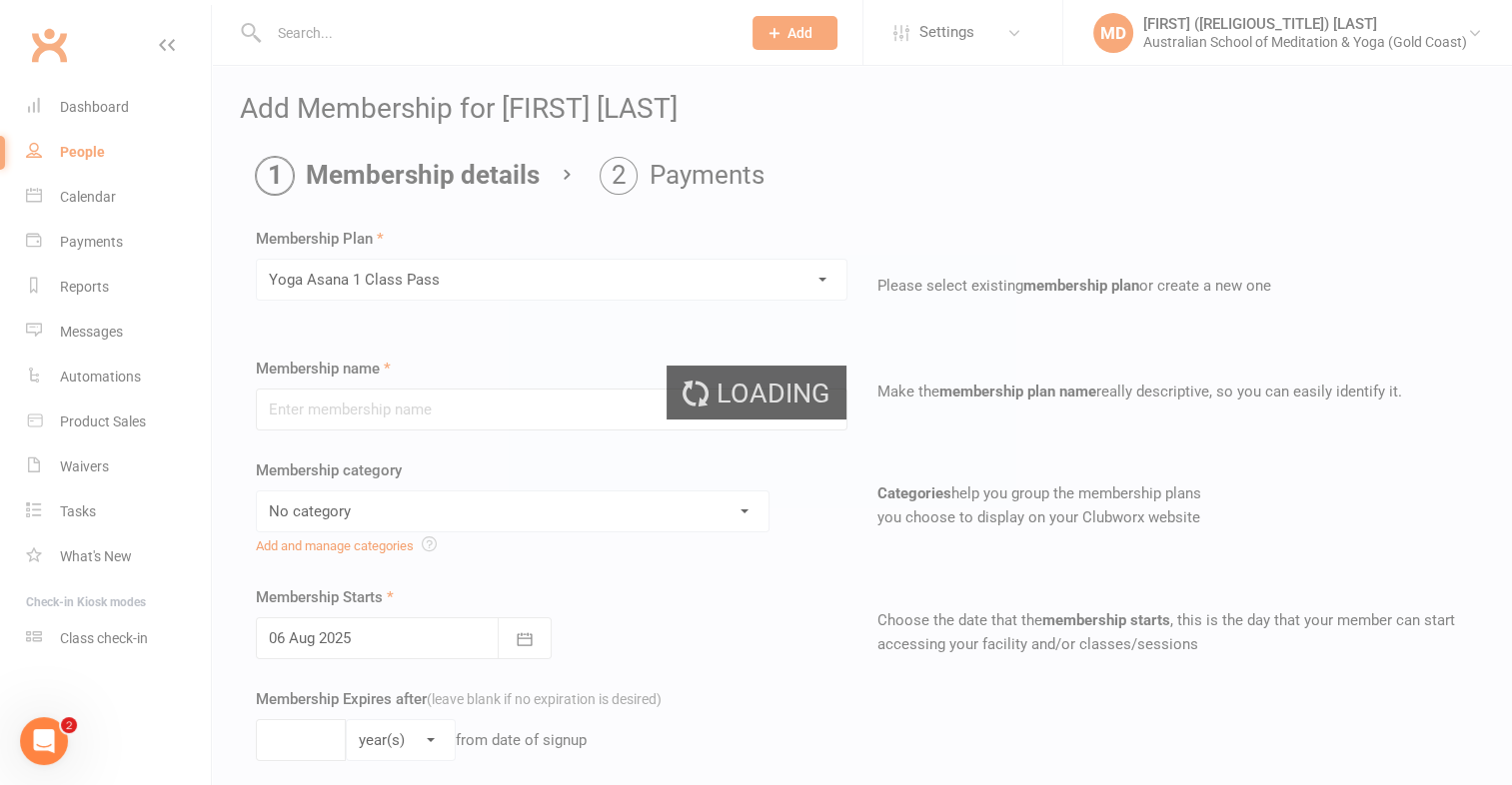 type on "Yoga Asana 1 Class Pass" 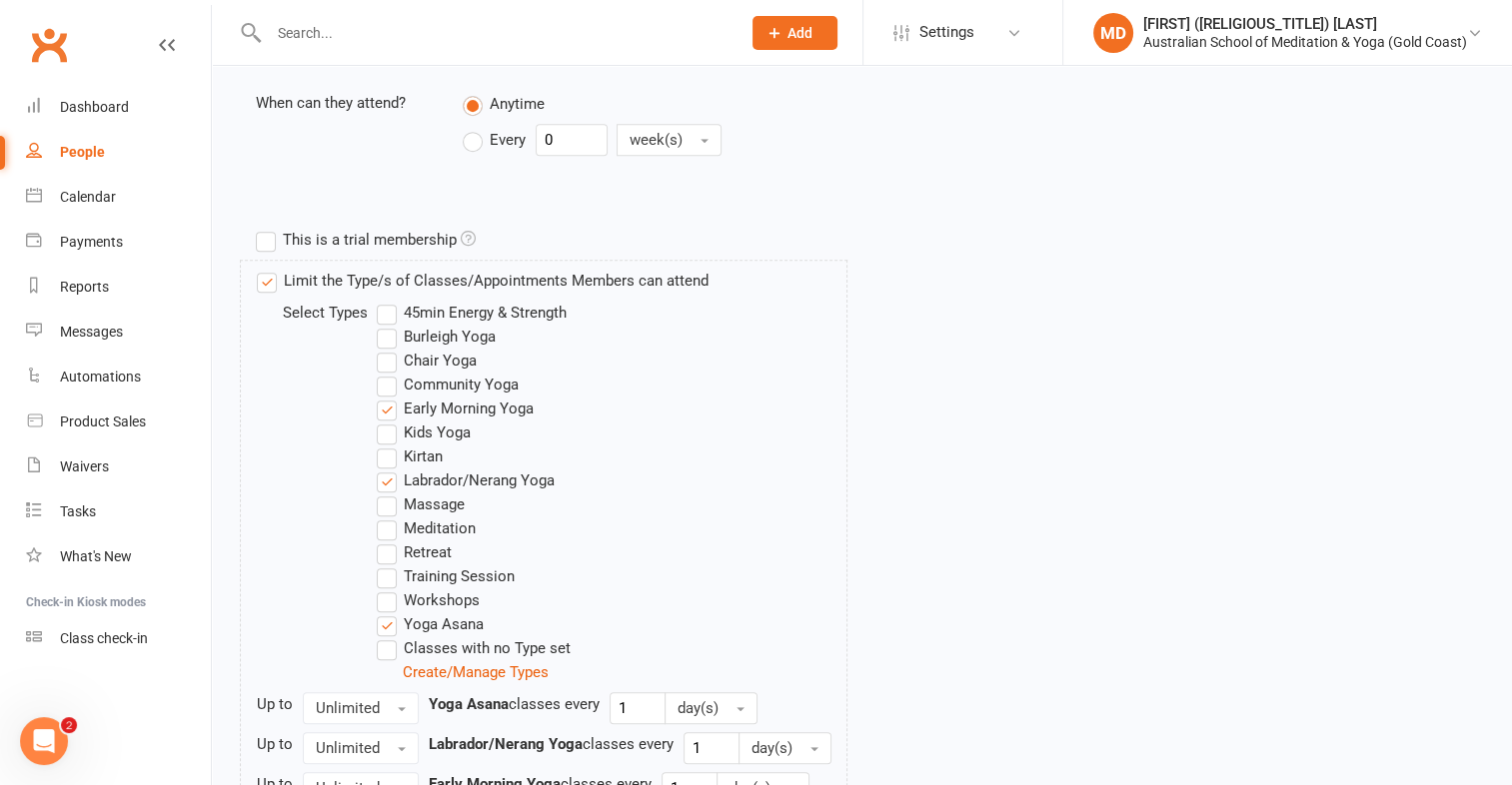 scroll, scrollTop: 1019, scrollLeft: 0, axis: vertical 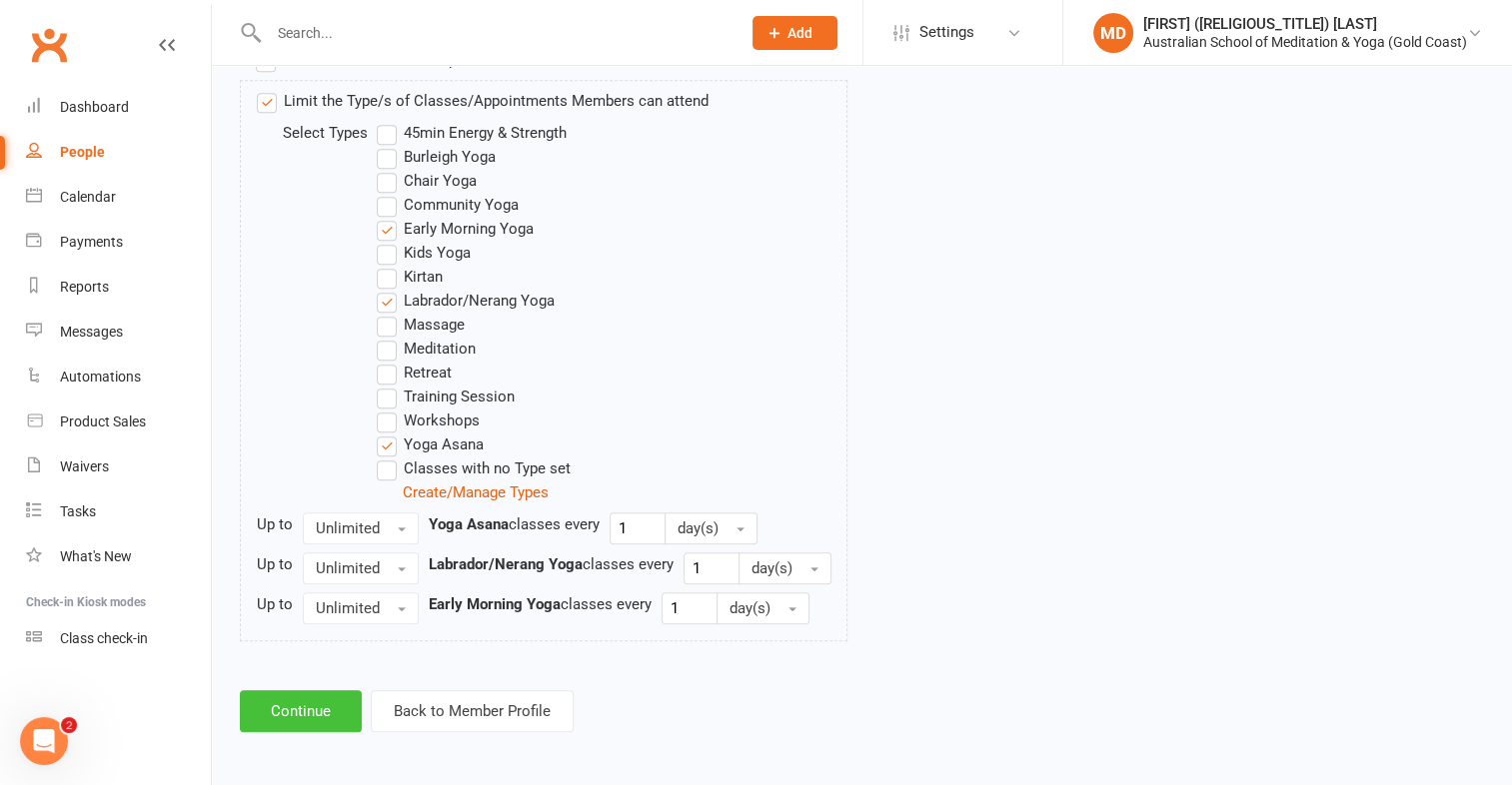 click on "Continue" at bounding box center (301, 711) 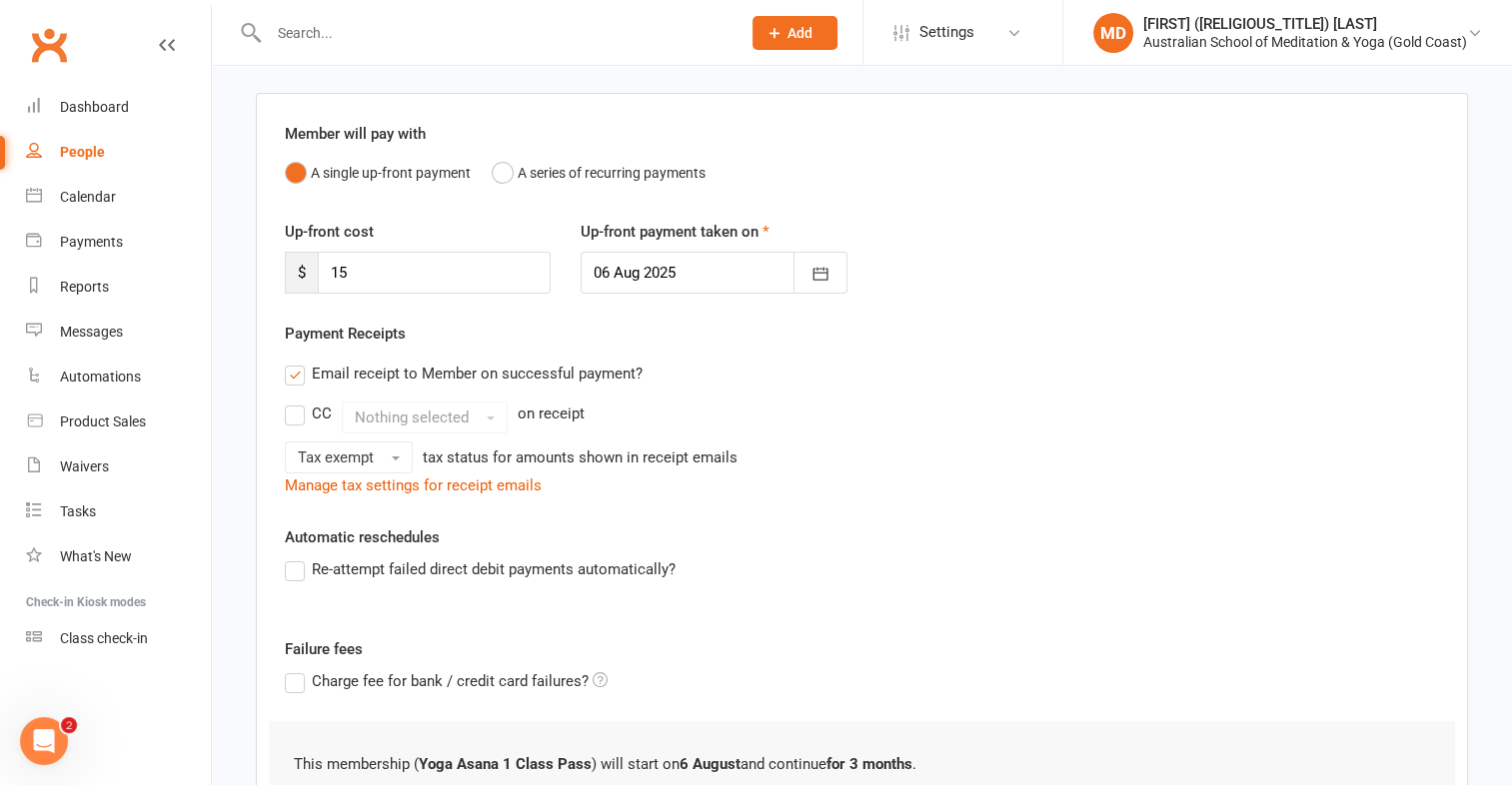 scroll, scrollTop: 380, scrollLeft: 0, axis: vertical 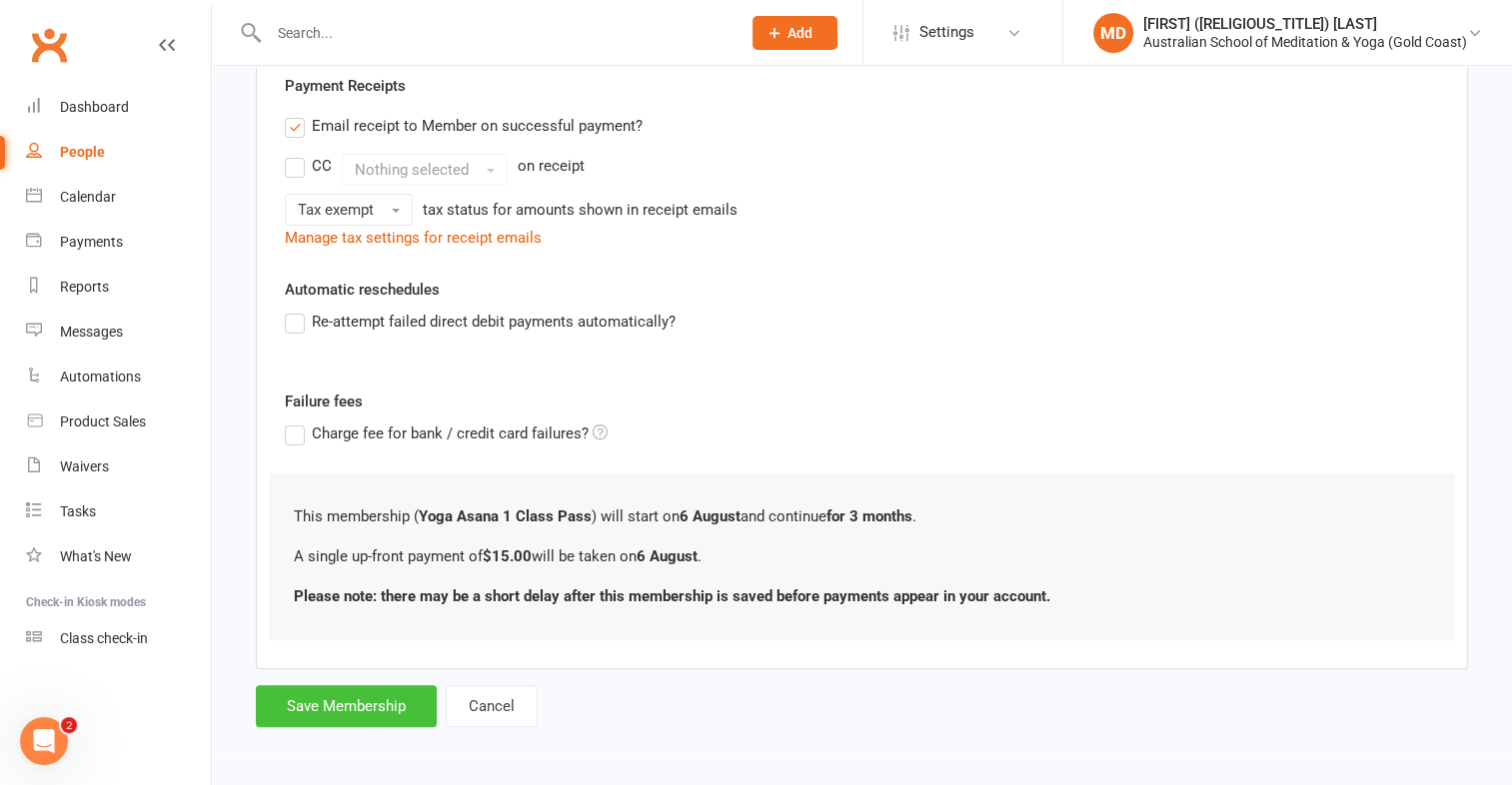 click on "Save Membership" at bounding box center (346, 706) 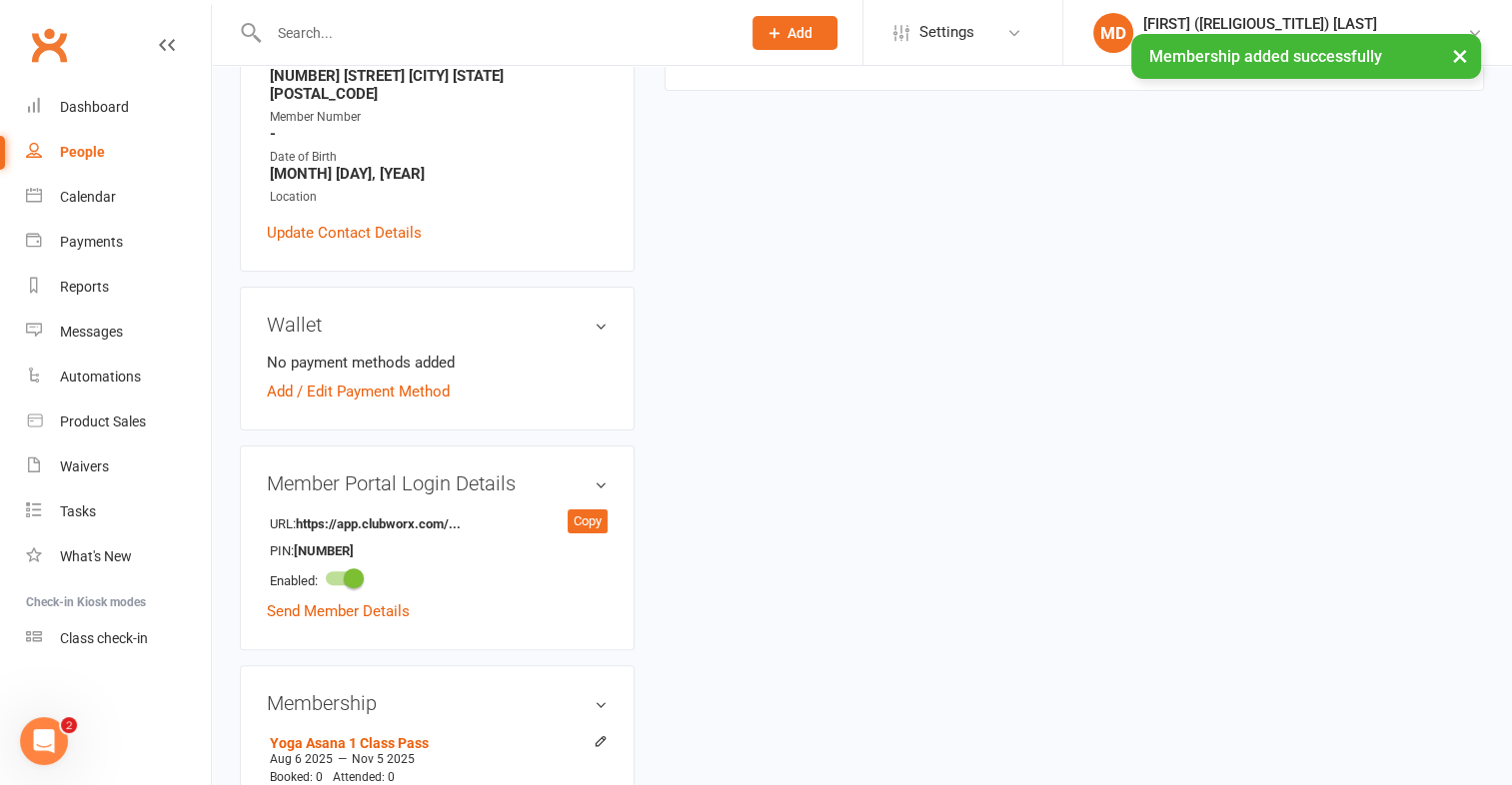 scroll, scrollTop: 0, scrollLeft: 0, axis: both 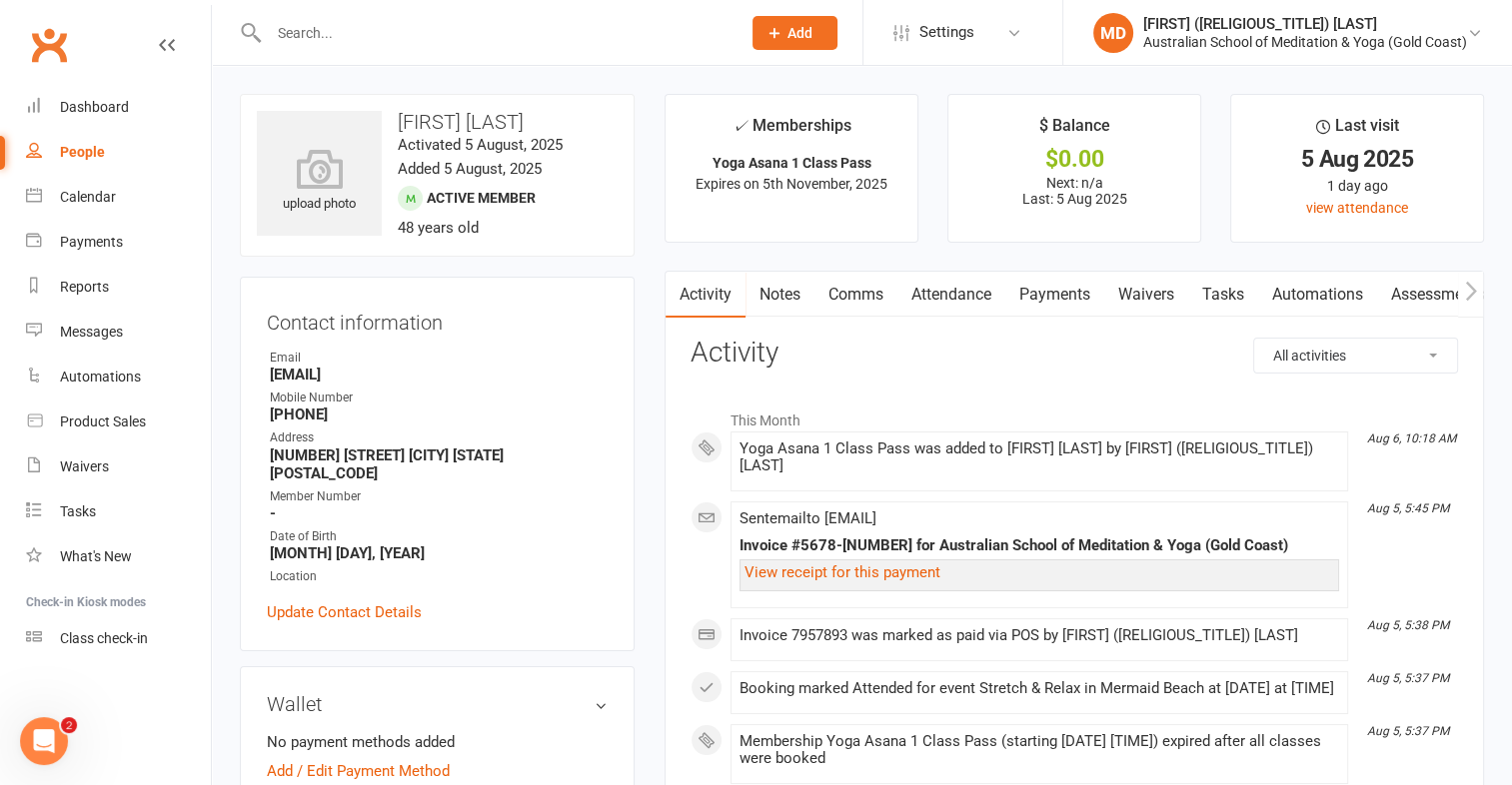 click on "Payments" at bounding box center (1054, 295) 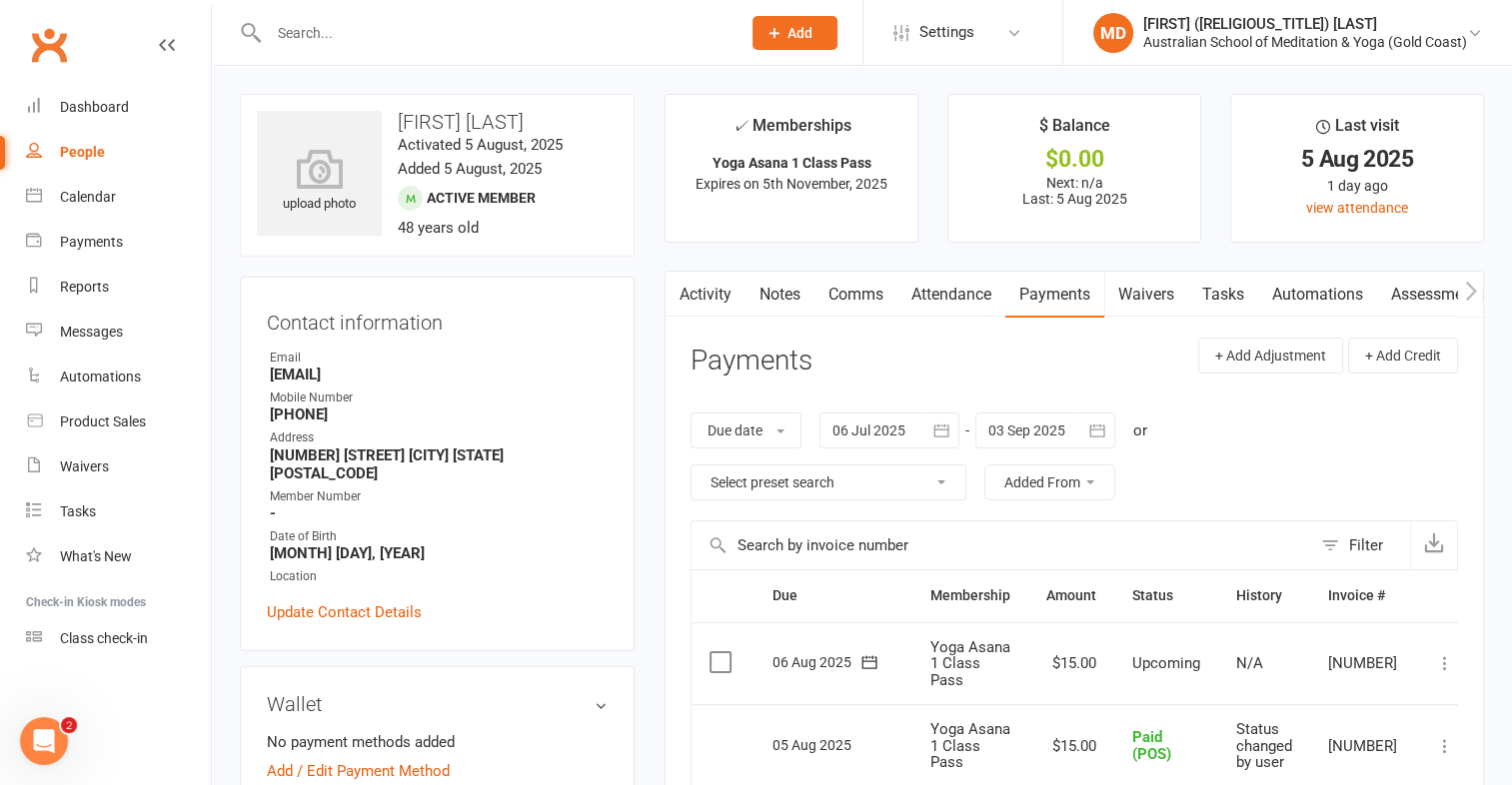 click at bounding box center (1445, 663) 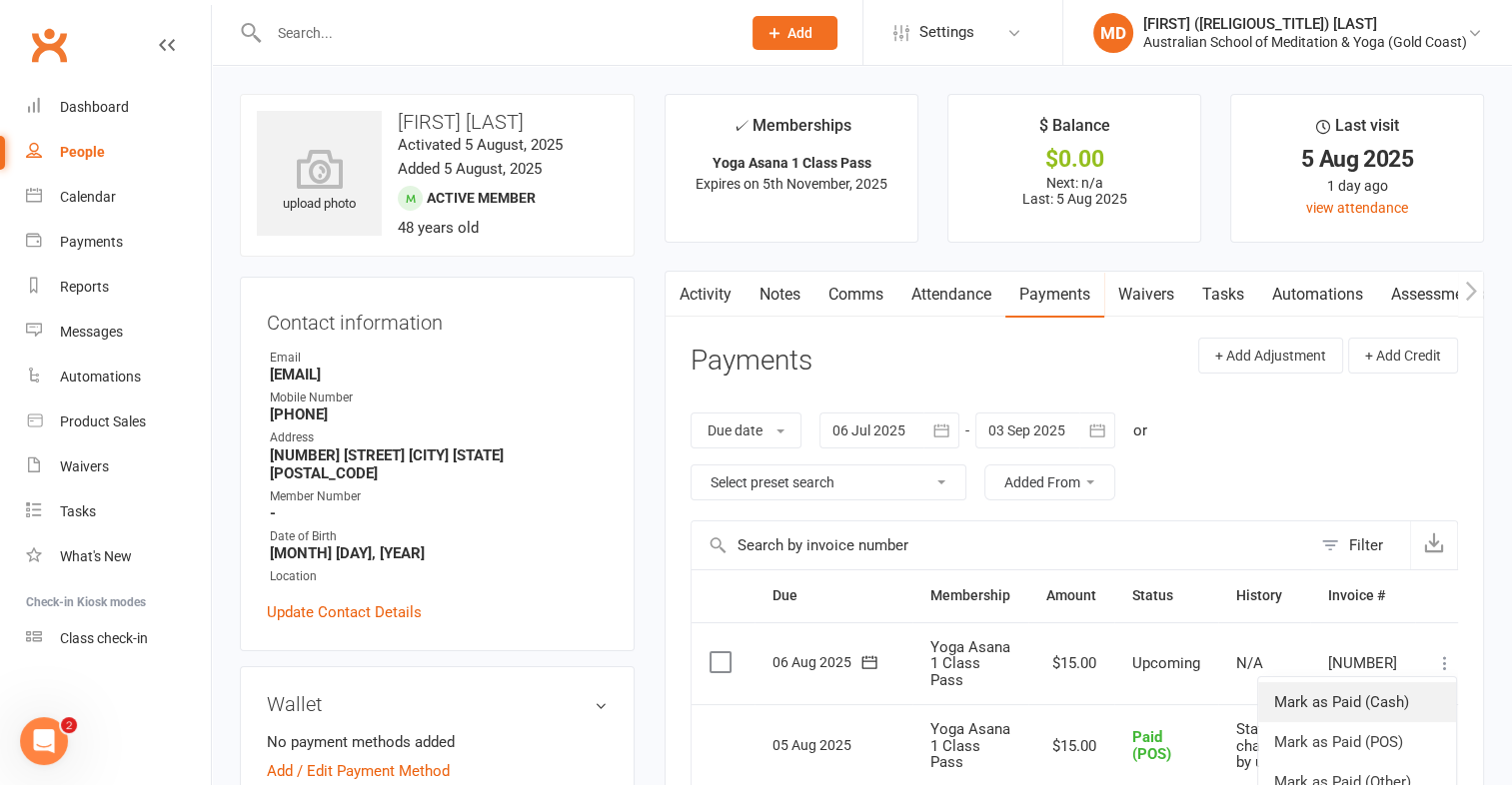 click on "Mark as Paid (Cash)" at bounding box center [1357, 702] 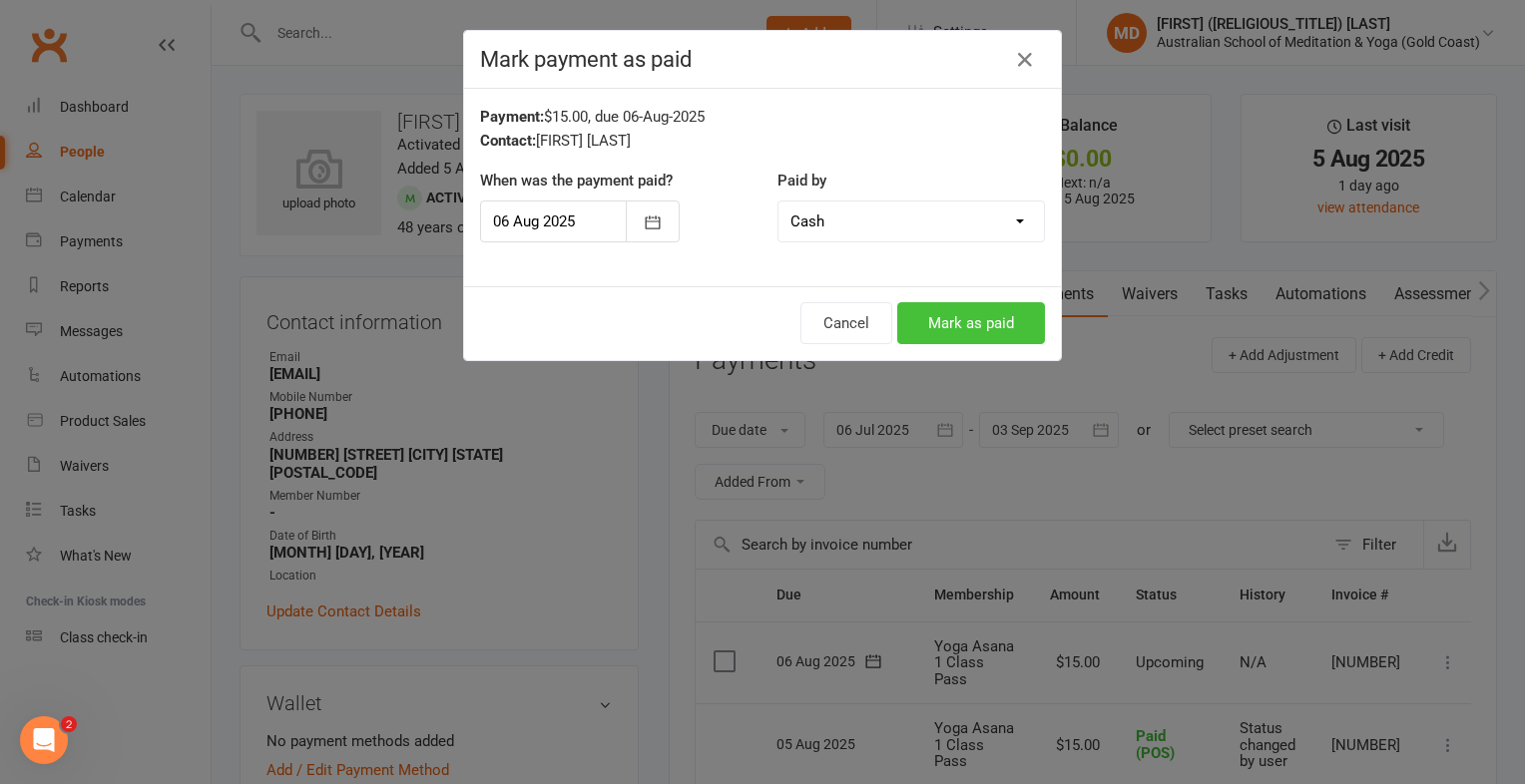 click on "Mark as paid" at bounding box center [971, 323] 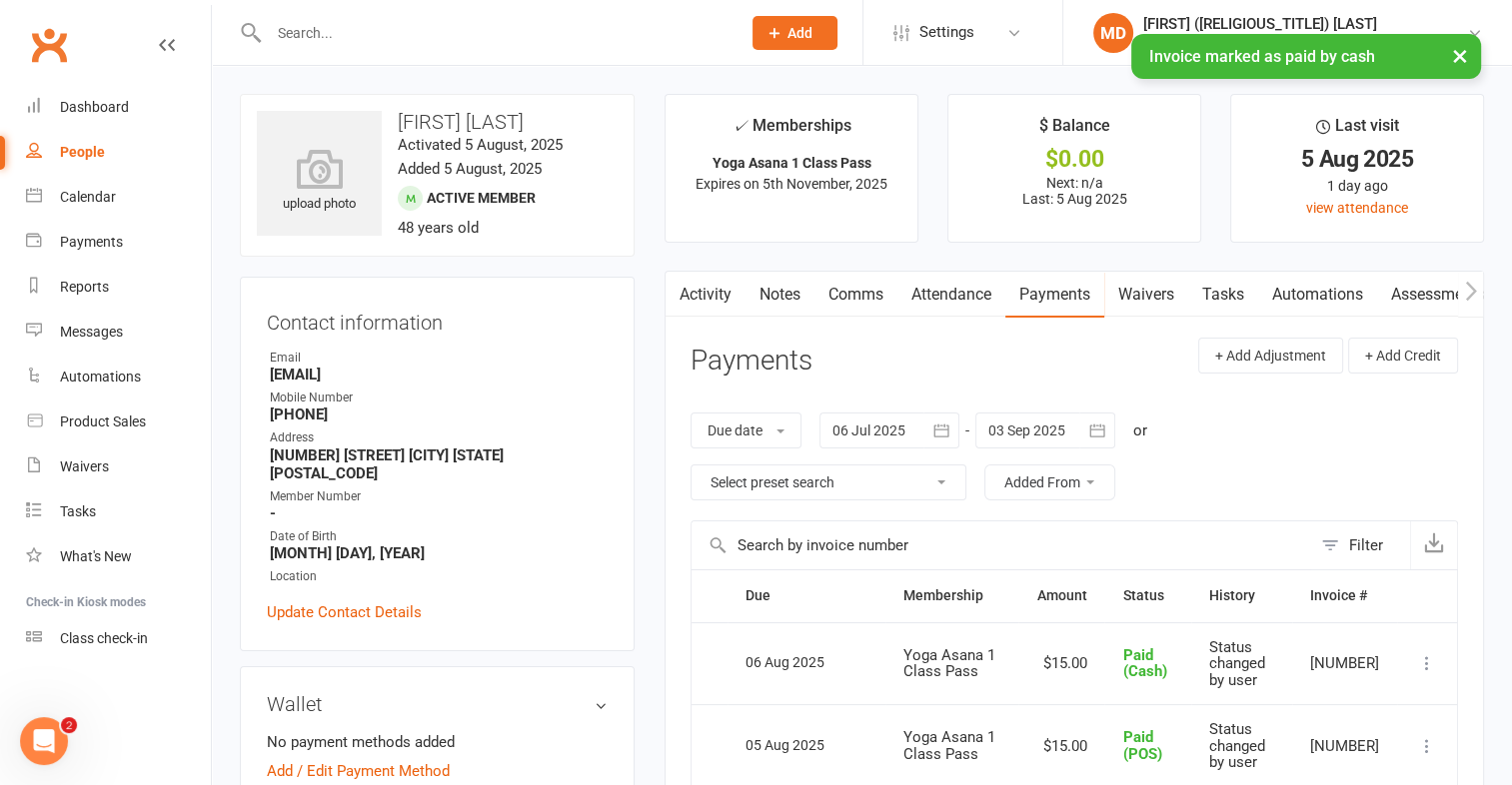 click at bounding box center (495, 33) 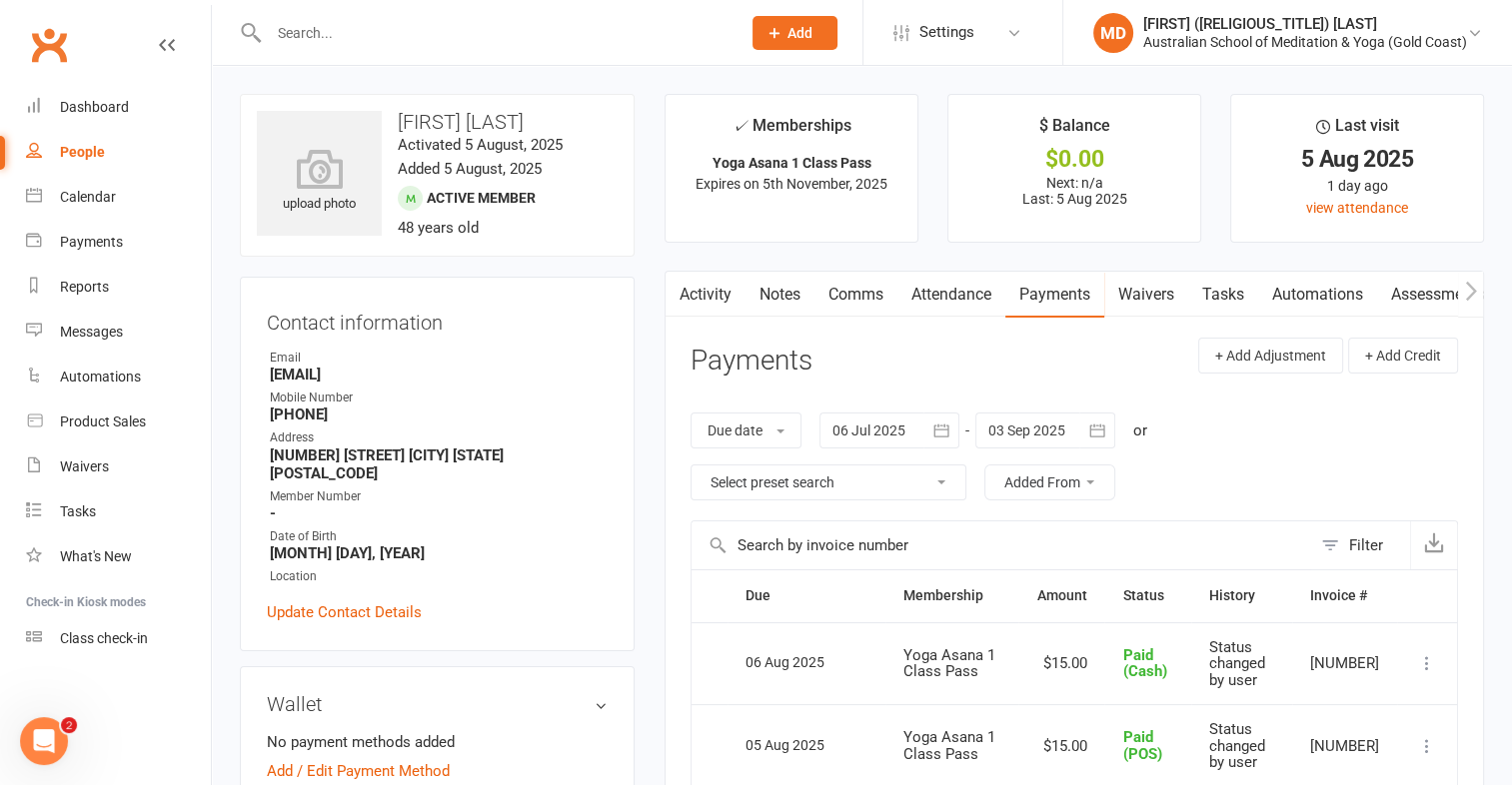 click at bounding box center (495, 33) 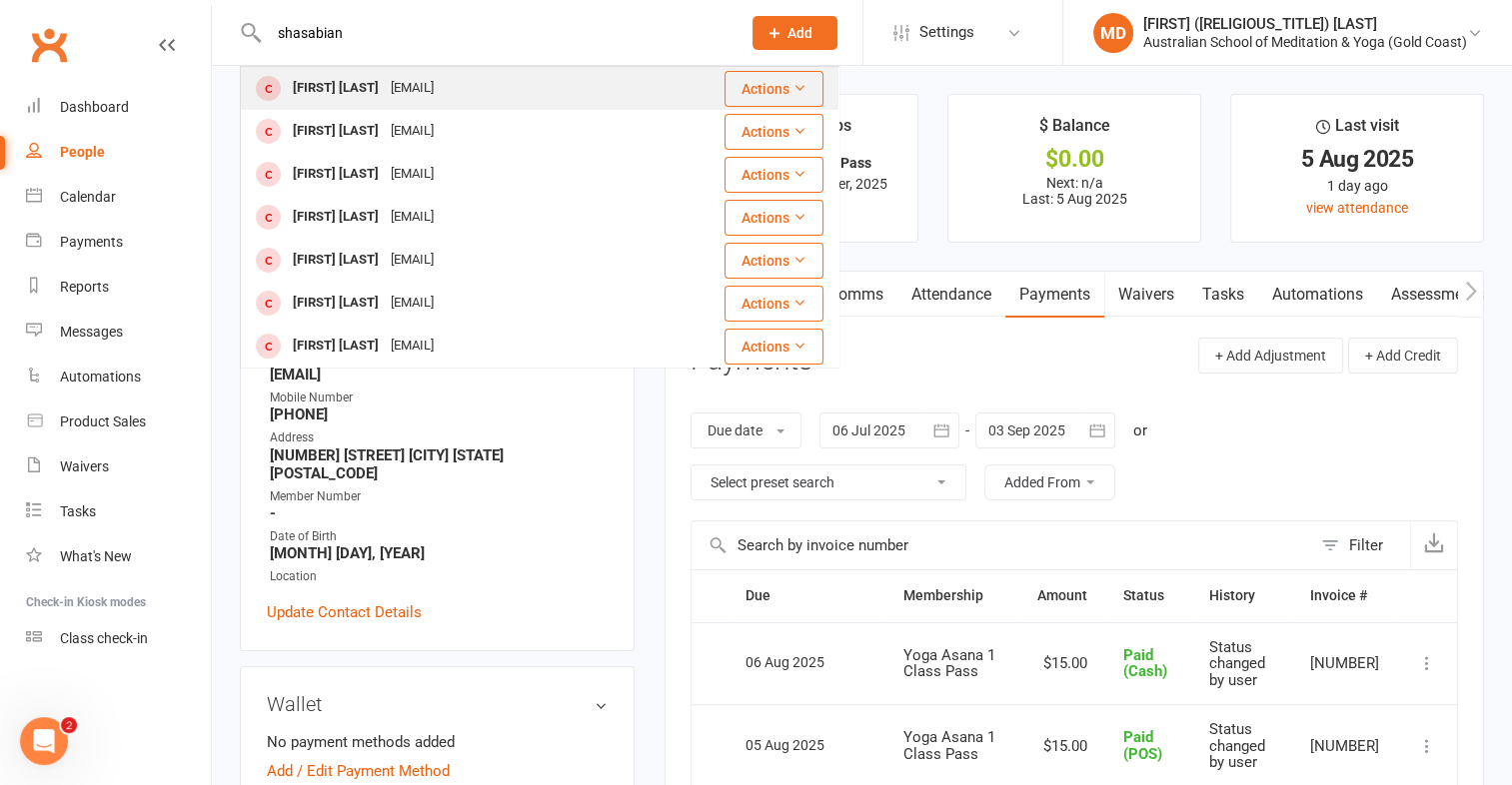 type on "shasabian" 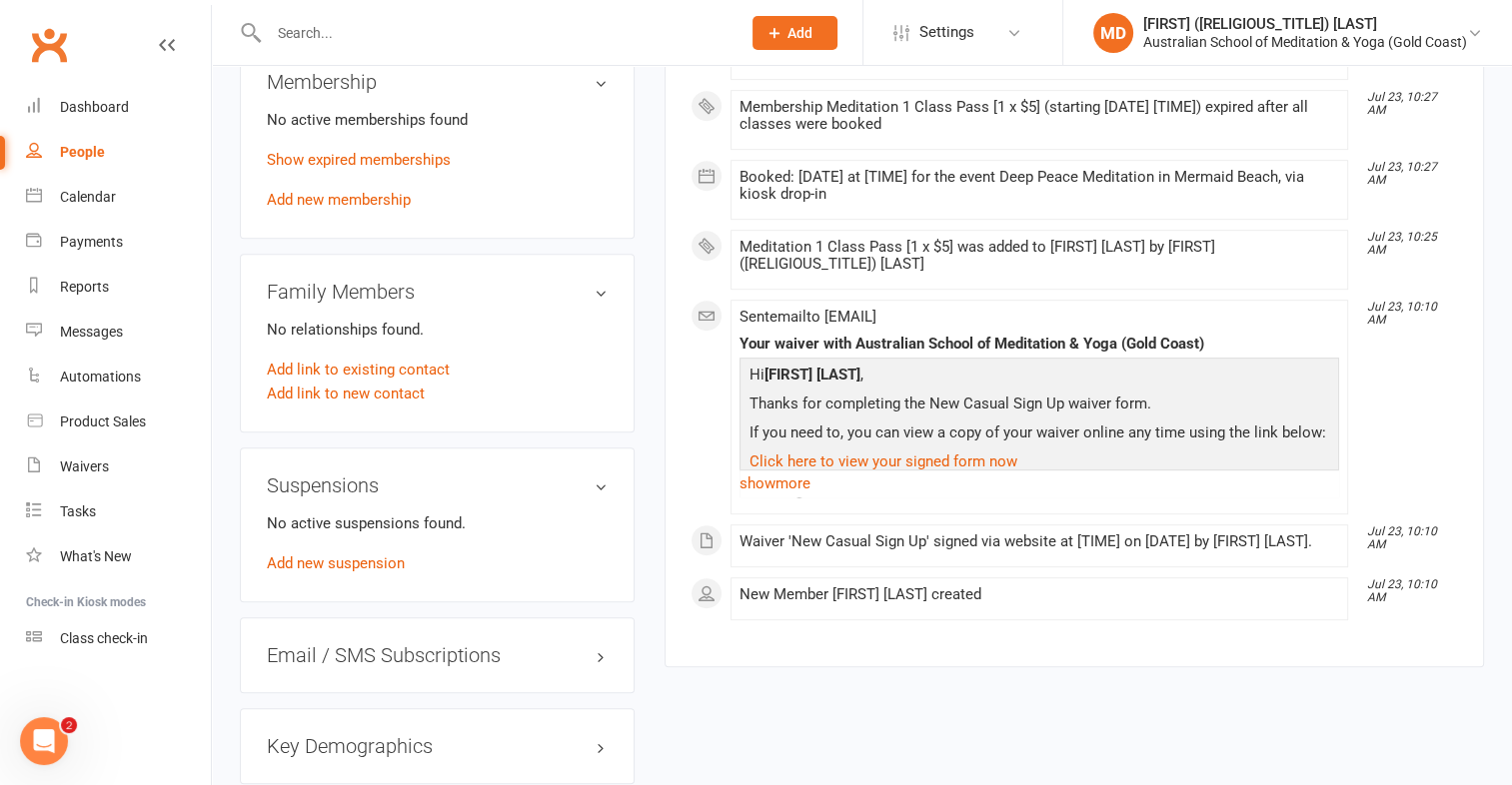 scroll, scrollTop: 999, scrollLeft: 0, axis: vertical 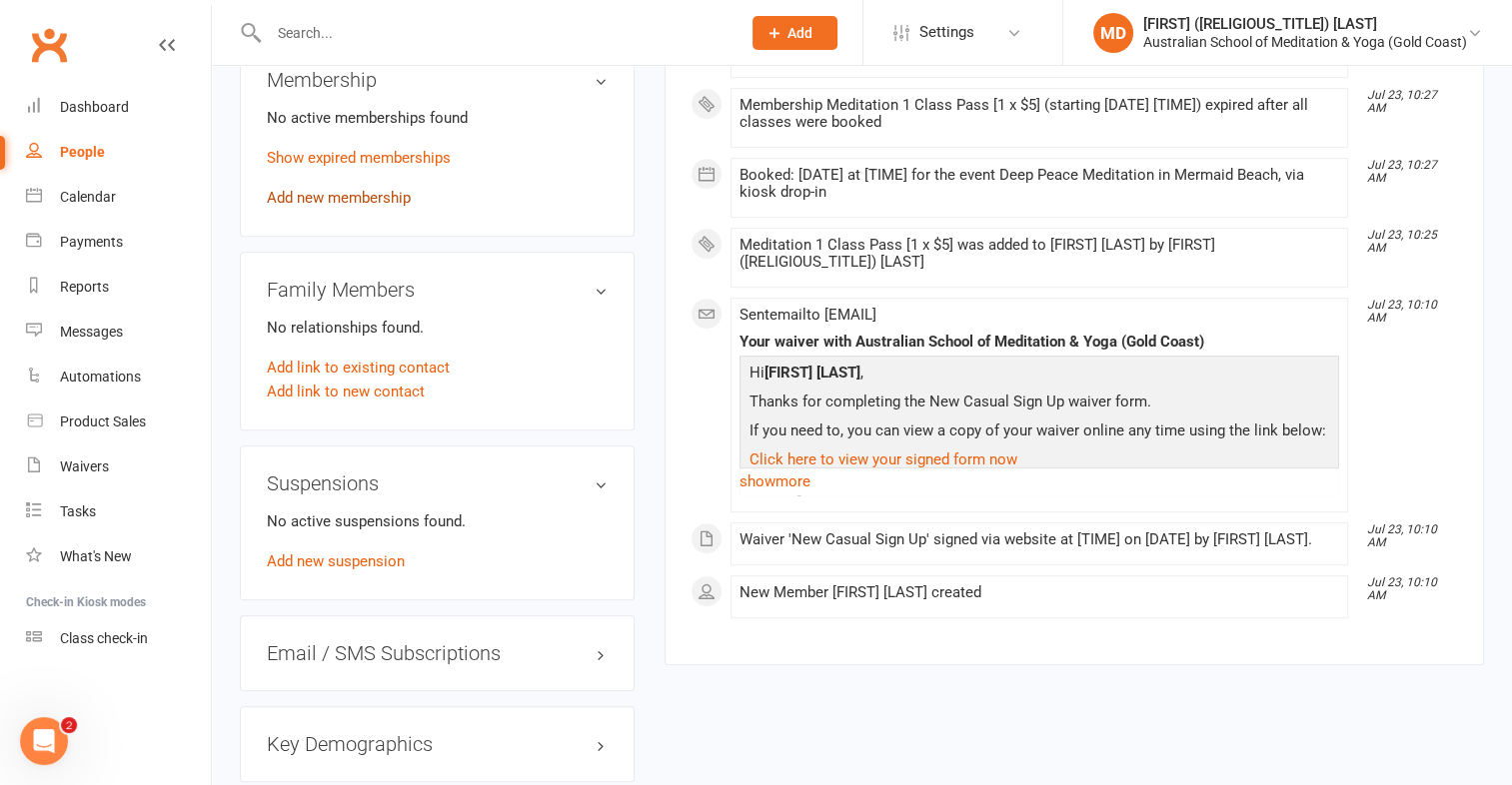 click on "Add new membership" at bounding box center (339, 198) 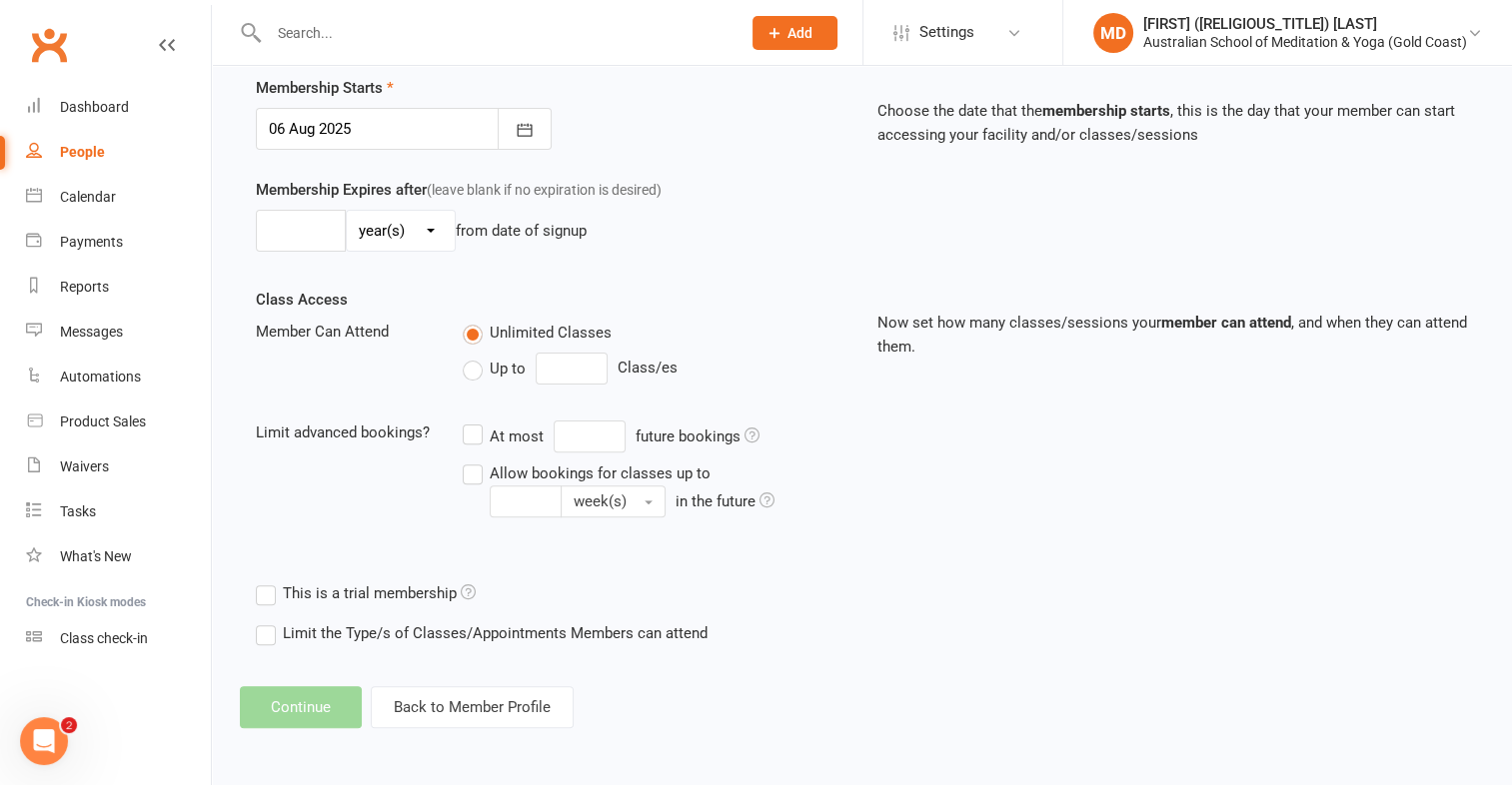 scroll, scrollTop: 0, scrollLeft: 0, axis: both 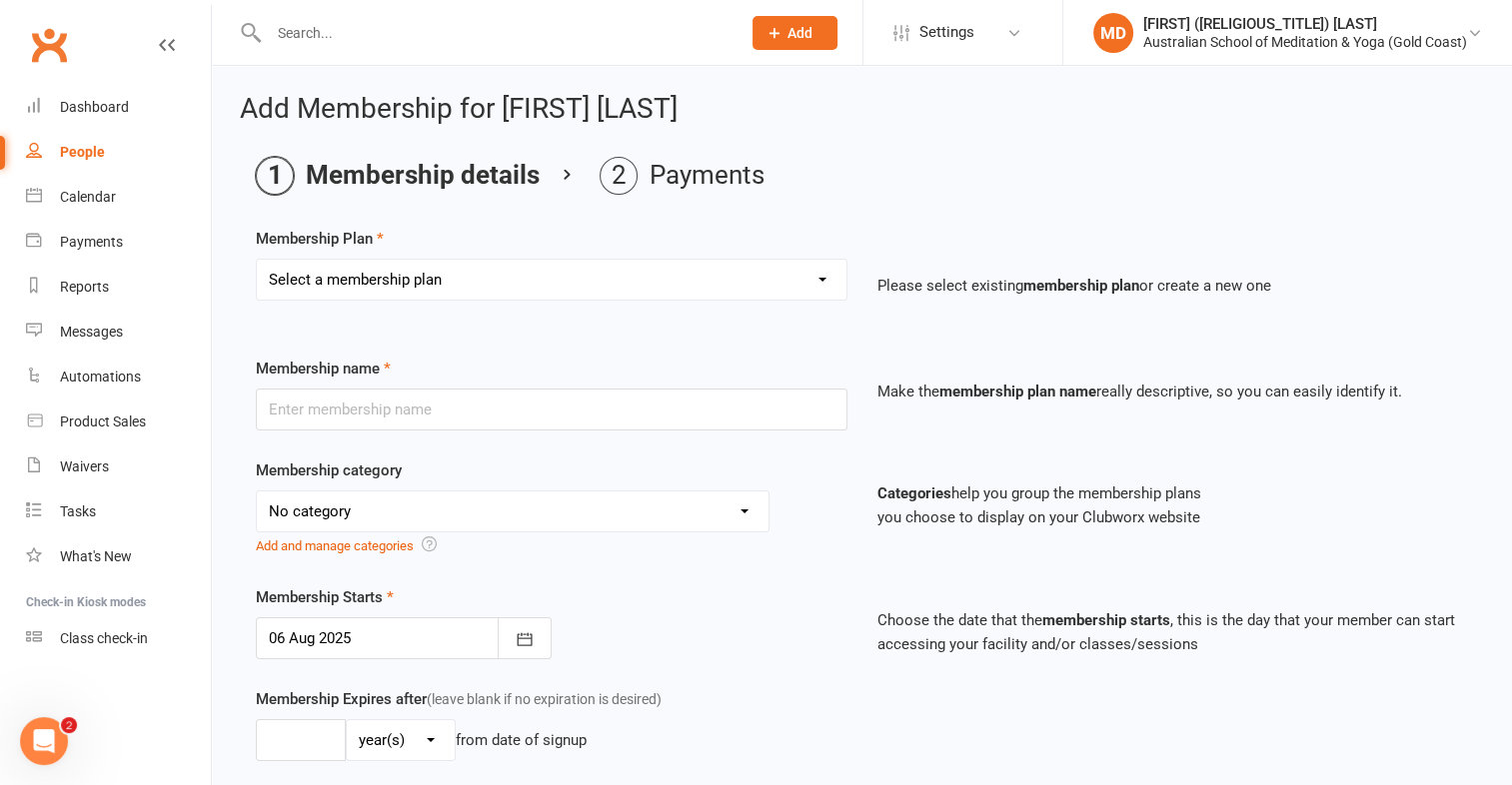 click on "Select a membership plan First Time Intro Offer (1 month Unlimited Meditation & Yoga) 1 Year Unlimited Membership - Weekly Recurring Payments Mindful Kids Meditation & Yoga Membership Mindful Kids Meditation & Yoga Membership (Concession) Yoga Asana 1 Class Pass Yoga Asana 1 Class Pass (Concession) Meditation 1 Class Pass [1 x $5] Community Yoga 1 Class Pass (1 x $5 class) CLASS PASS: 1 Yoga or Meditation Class Mindful Kids Meditation & Yoga 1 Class Pass Mindful Kids Meditation & Yoga 1 Class Pass (Concession/More Than One) Mindful Parents 1 Class Pass (For Tues Stretch & Relax) Labrador/Nerang Yoga 5 Class Pass Labrador/Nerang Yoga 10 Class Pass Teachers/Complimentary (MANAGEMENT USE ONLY) FIRST RESPONDERS 3 Month Pass Workshop 1 Month Membership (MANAGEMENT USE ONLY) Free! 1 Yoga or Meditation Class 12 Yoga Asana Class Pass 6 Yoga Asana Class Pass 7 Day Holiday Membership 6 Month Unlimited Membership - Weekly Recurring Payments 20 Yoga Asana Class Pass 12 Yoga Asana Class Pass (Concession)" at bounding box center (552, 280) 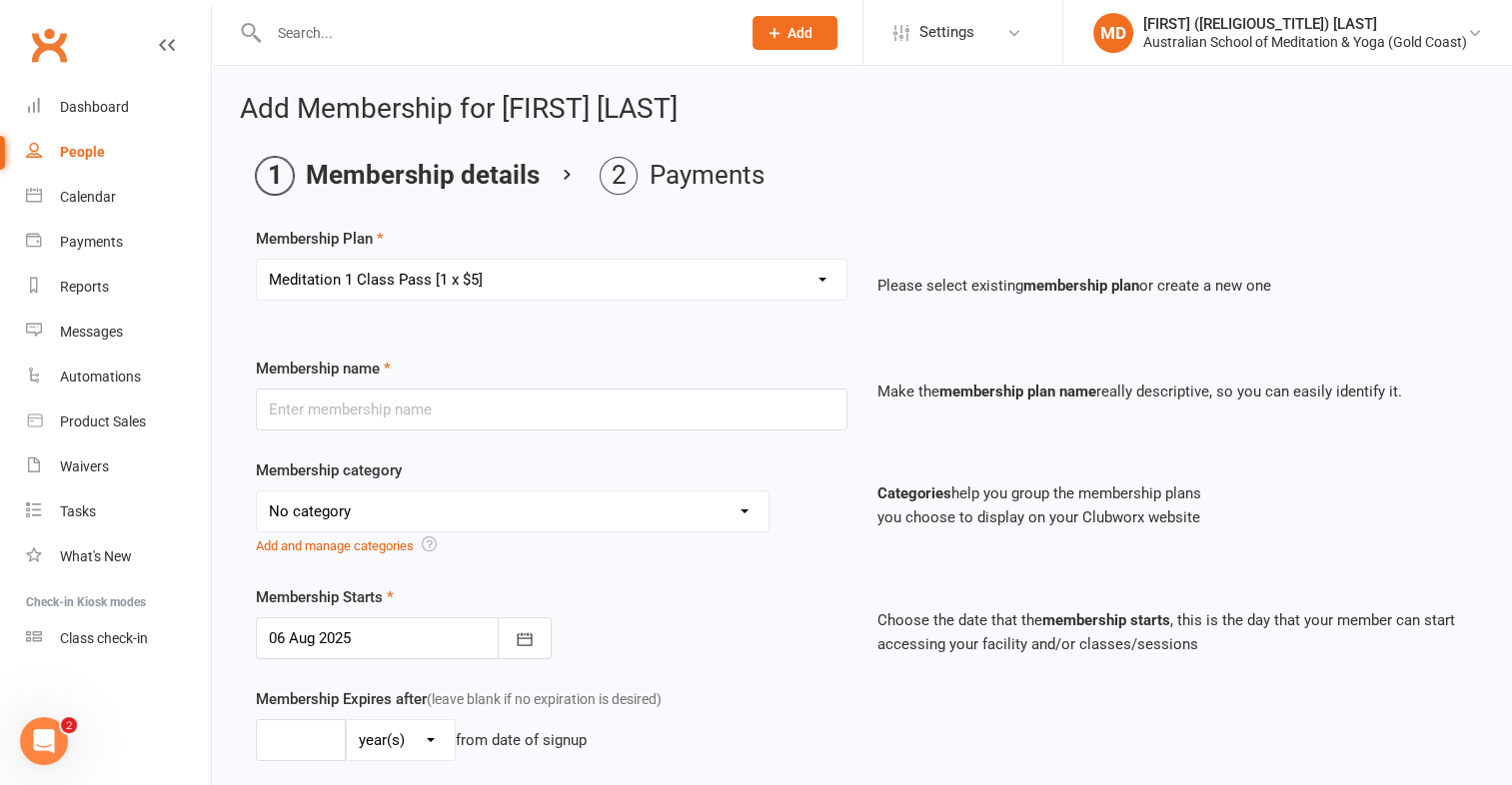 click on "Select a membership plan First Time Intro Offer (1 month Unlimited Meditation & Yoga) 1 Year Unlimited Membership - Weekly Recurring Payments Mindful Kids Meditation & Yoga Membership Mindful Kids Meditation & Yoga Membership (Concession) Yoga Asana 1 Class Pass Yoga Asana 1 Class Pass (Concession) Meditation 1 Class Pass [1 x $5] Community Yoga 1 Class Pass (1 x $5 class) CLASS PASS: 1 Yoga or Meditation Class Mindful Kids Meditation & Yoga 1 Class Pass Mindful Kids Meditation & Yoga 1 Class Pass (Concession/More Than One) Mindful Parents 1 Class Pass (For Tues Stretch & Relax) Labrador/Nerang Yoga 5 Class Pass Labrador/Nerang Yoga 10 Class Pass Teachers/Complimentary (MANAGEMENT USE ONLY) FIRST RESPONDERS 3 Month Pass Workshop 1 Month Membership (MANAGEMENT USE ONLY) Free! 1 Yoga or Meditation Class 12 Yoga Asana Class Pass 6 Yoga Asana Class Pass 7 Day Holiday Membership 6 Month Unlimited Membership - Weekly Recurring Payments 20 Yoga Asana Class Pass 12 Yoga Asana Class Pass (Concession)" at bounding box center [552, 280] 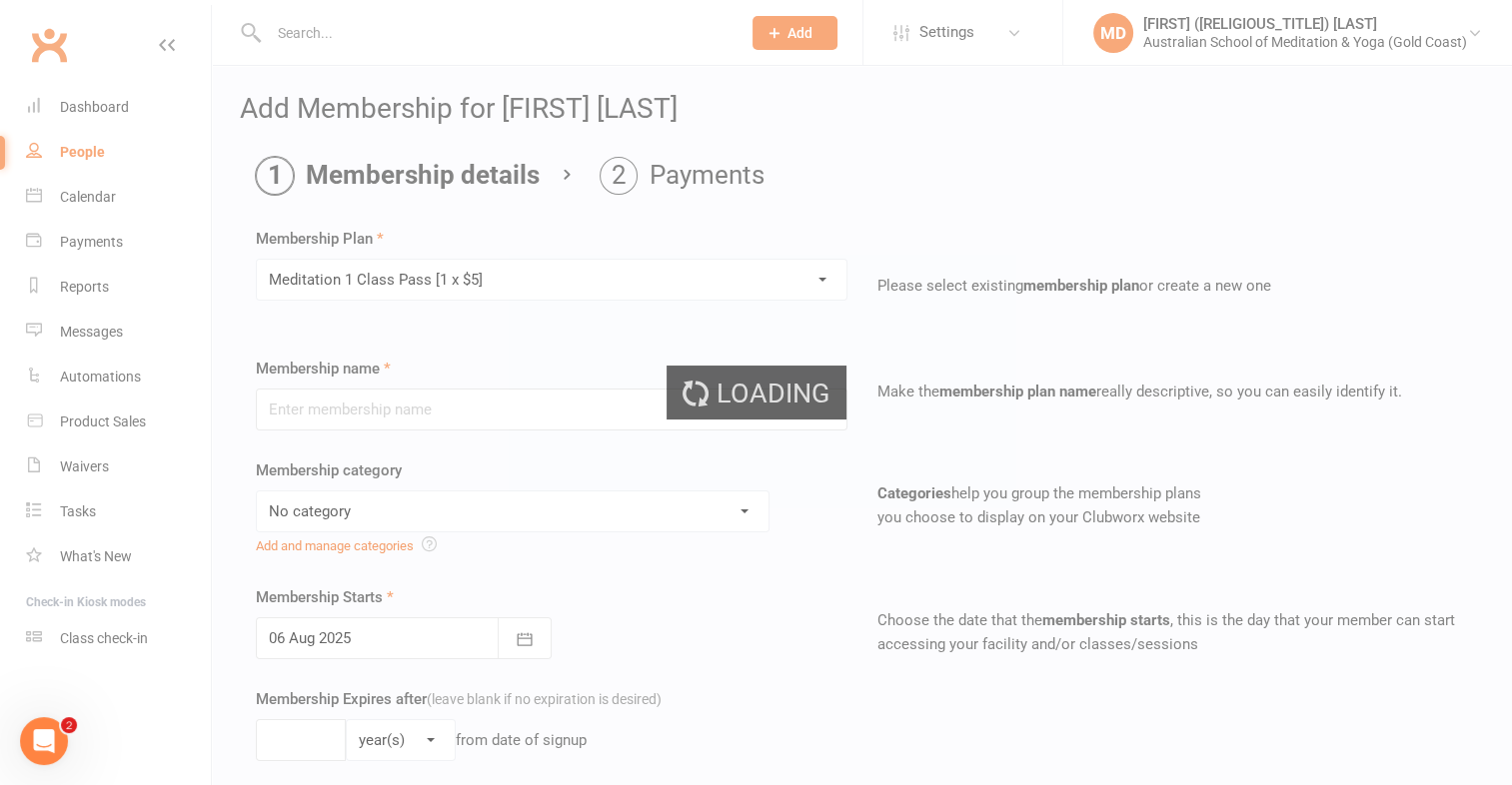 type on "Meditation 1 Class Pass [1 x $5]" 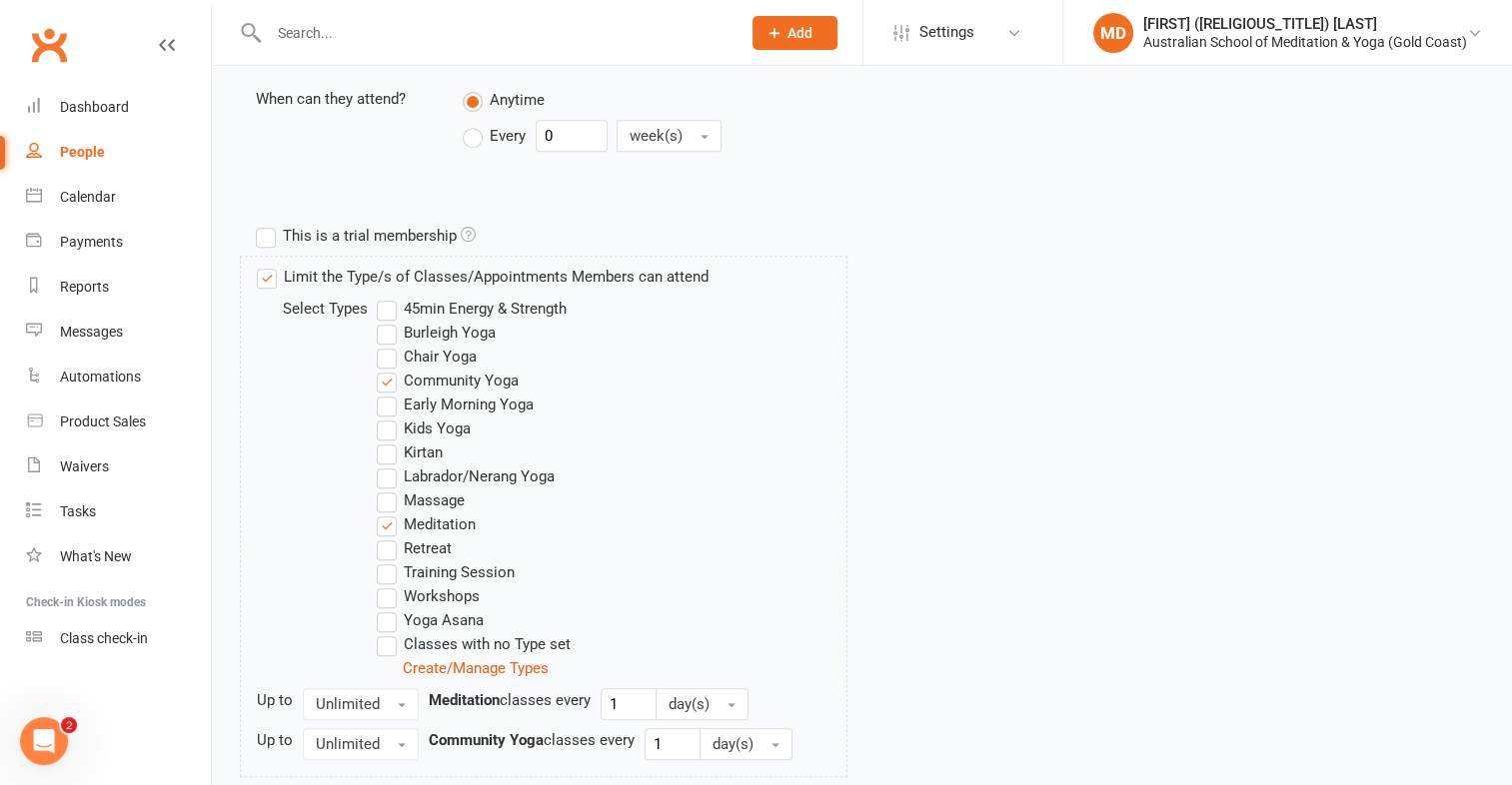 scroll, scrollTop: 979, scrollLeft: 0, axis: vertical 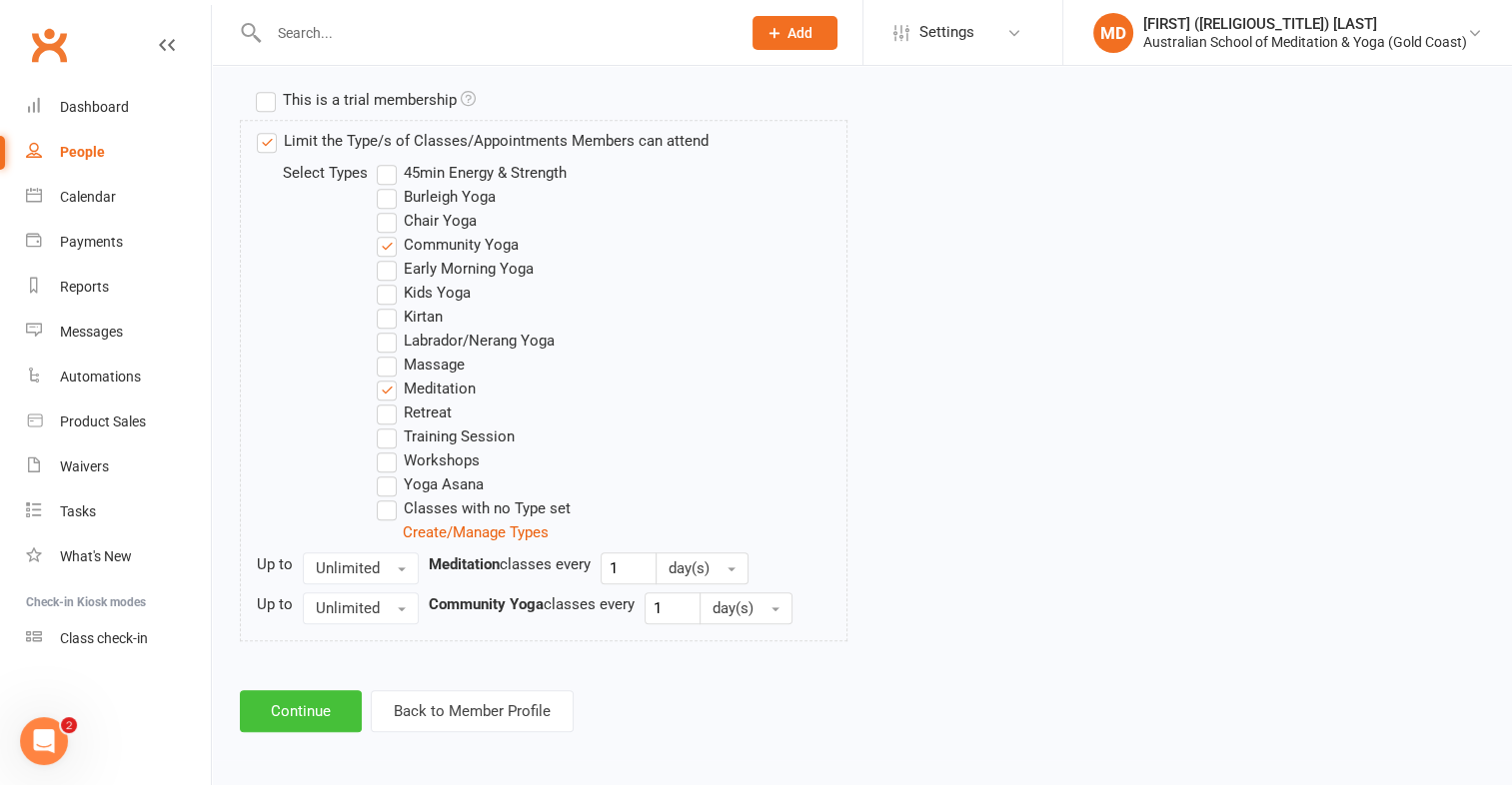 click on "Continue" at bounding box center (301, 711) 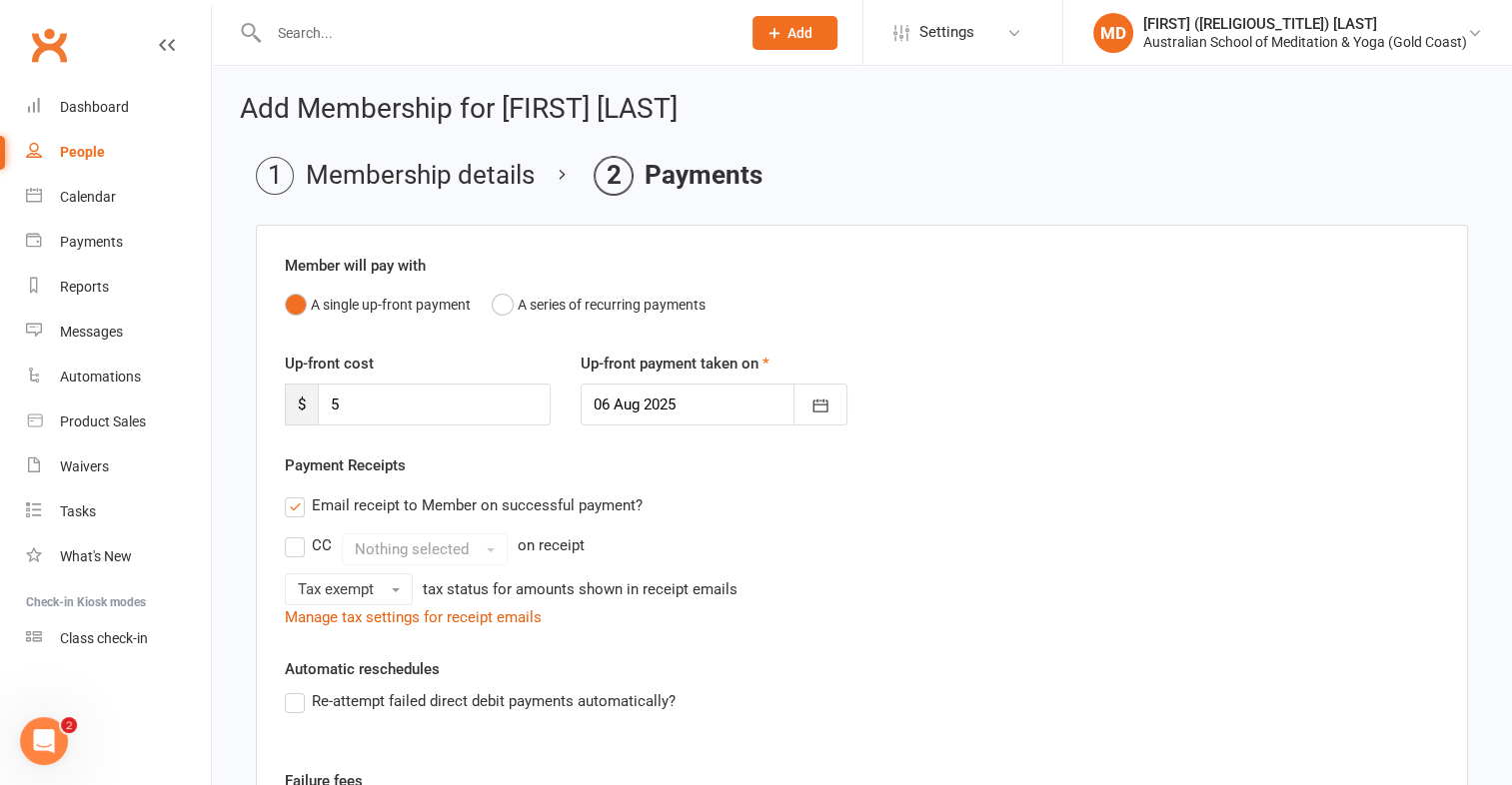 scroll, scrollTop: 380, scrollLeft: 0, axis: vertical 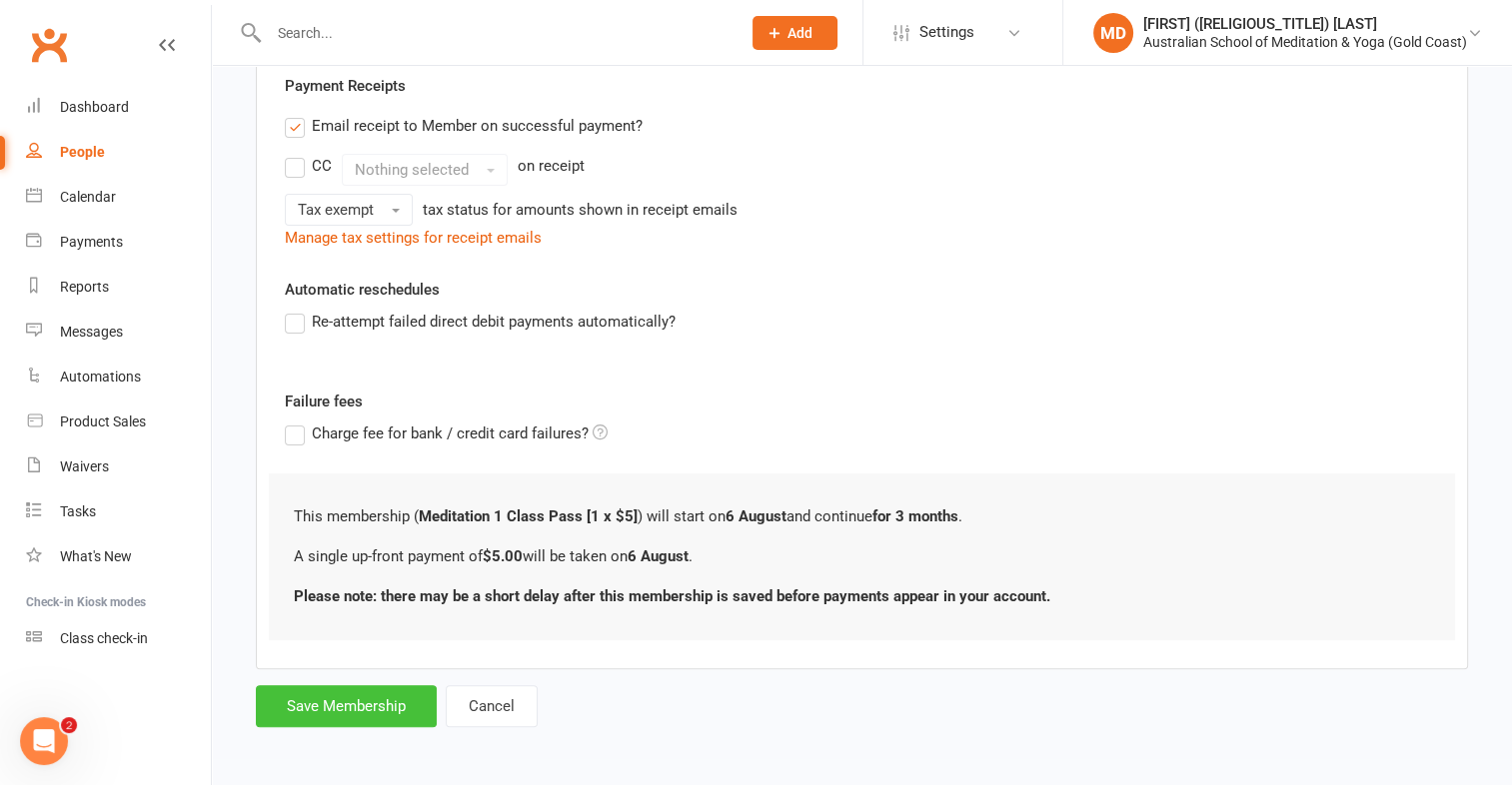 click on "Save Membership" at bounding box center [346, 706] 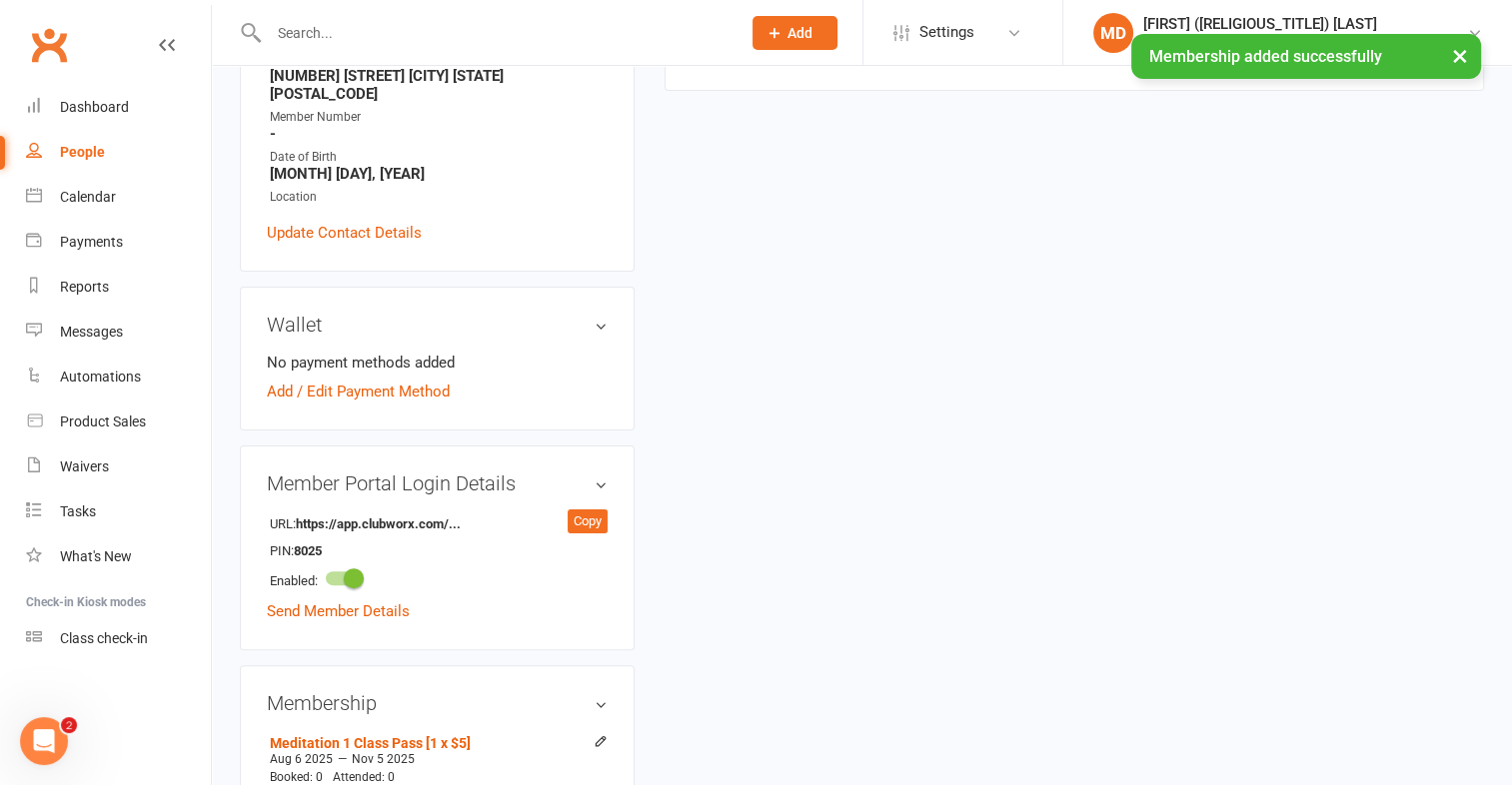 scroll, scrollTop: 0, scrollLeft: 0, axis: both 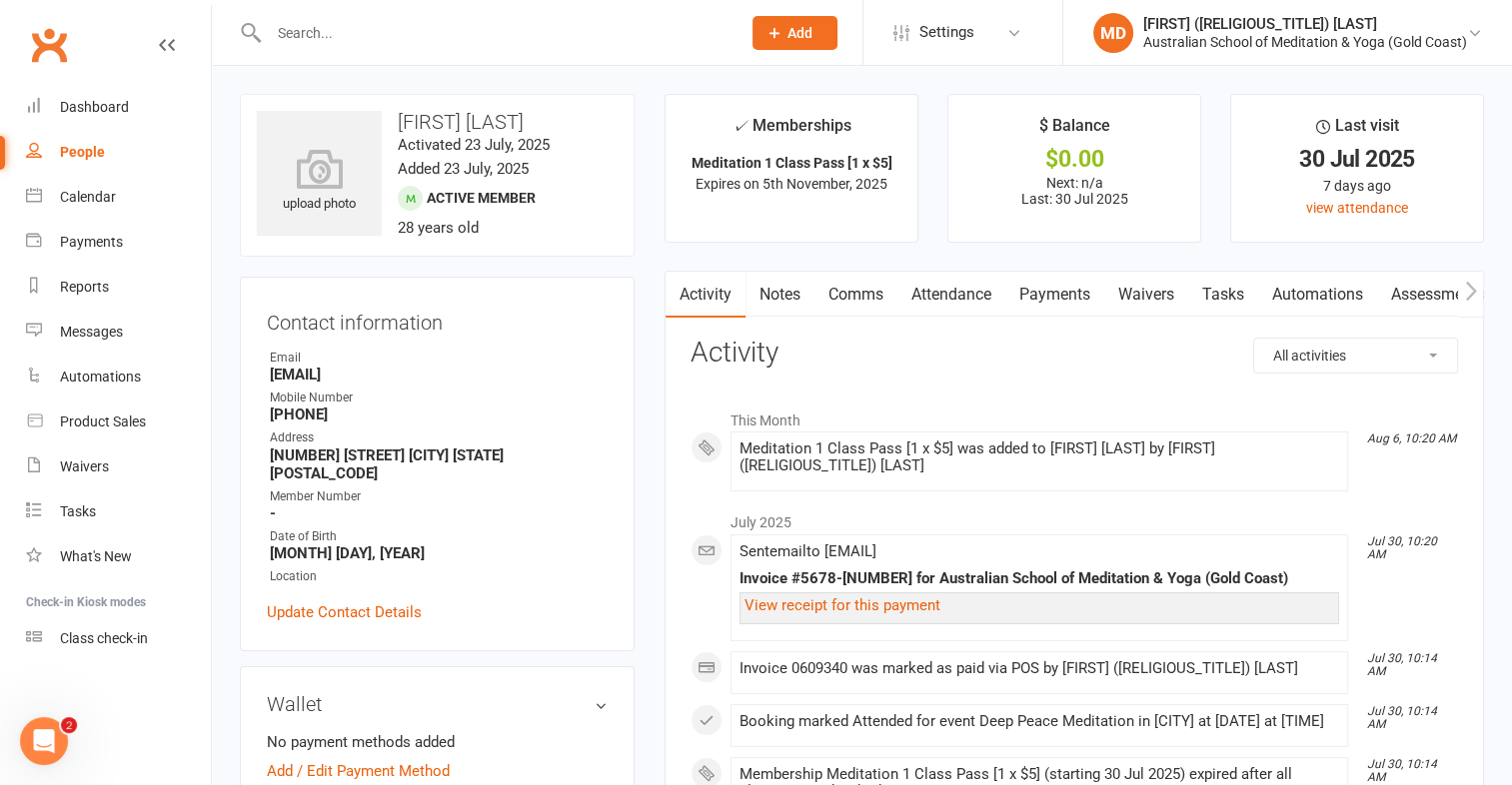 click on "Payments" at bounding box center [1054, 295] 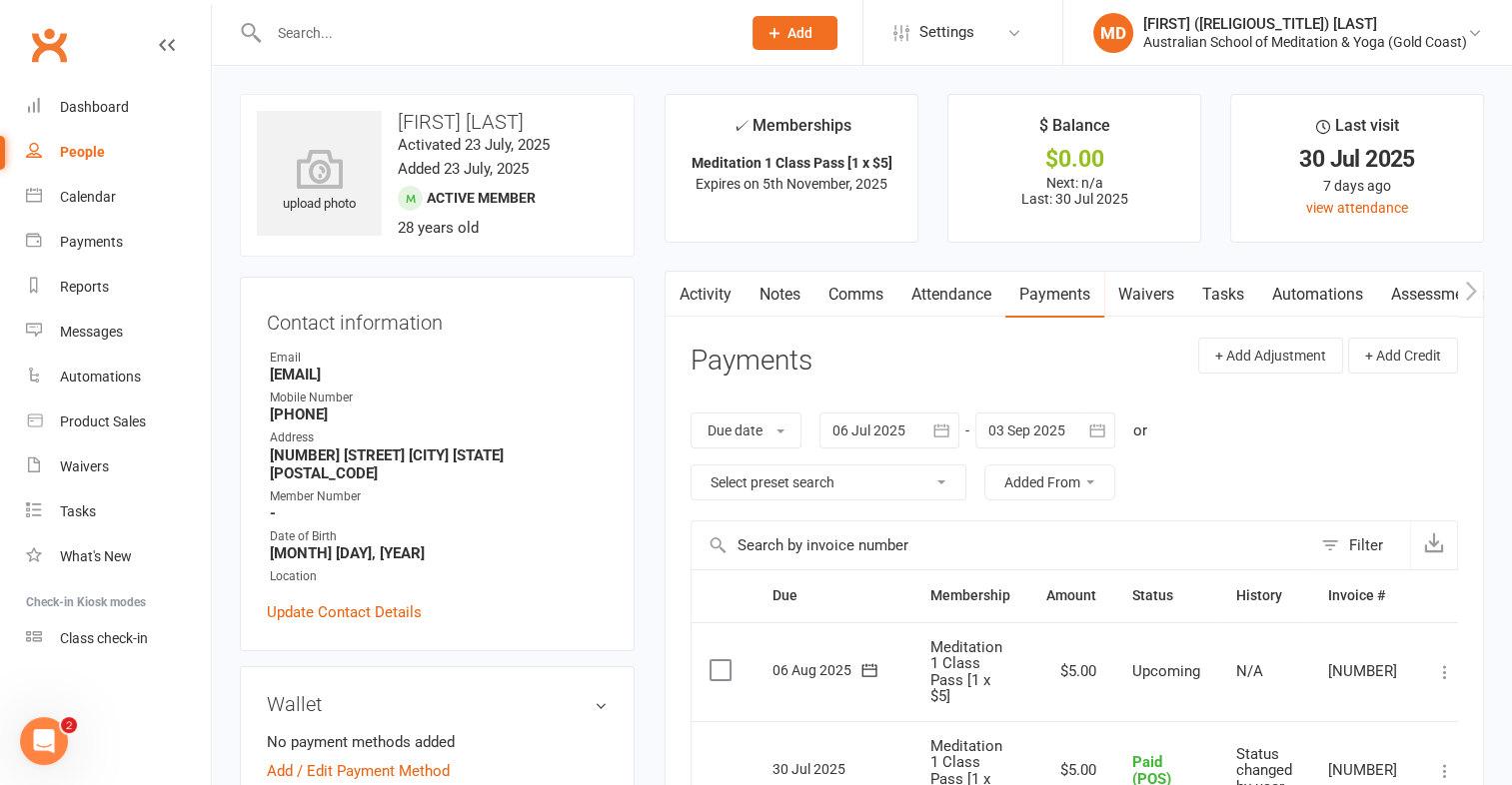 click at bounding box center [1445, 672] 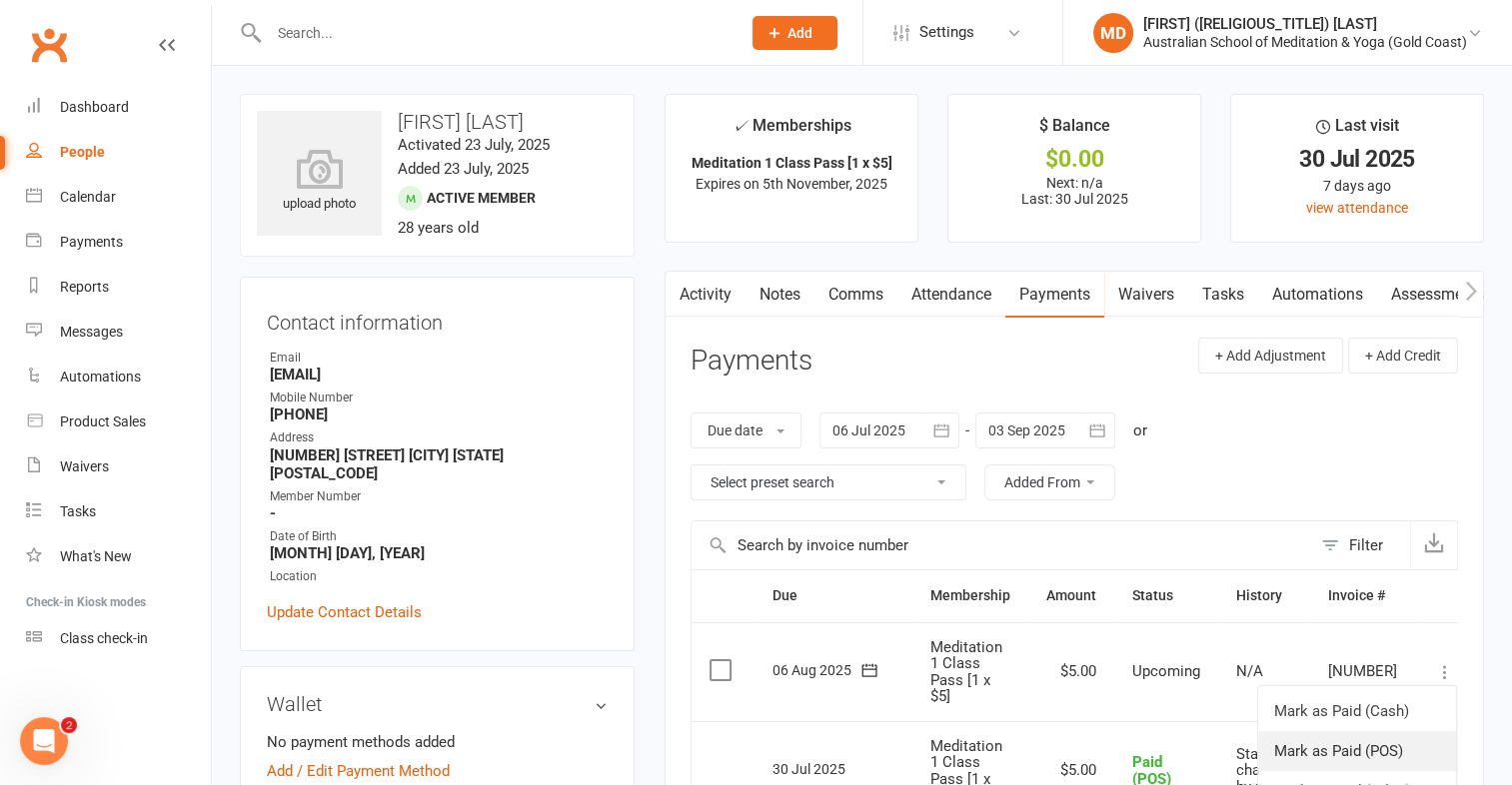 click on "Mark as Paid (POS)" at bounding box center (1357, 751) 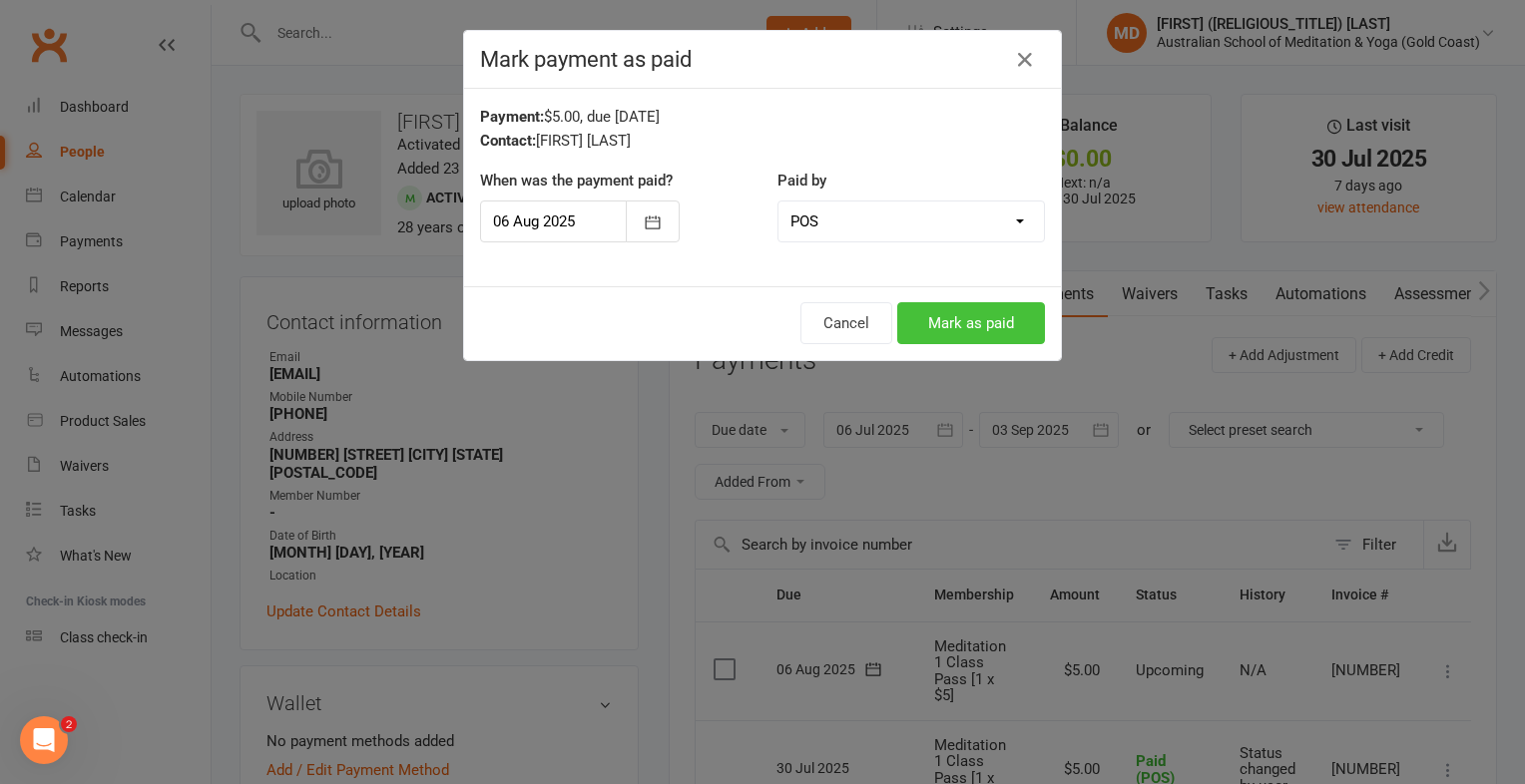 click on "Mark as paid" at bounding box center (971, 323) 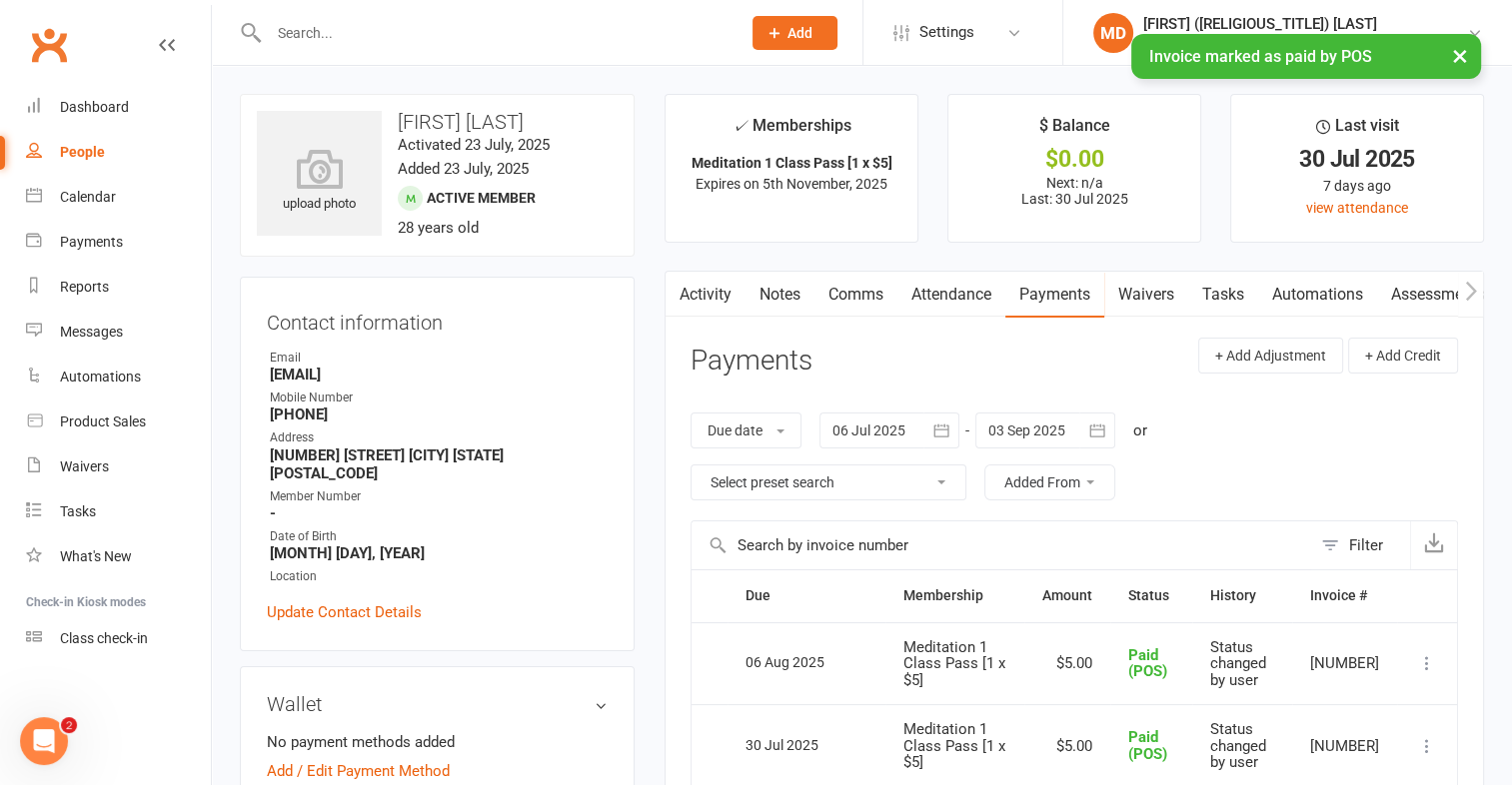click at bounding box center [495, 33] 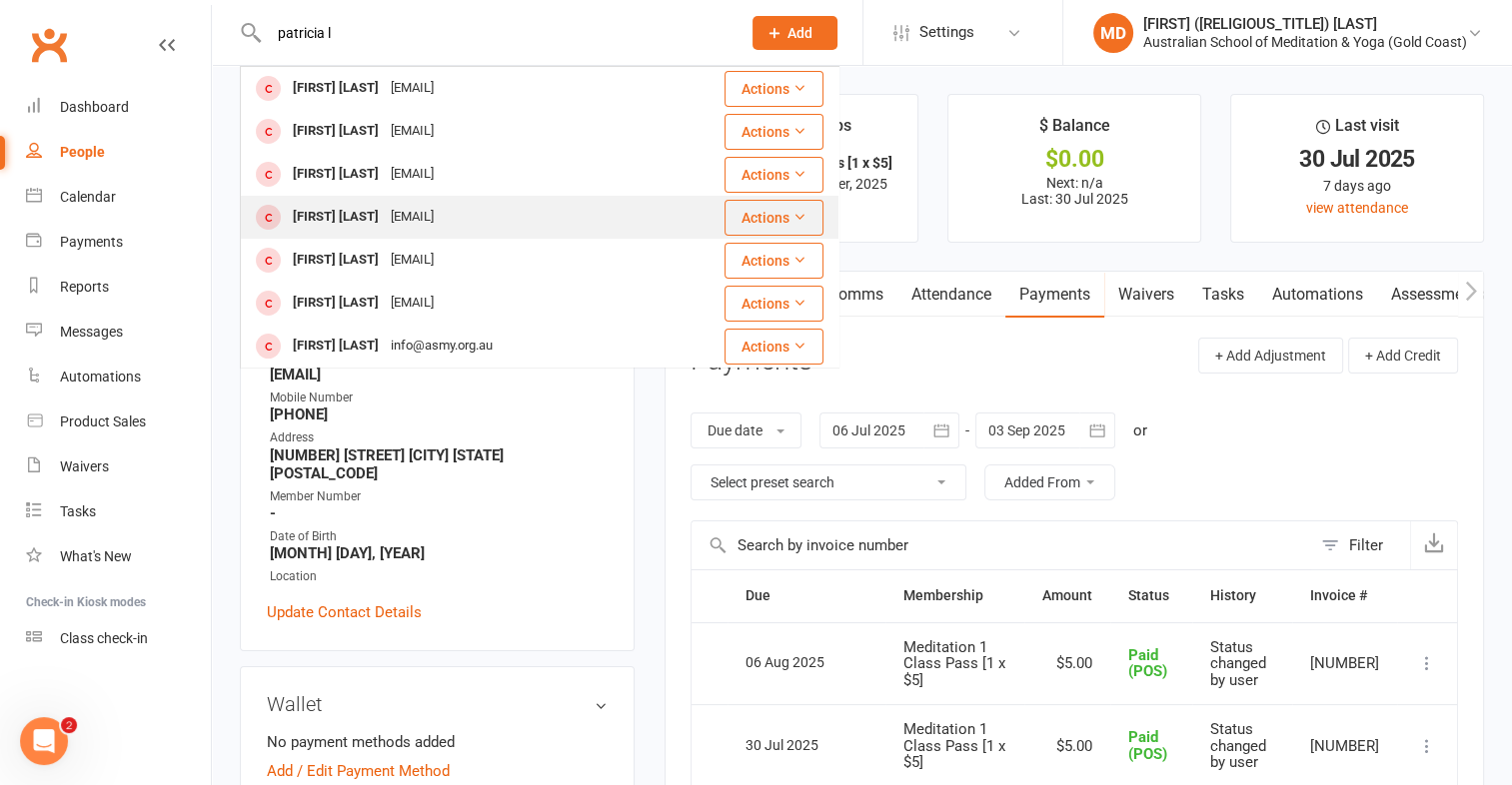type on "patricia l" 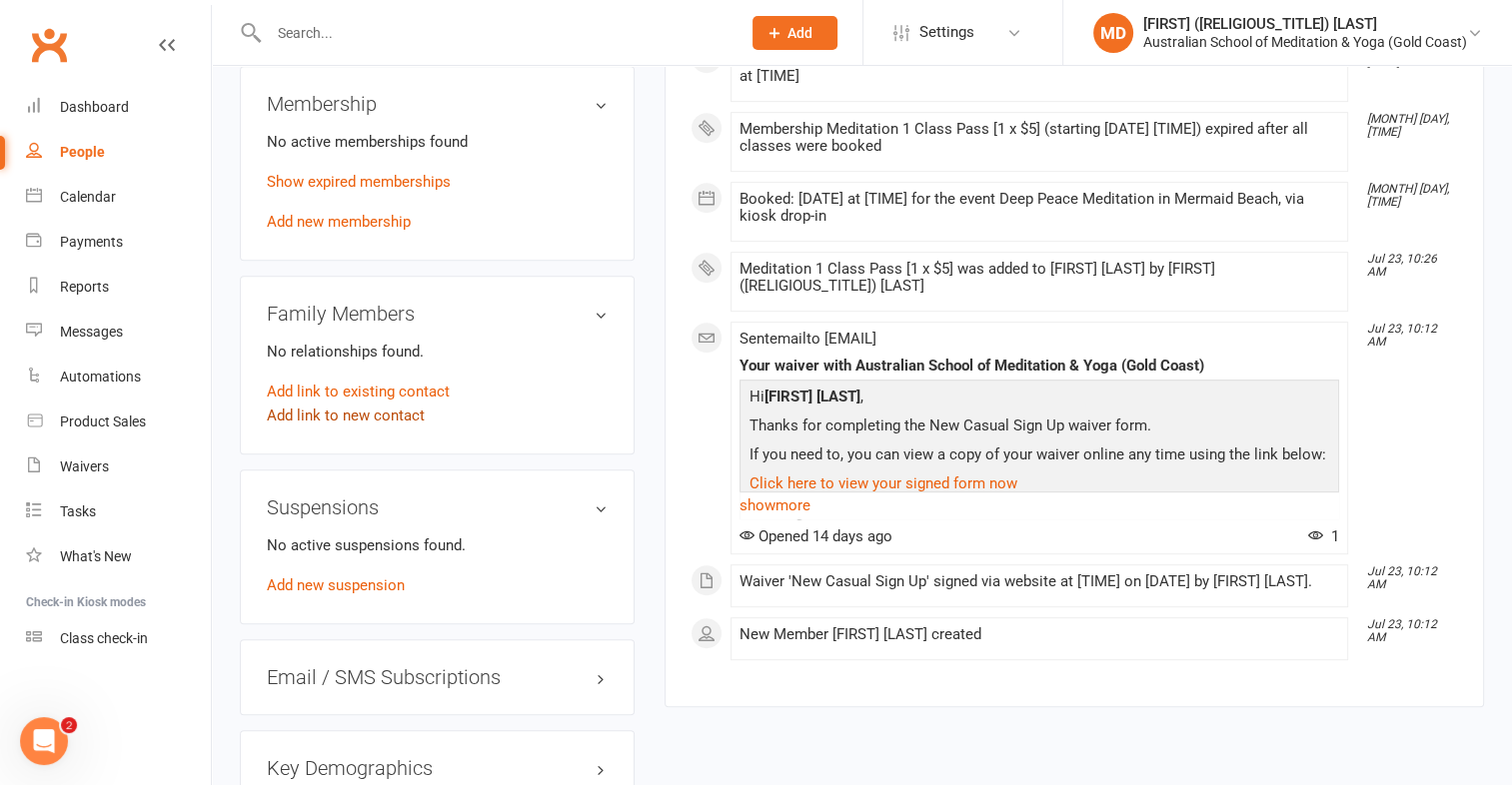 scroll, scrollTop: 1099, scrollLeft: 0, axis: vertical 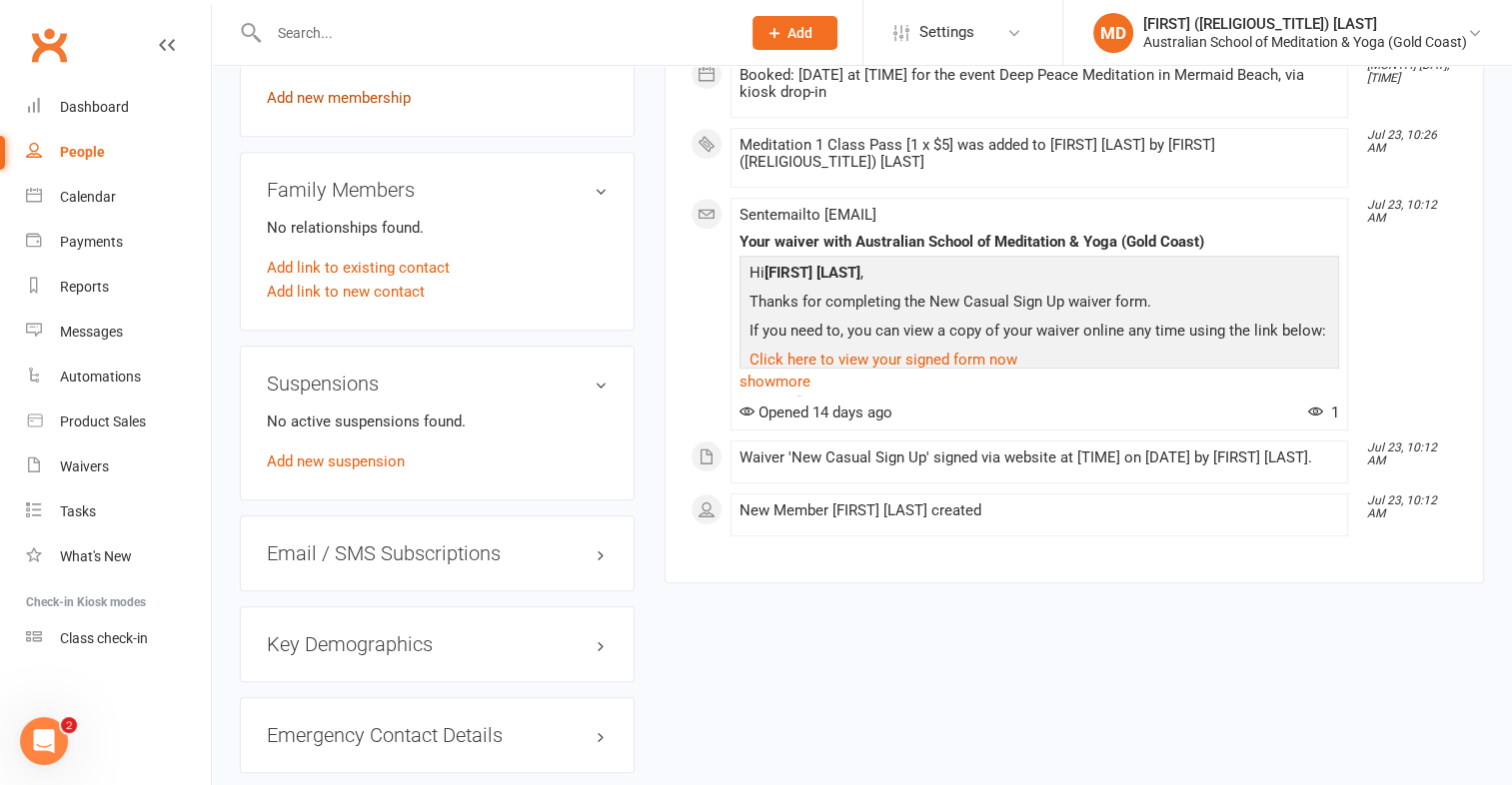 click on "Add new membership" at bounding box center [339, 98] 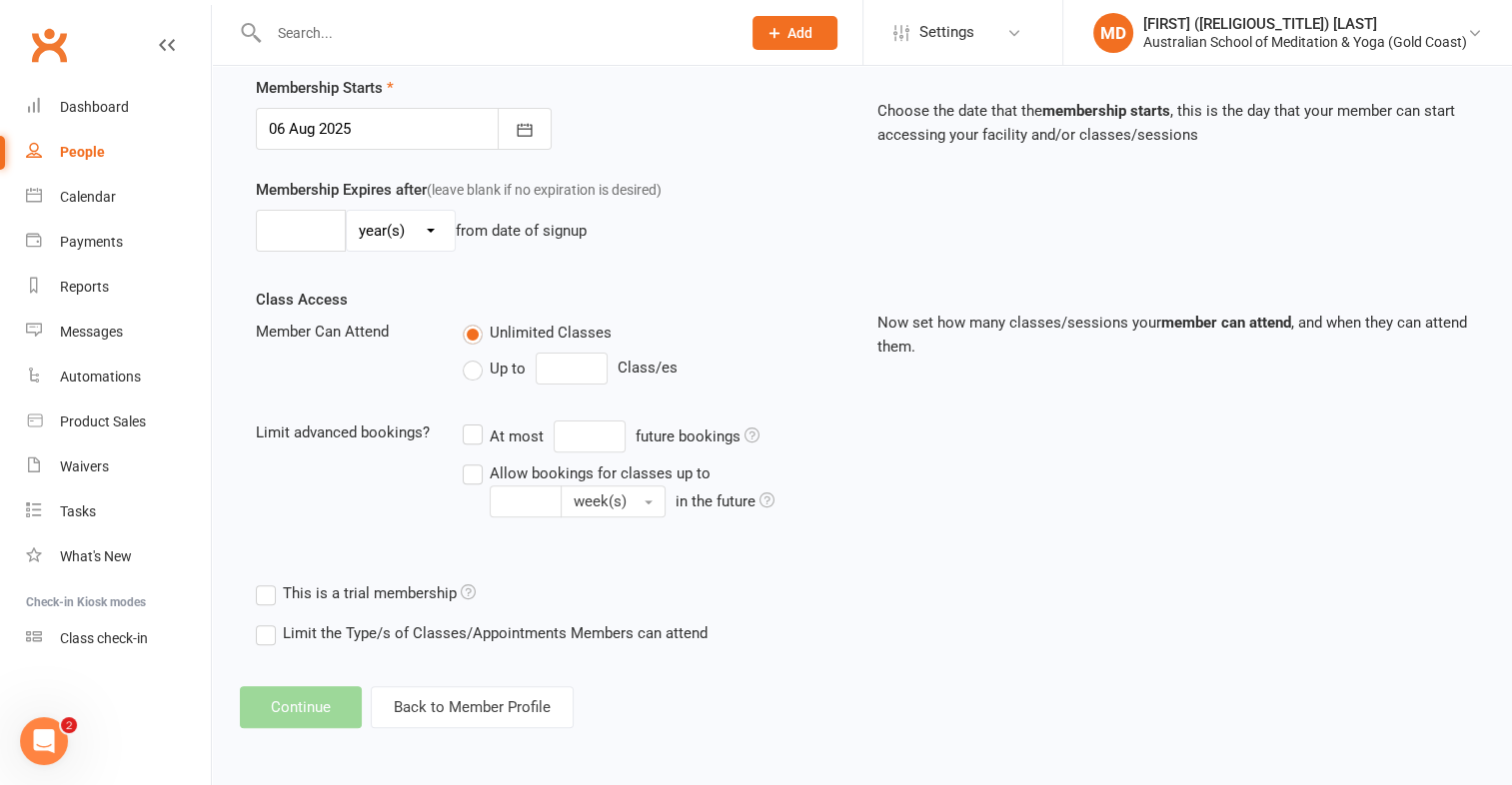 scroll, scrollTop: 0, scrollLeft: 0, axis: both 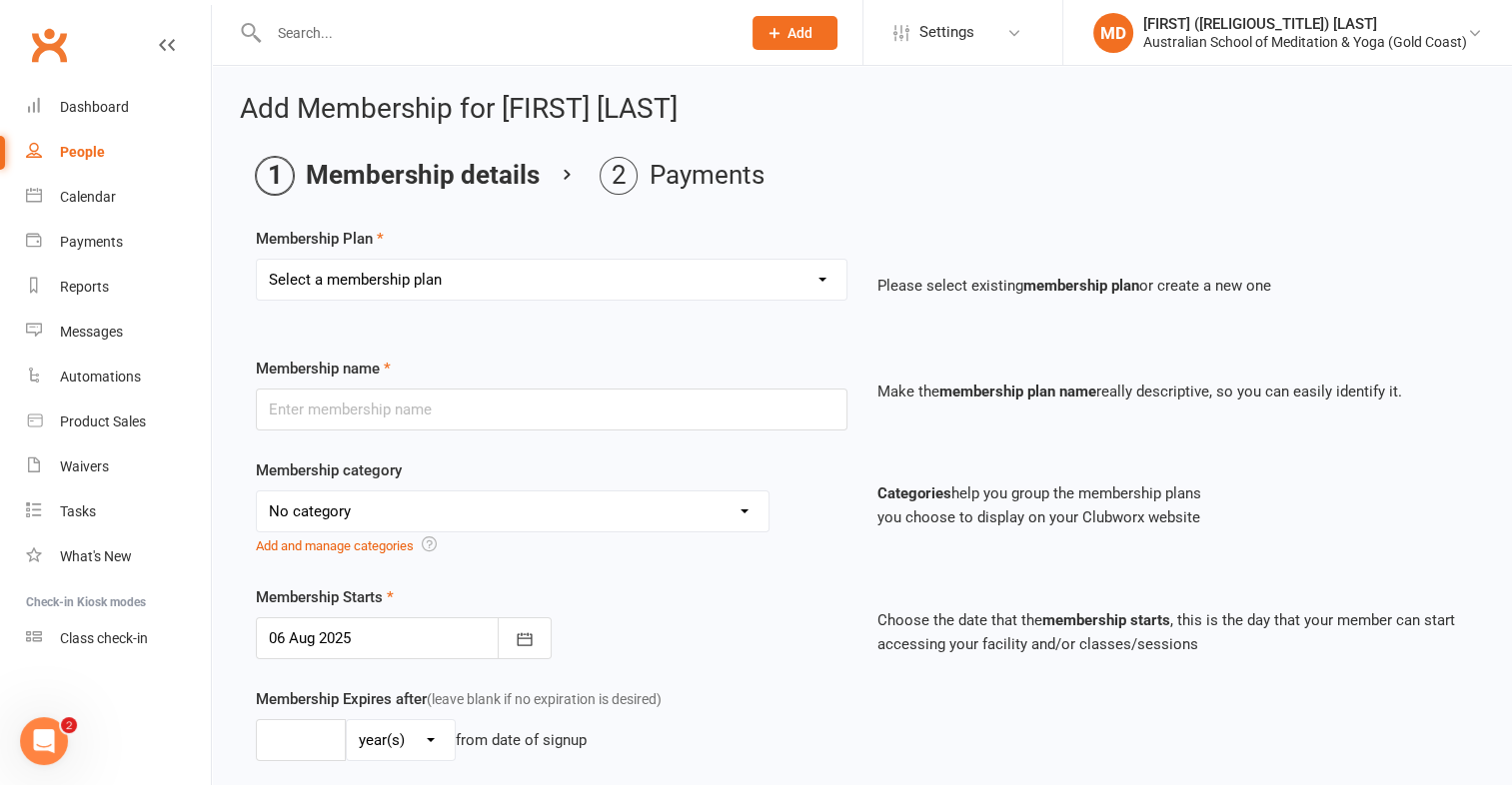 click on "Select a membership plan First Time Intro Offer (1 month Unlimited Meditation & Yoga) 1 Year Unlimited Membership - Weekly Recurring Payments Mindful Kids Meditation & Yoga Membership Mindful Kids Meditation & Yoga Membership (Concession) Yoga Asana 1 Class Pass Yoga Asana 1 Class Pass (Concession) Meditation 1 Class Pass [1 x $5] Community Yoga 1 Class Pass (1 x $5 class) CLASS PASS: 1 Yoga or Meditation Class Mindful Kids Meditation & Yoga 1 Class Pass Mindful Kids Meditation & Yoga 1 Class Pass (Concession/More Than One) Mindful Parents 1 Class Pass (For Tues Stretch & Relax) Labrador/Nerang Yoga 5 Class Pass Labrador/Nerang Yoga 10 Class Pass Teachers/Complimentary (MANAGEMENT USE ONLY) FIRST RESPONDERS 3 Month Pass Workshop 1 Month Membership (MANAGEMENT USE ONLY) Free! 1 Yoga or Meditation Class 12 Yoga Asana Class Pass 6 Yoga Asana Class Pass 7 Day Holiday Membership 6 Month Unlimited Membership - Weekly Recurring Payments 20 Yoga Asana Class Pass 12 Yoga Asana Class Pass (Concession)" at bounding box center (552, 280) 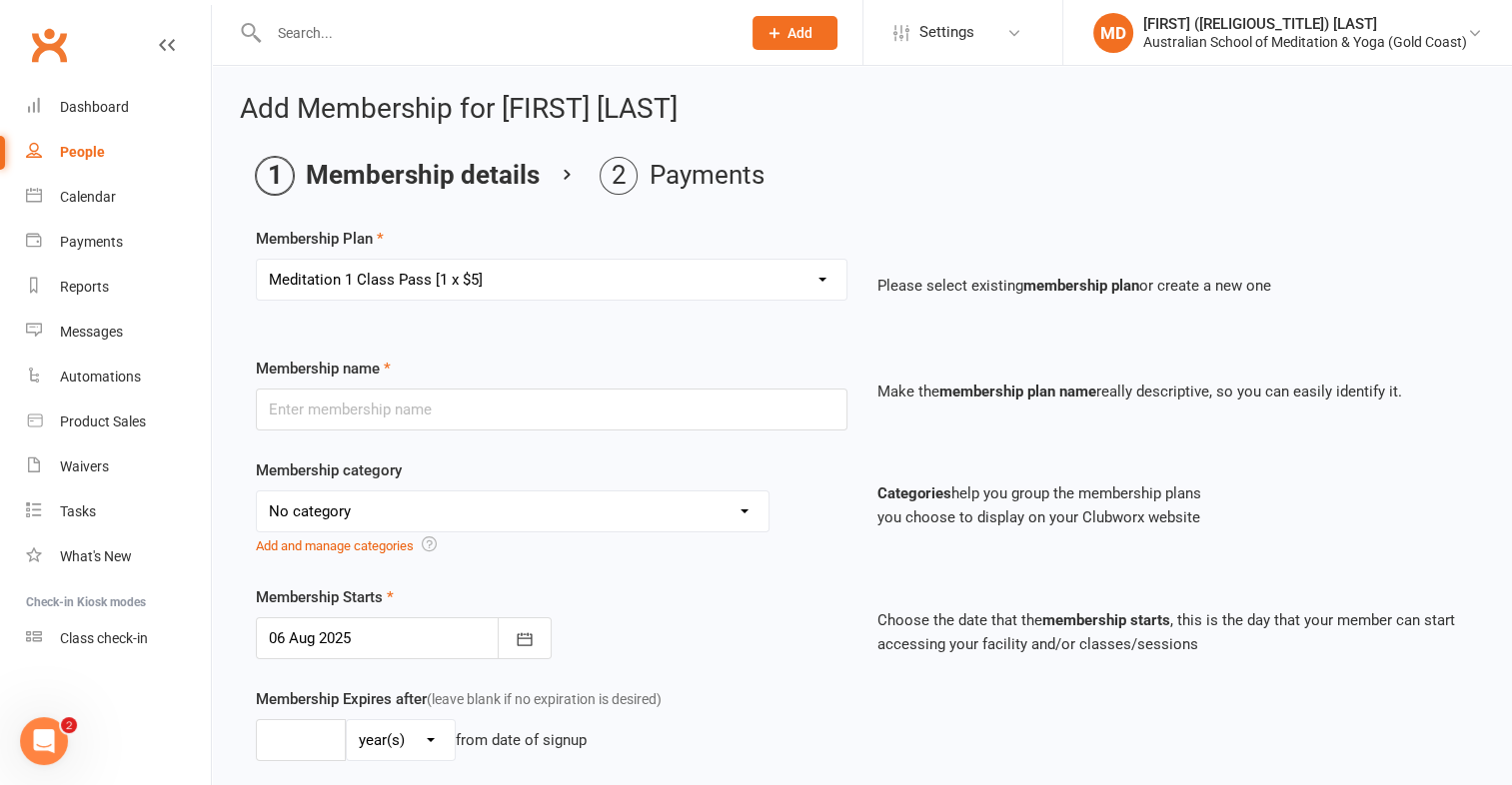 click on "Select a membership plan First Time Intro Offer (1 month Unlimited Meditation & Yoga) 1 Year Unlimited Membership - Weekly Recurring Payments Mindful Kids Meditation & Yoga Membership Mindful Kids Meditation & Yoga Membership (Concession) Yoga Asana 1 Class Pass Yoga Asana 1 Class Pass (Concession) Meditation 1 Class Pass [1 x $5] Community Yoga 1 Class Pass (1 x $5 class) CLASS PASS: 1 Yoga or Meditation Class Mindful Kids Meditation & Yoga 1 Class Pass Mindful Kids Meditation & Yoga 1 Class Pass (Concession/More Than One) Mindful Parents 1 Class Pass (For Tues Stretch & Relax) Labrador/Nerang Yoga 5 Class Pass Labrador/Nerang Yoga 10 Class Pass Teachers/Complimentary (MANAGEMENT USE ONLY) FIRST RESPONDERS 3 Month Pass Workshop 1 Month Membership (MANAGEMENT USE ONLY) Free! 1 Yoga or Meditation Class 12 Yoga Asana Class Pass 6 Yoga Asana Class Pass 7 Day Holiday Membership 6 Month Unlimited Membership - Weekly Recurring Payments 20 Yoga Asana Class Pass 12 Yoga Asana Class Pass (Concession)" at bounding box center [552, 280] 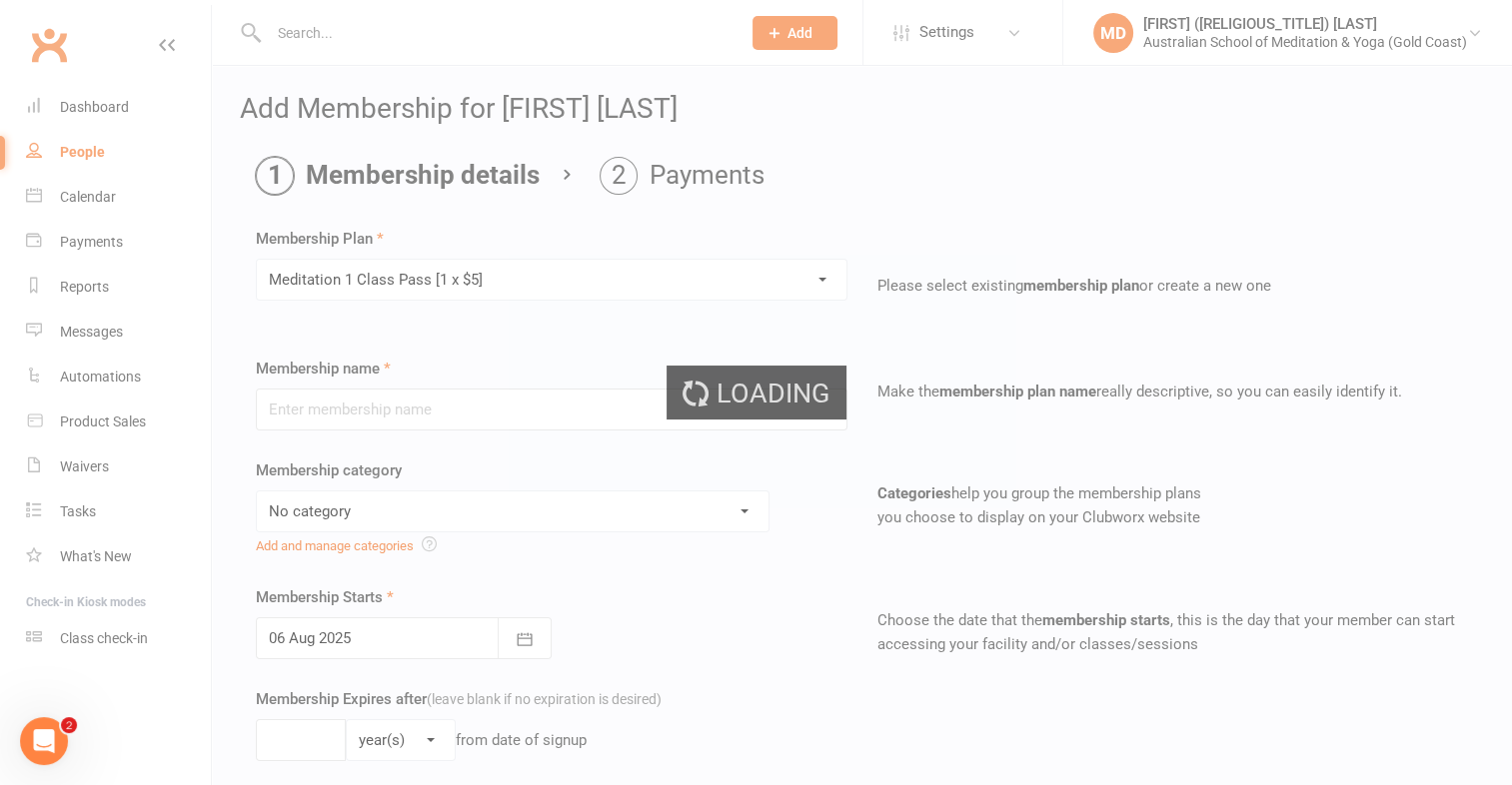 type on "Meditation 1 Class Pass [1 x $5]" 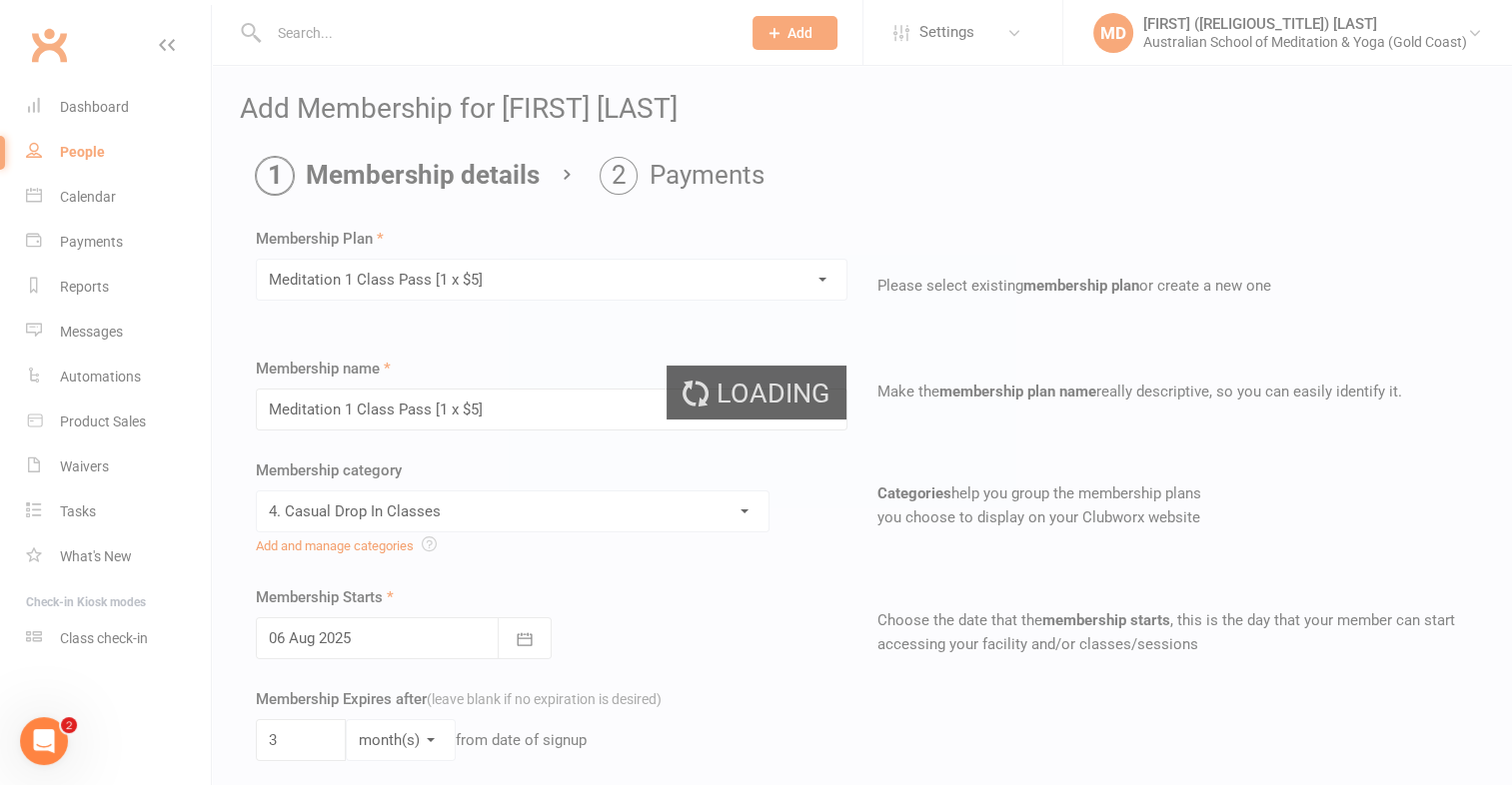 type on "1" 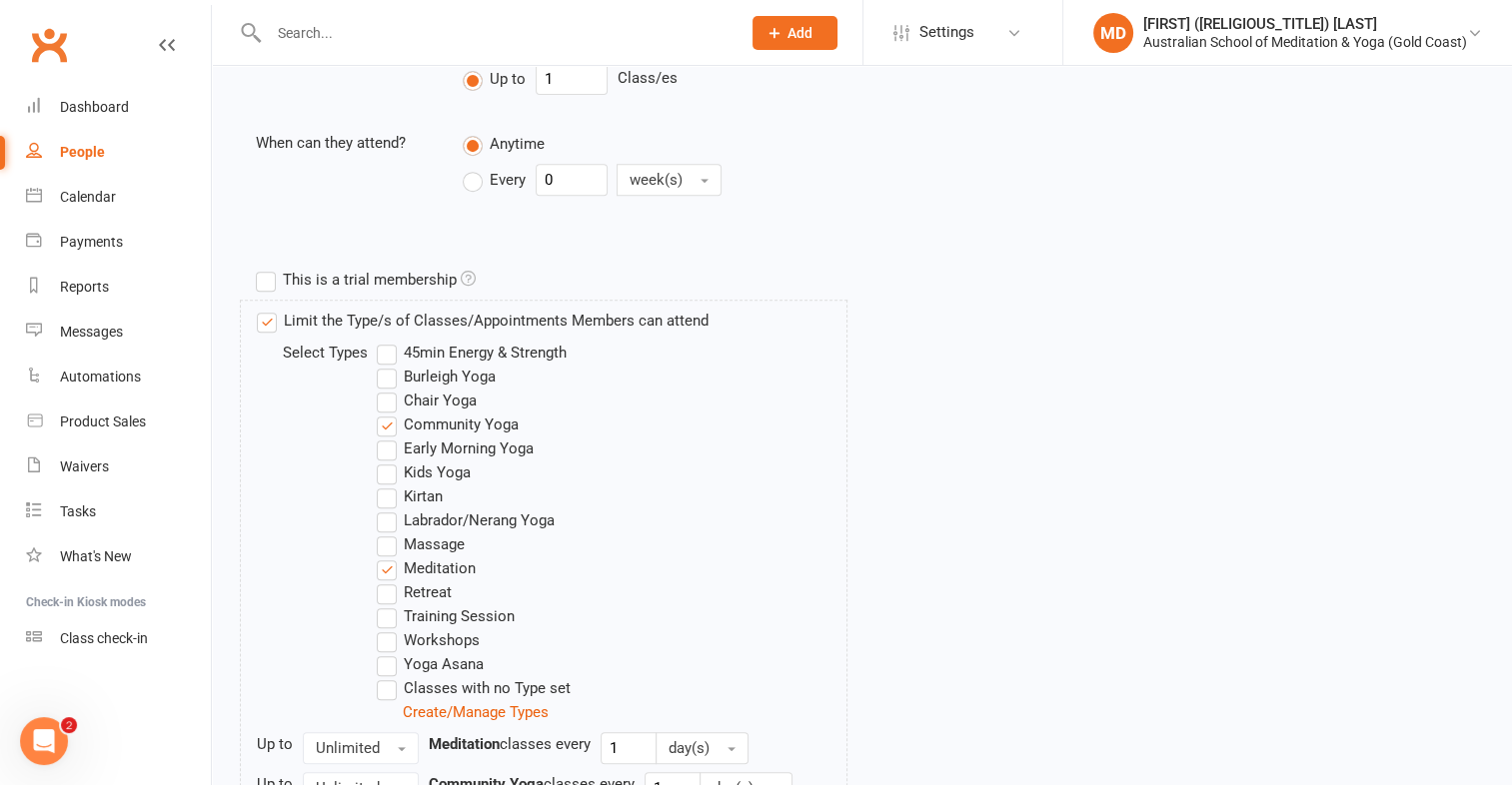 scroll, scrollTop: 979, scrollLeft: 0, axis: vertical 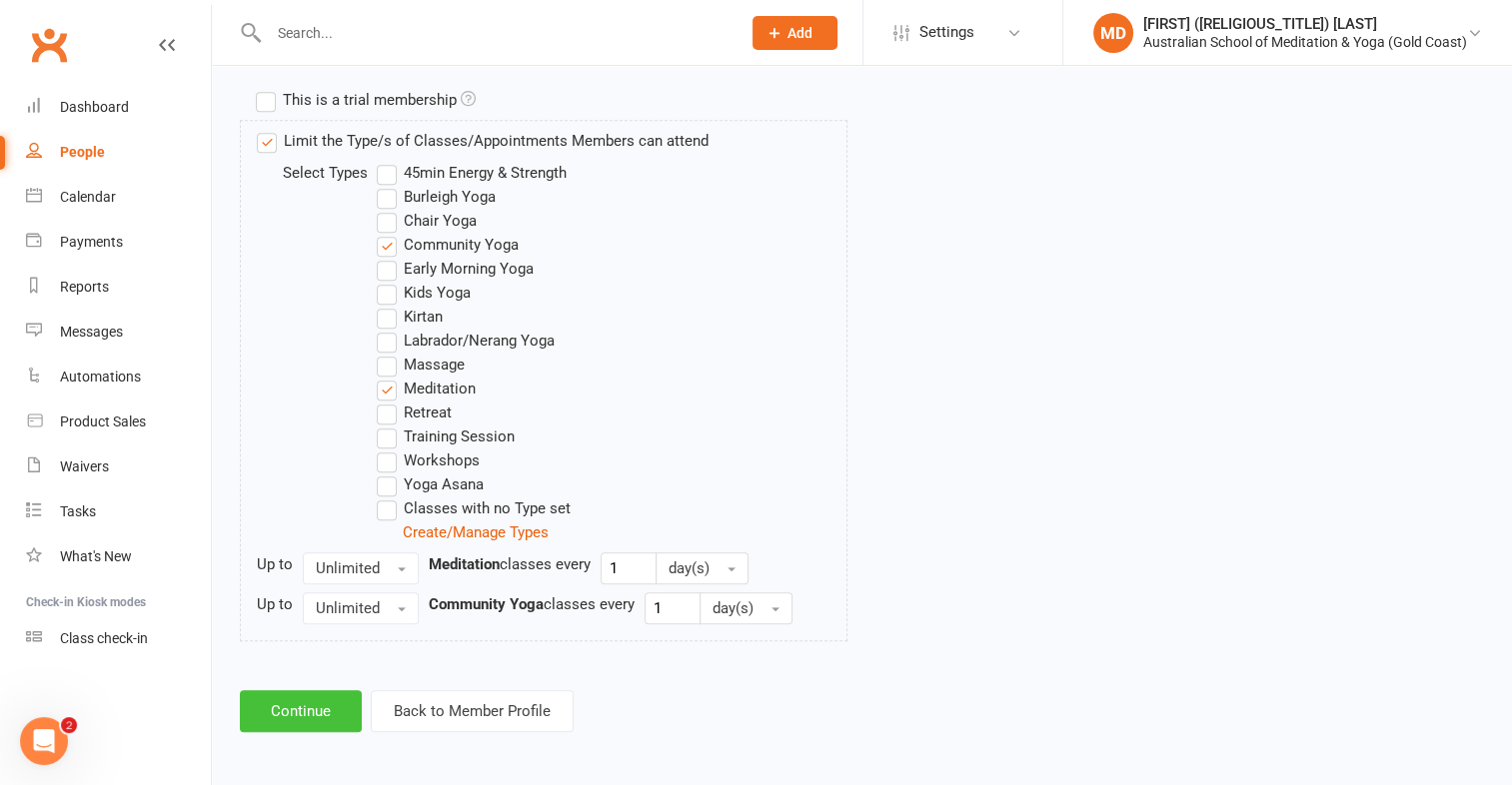 click on "Continue" at bounding box center (301, 711) 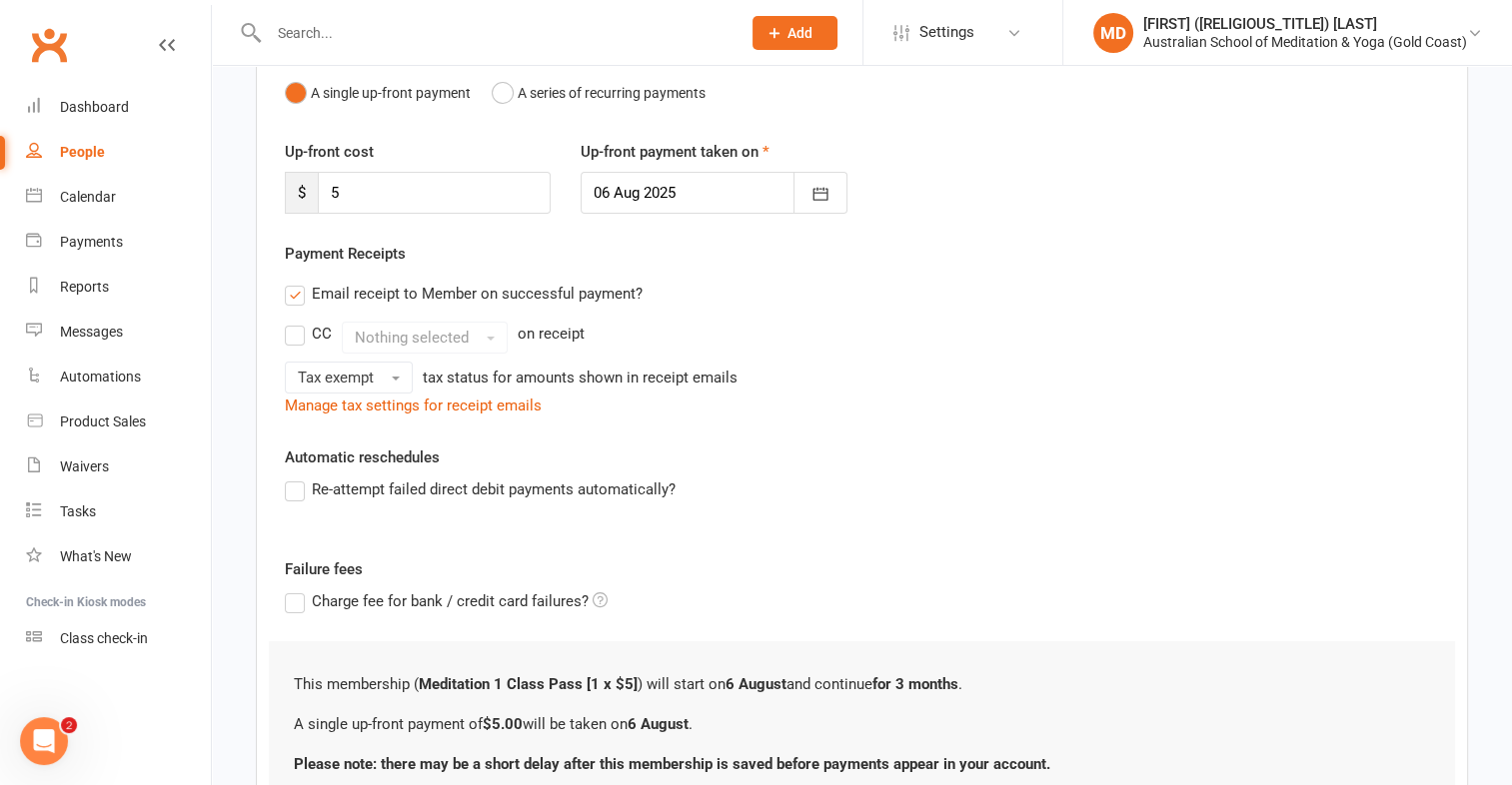 scroll, scrollTop: 380, scrollLeft: 0, axis: vertical 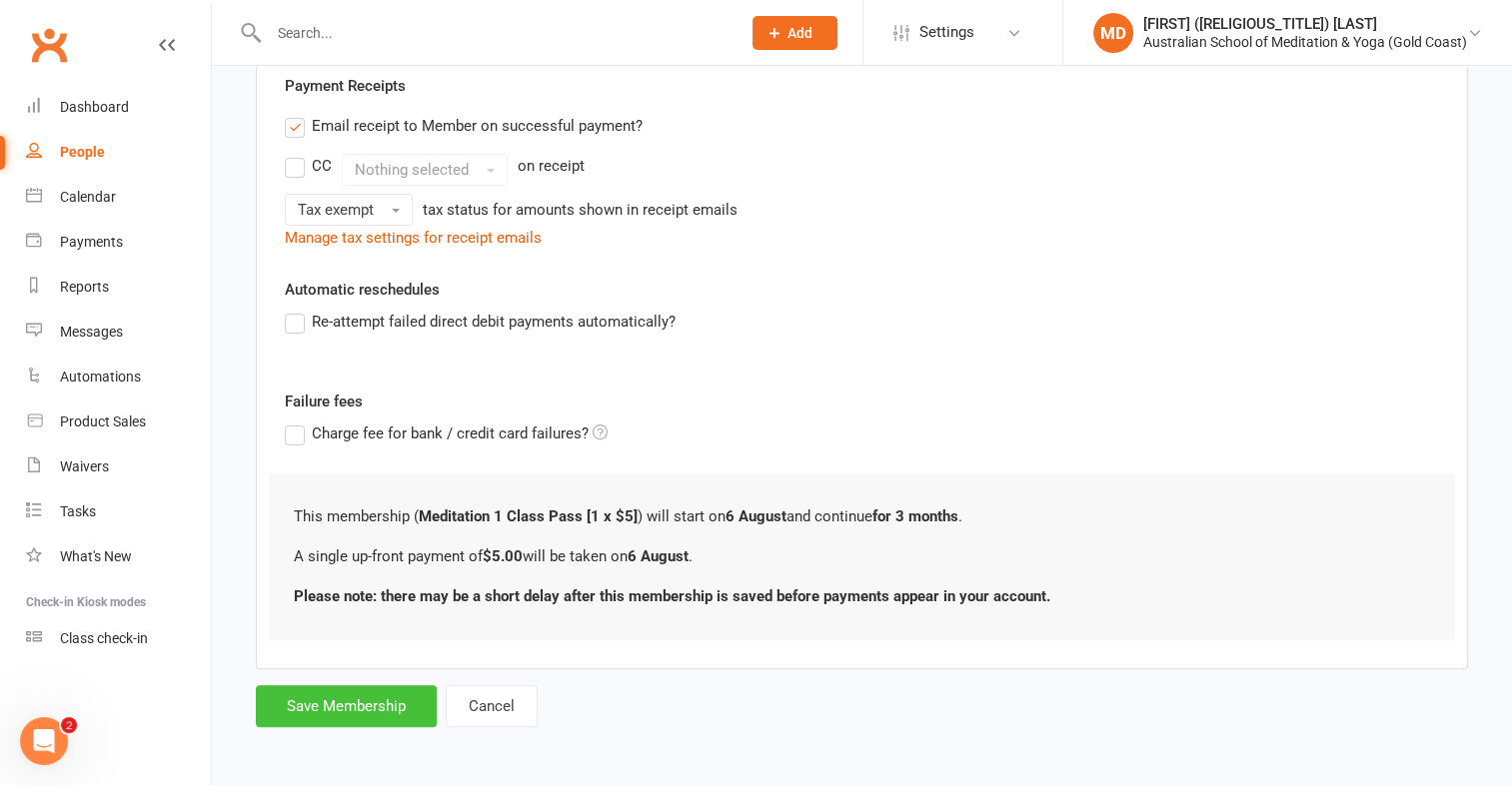 click on "Save Membership" at bounding box center (346, 706) 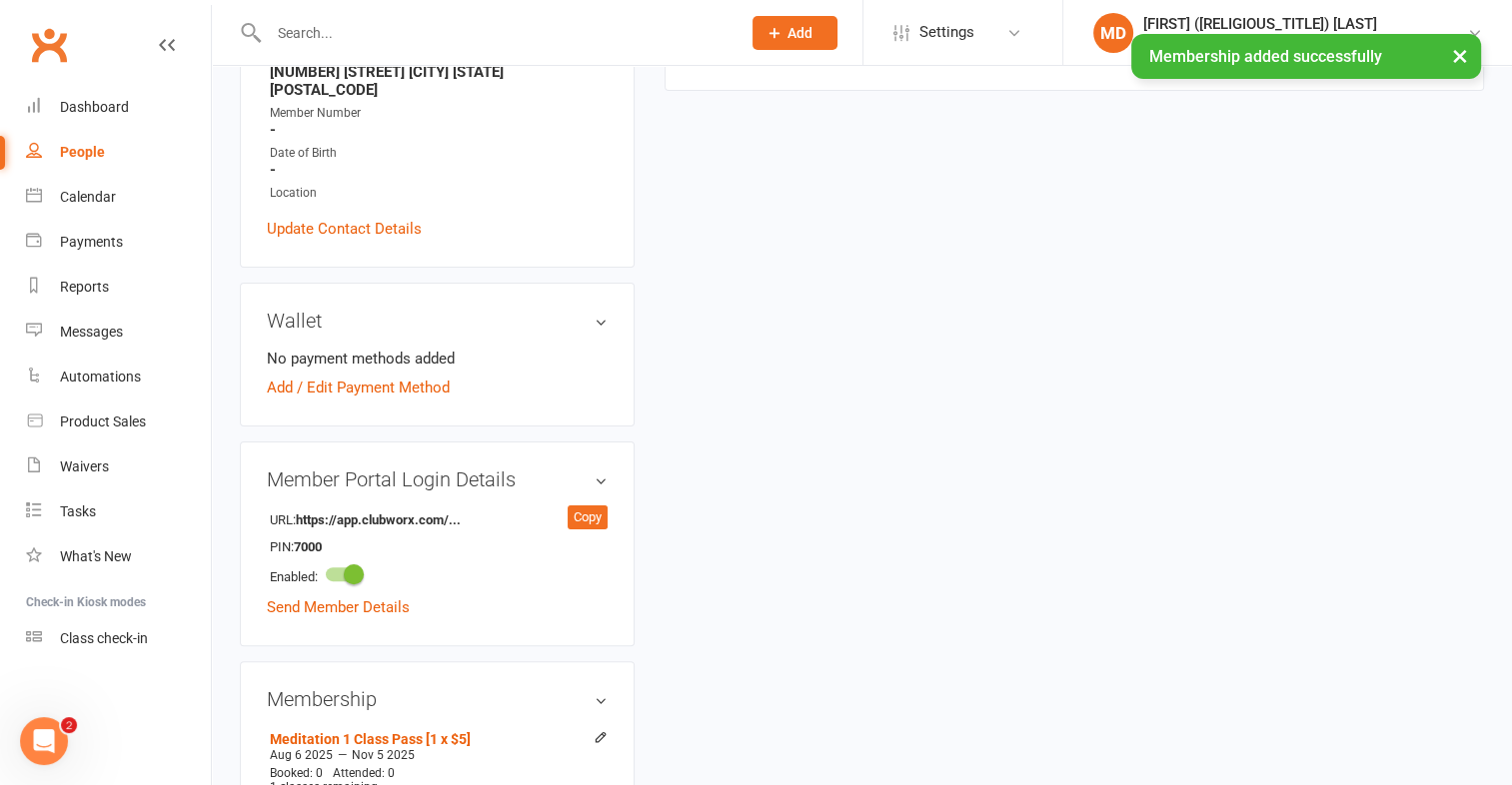 scroll, scrollTop: 0, scrollLeft: 0, axis: both 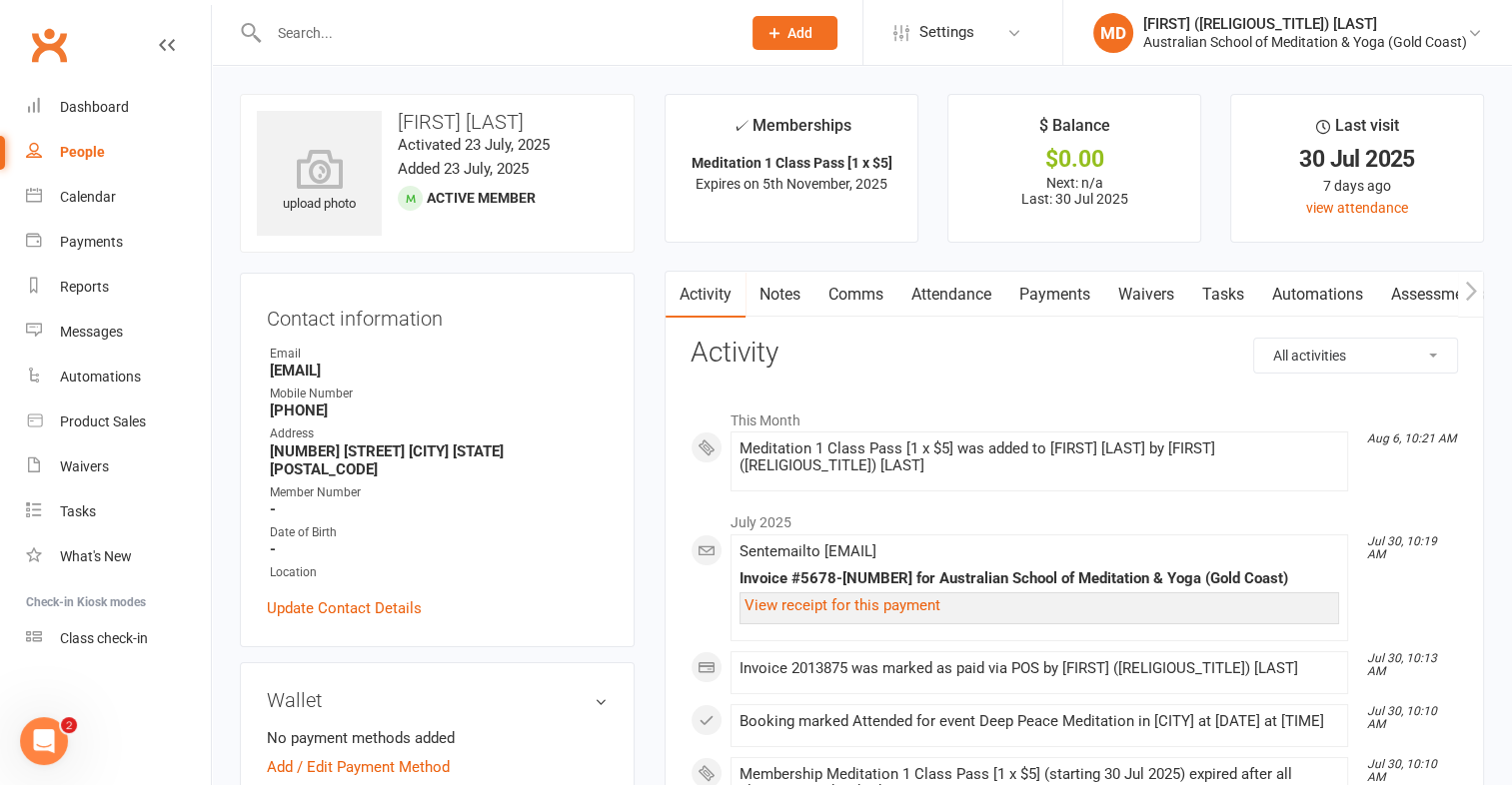 click on "Payments" at bounding box center [1054, 295] 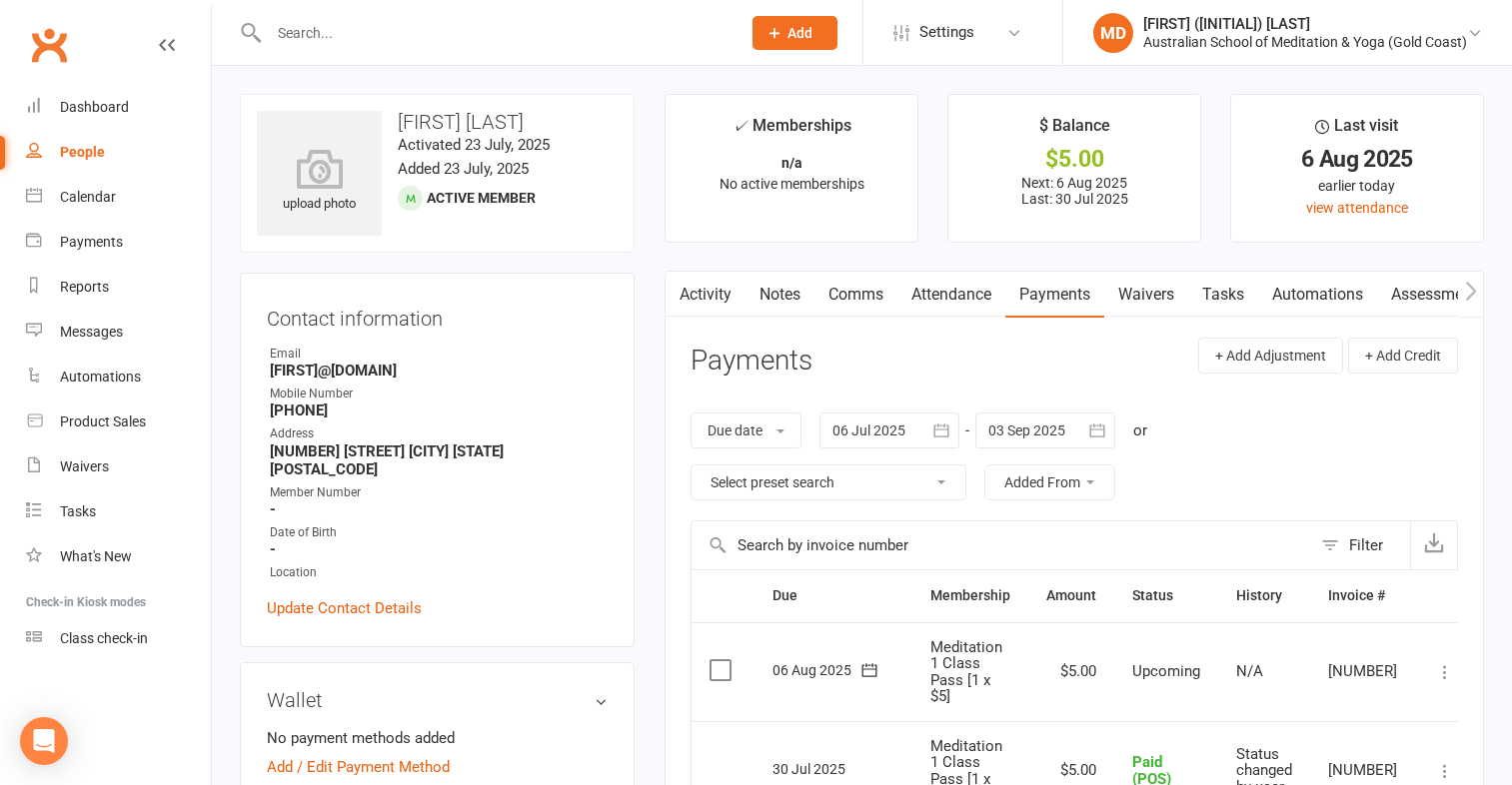 scroll, scrollTop: 0, scrollLeft: 0, axis: both 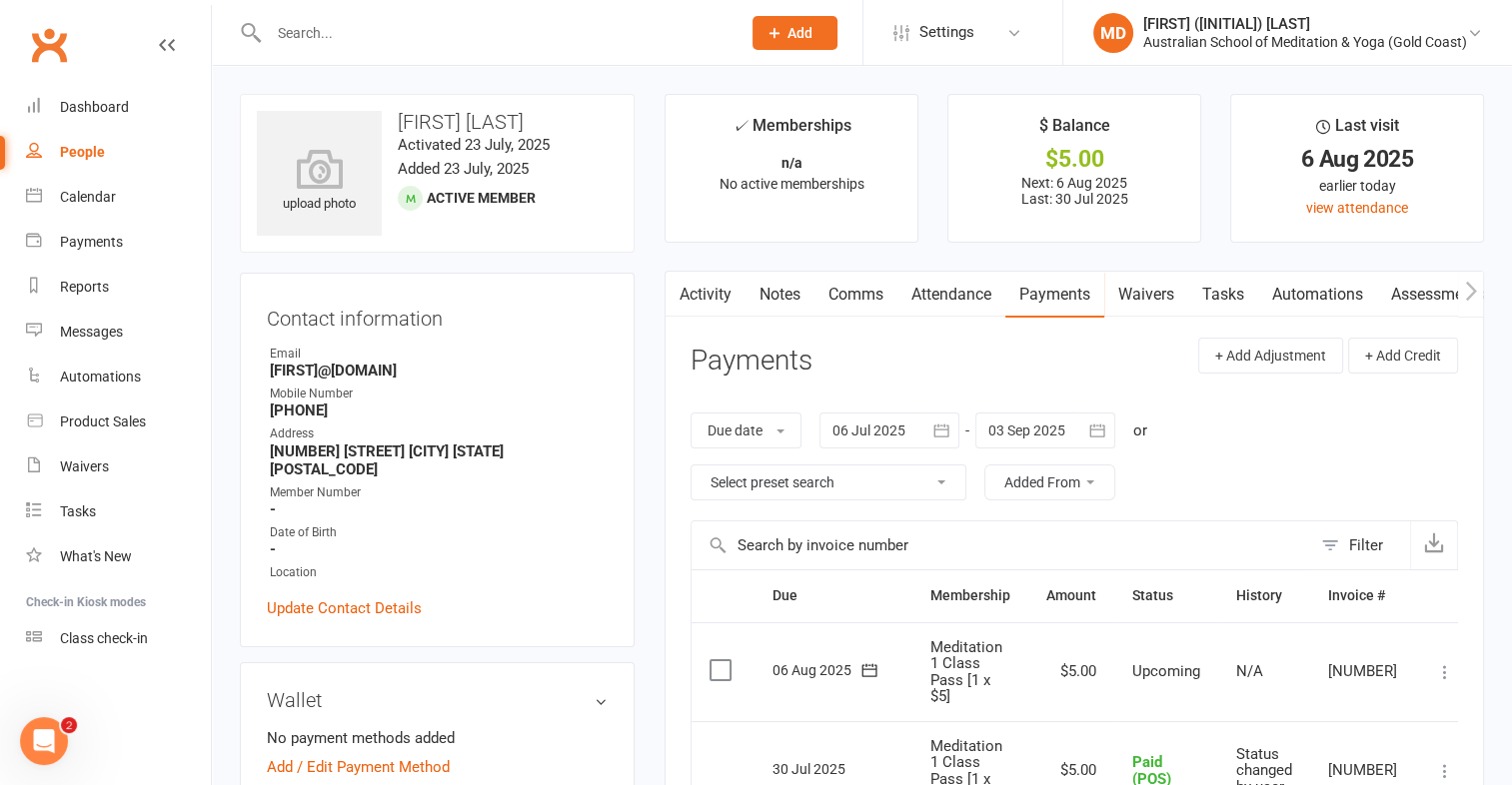 click at bounding box center (1445, 672) 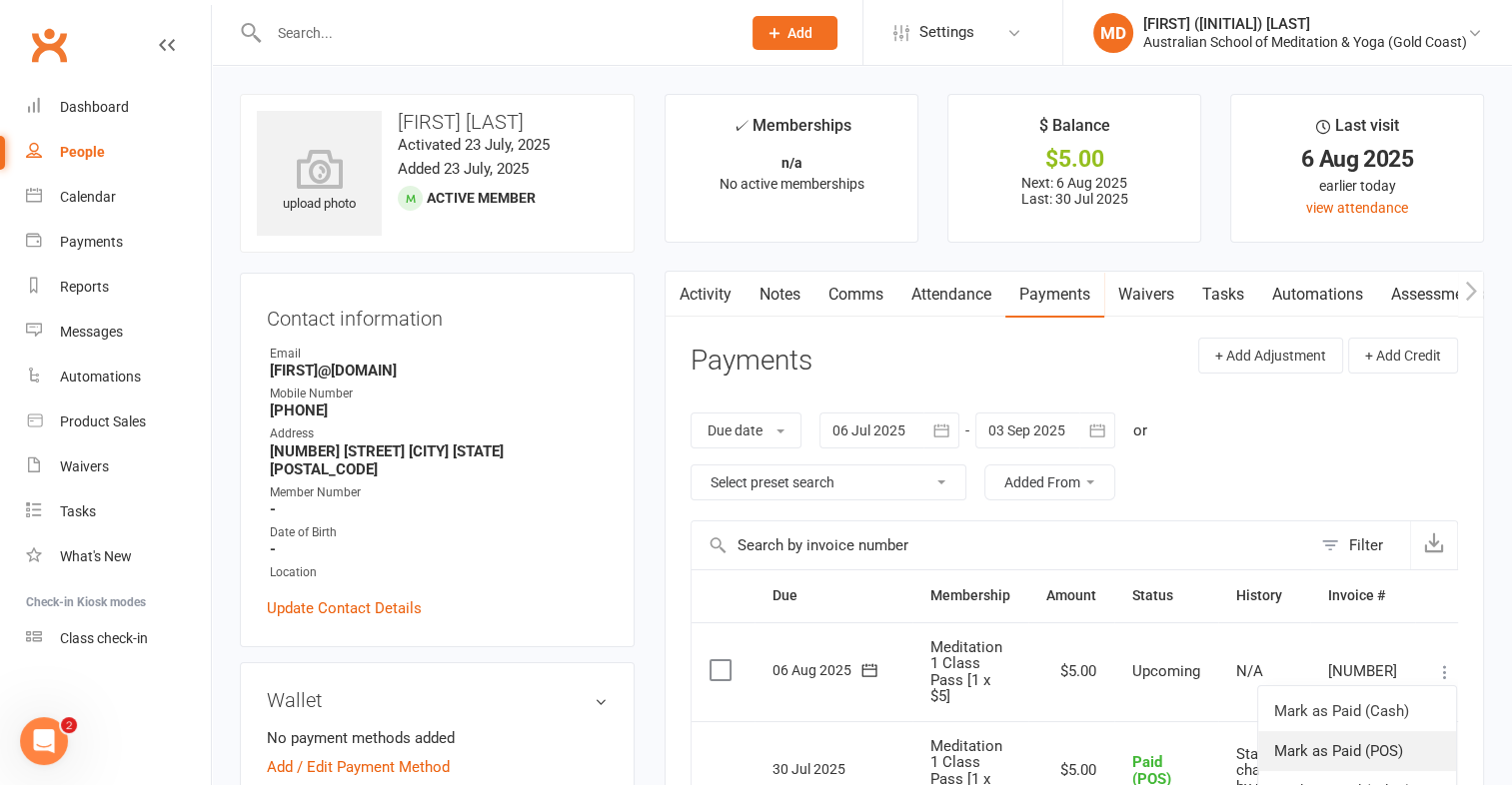 click on "Mark as Paid (POS)" at bounding box center (1357, 751) 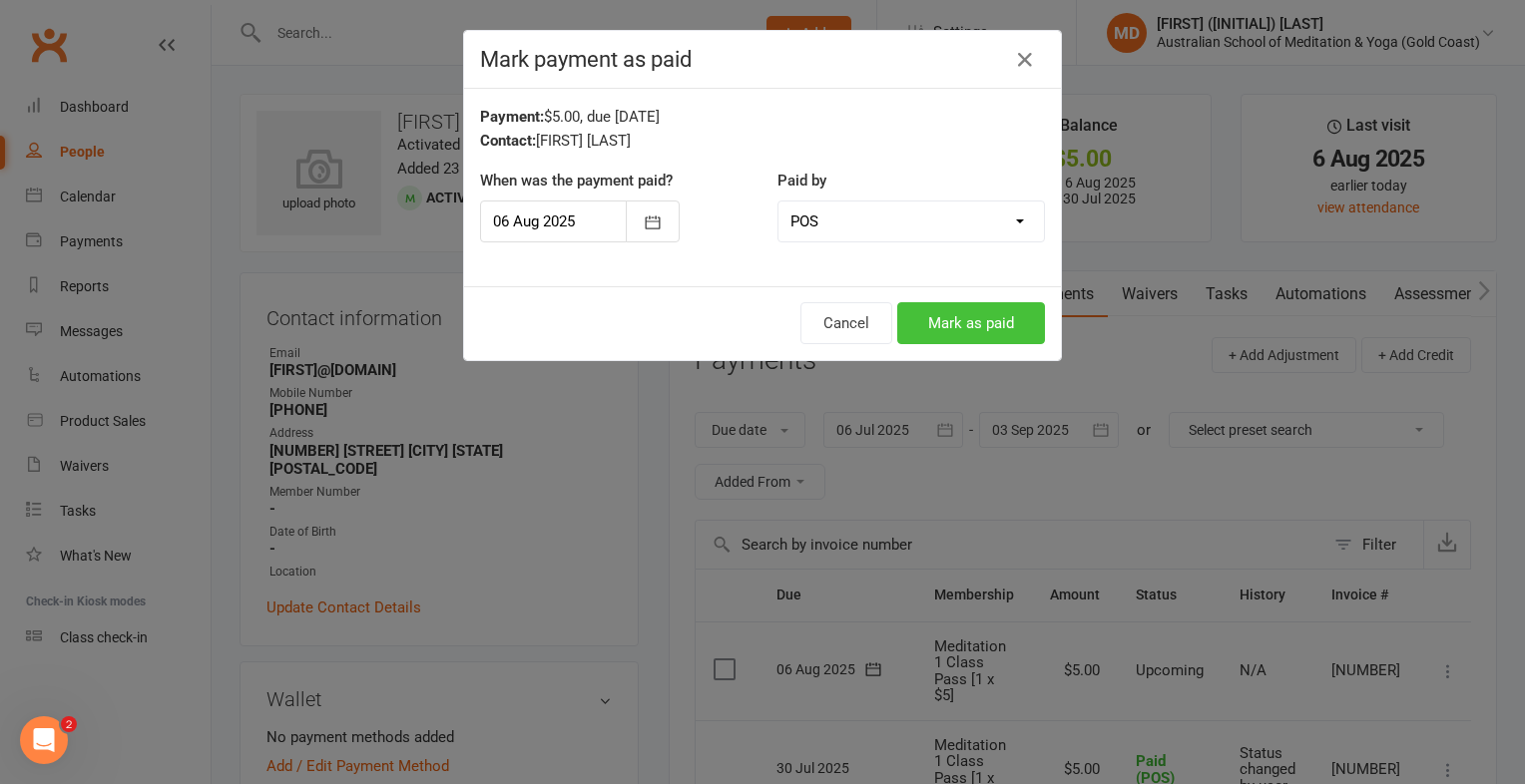 click on "Mark as paid" at bounding box center (971, 323) 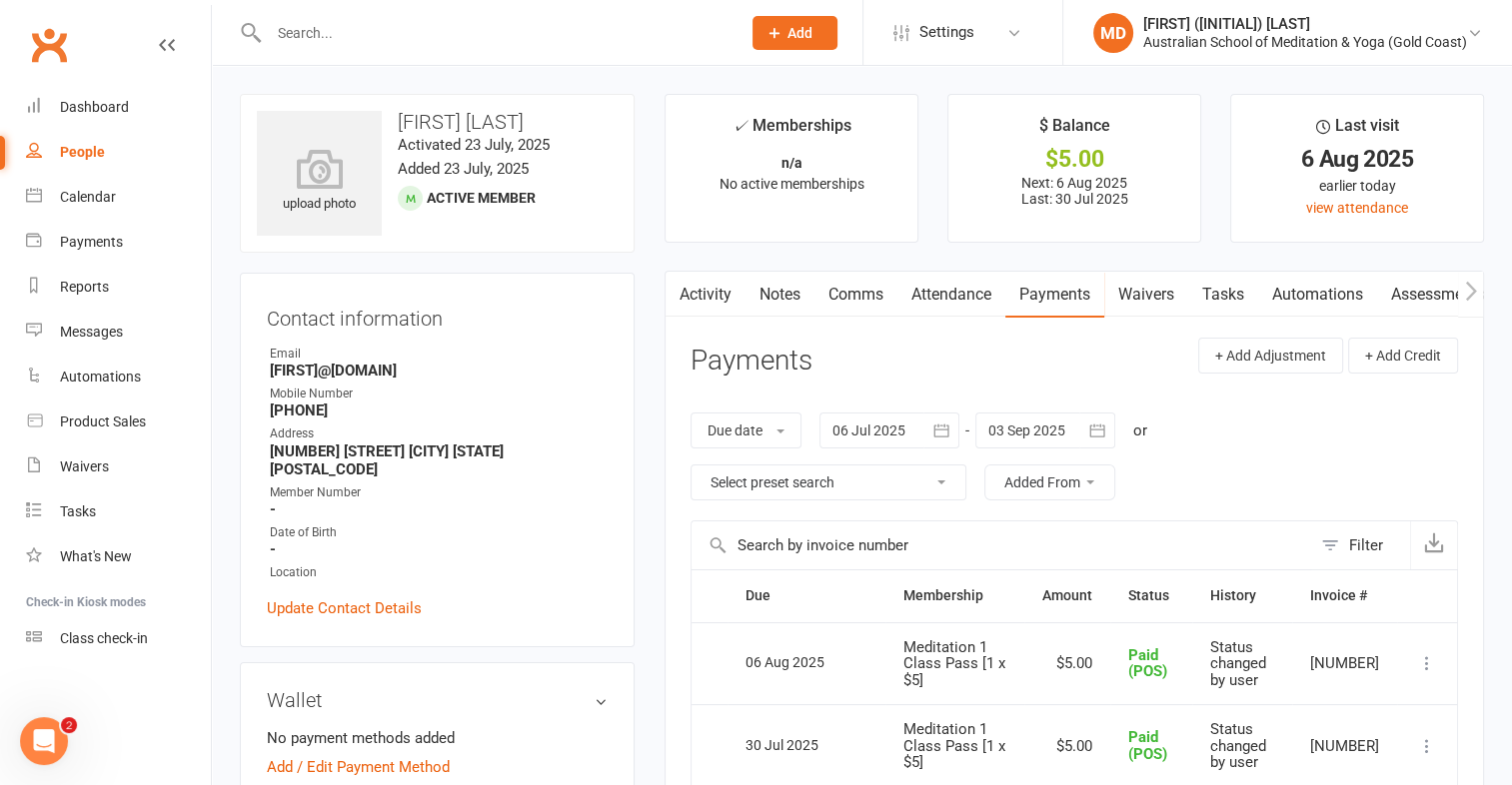 click at bounding box center [495, 33] 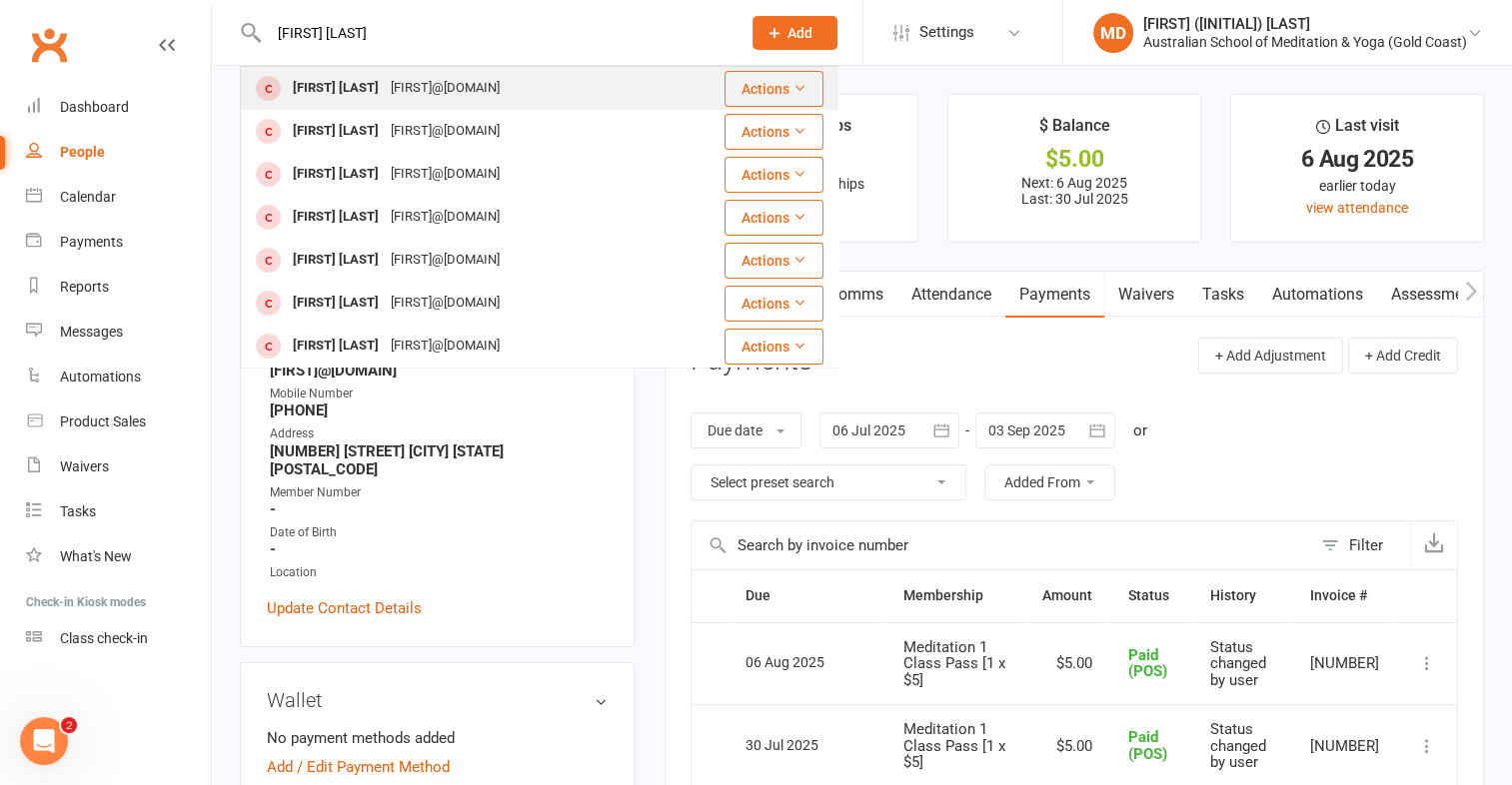 type on "danielle scott" 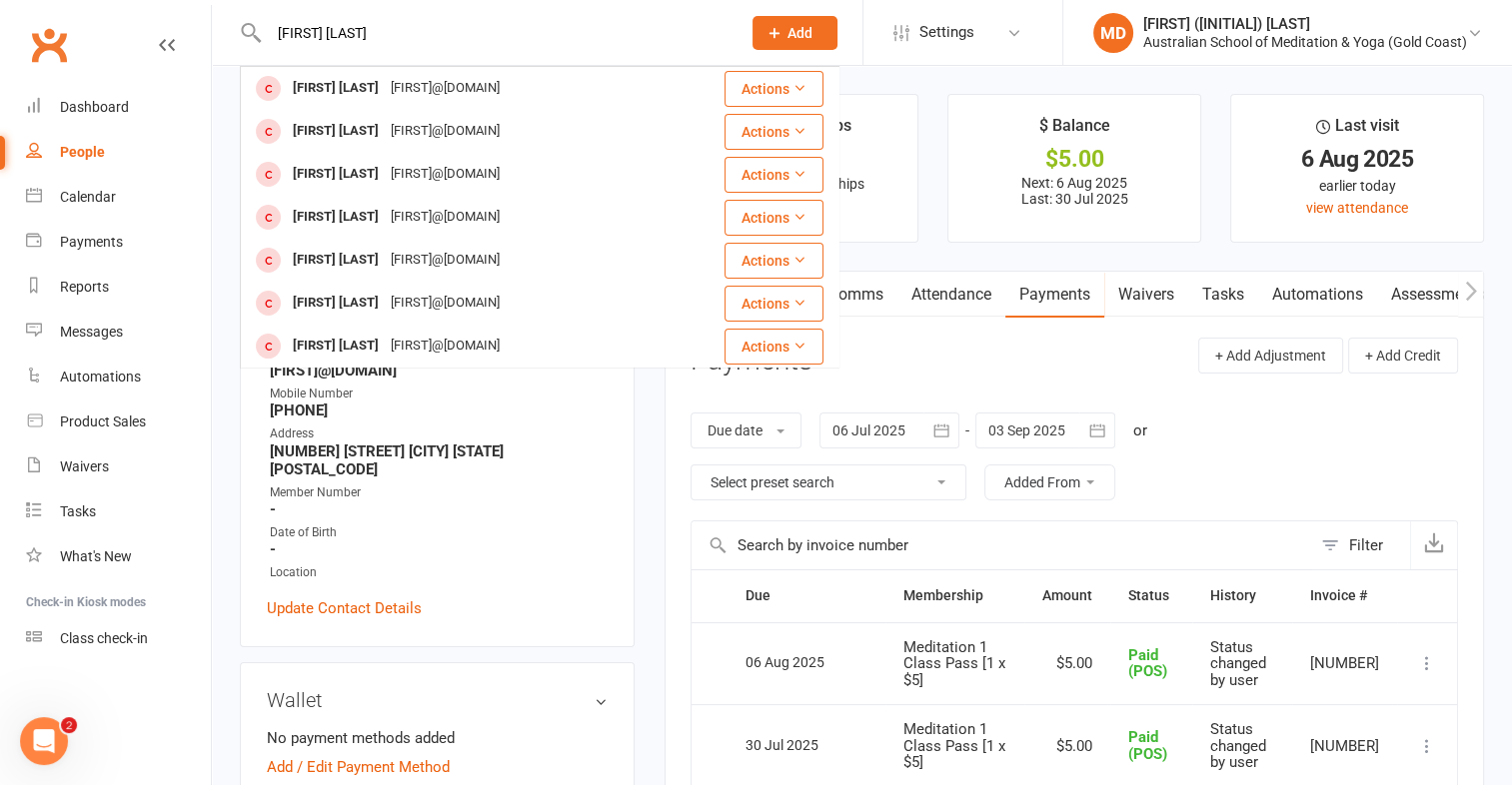 type 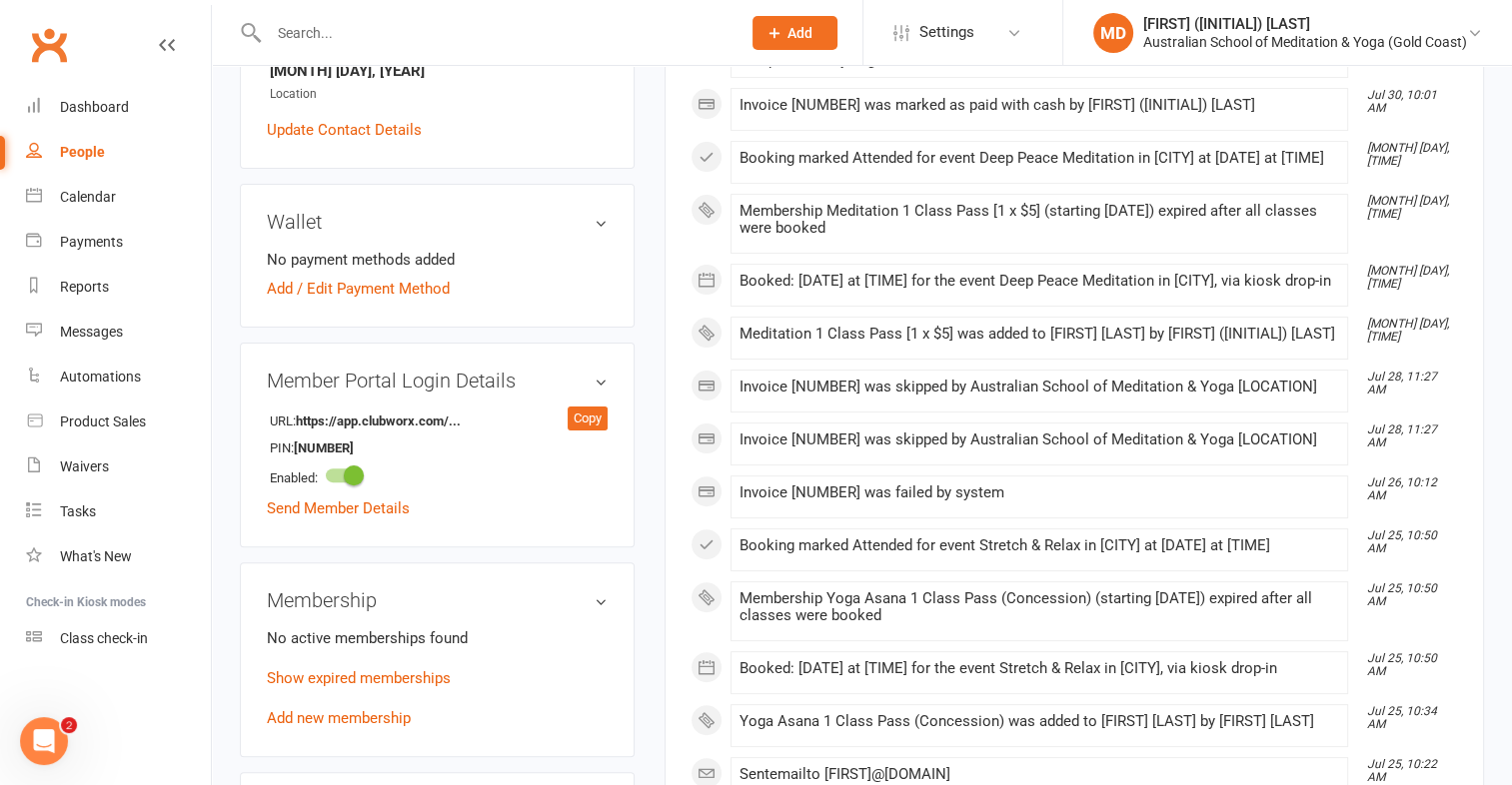 scroll, scrollTop: 599, scrollLeft: 0, axis: vertical 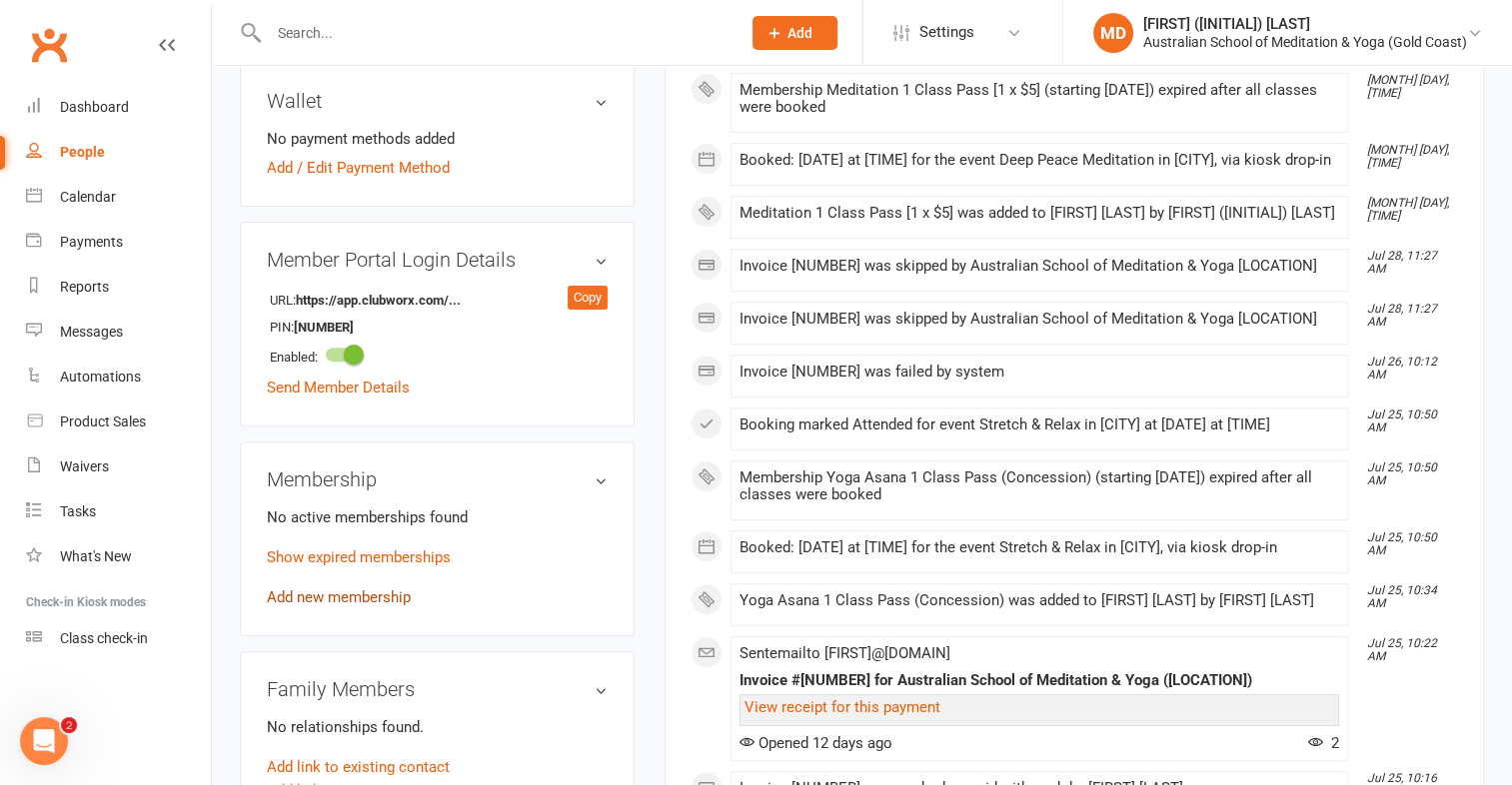 click on "Add new membership" at bounding box center [339, 597] 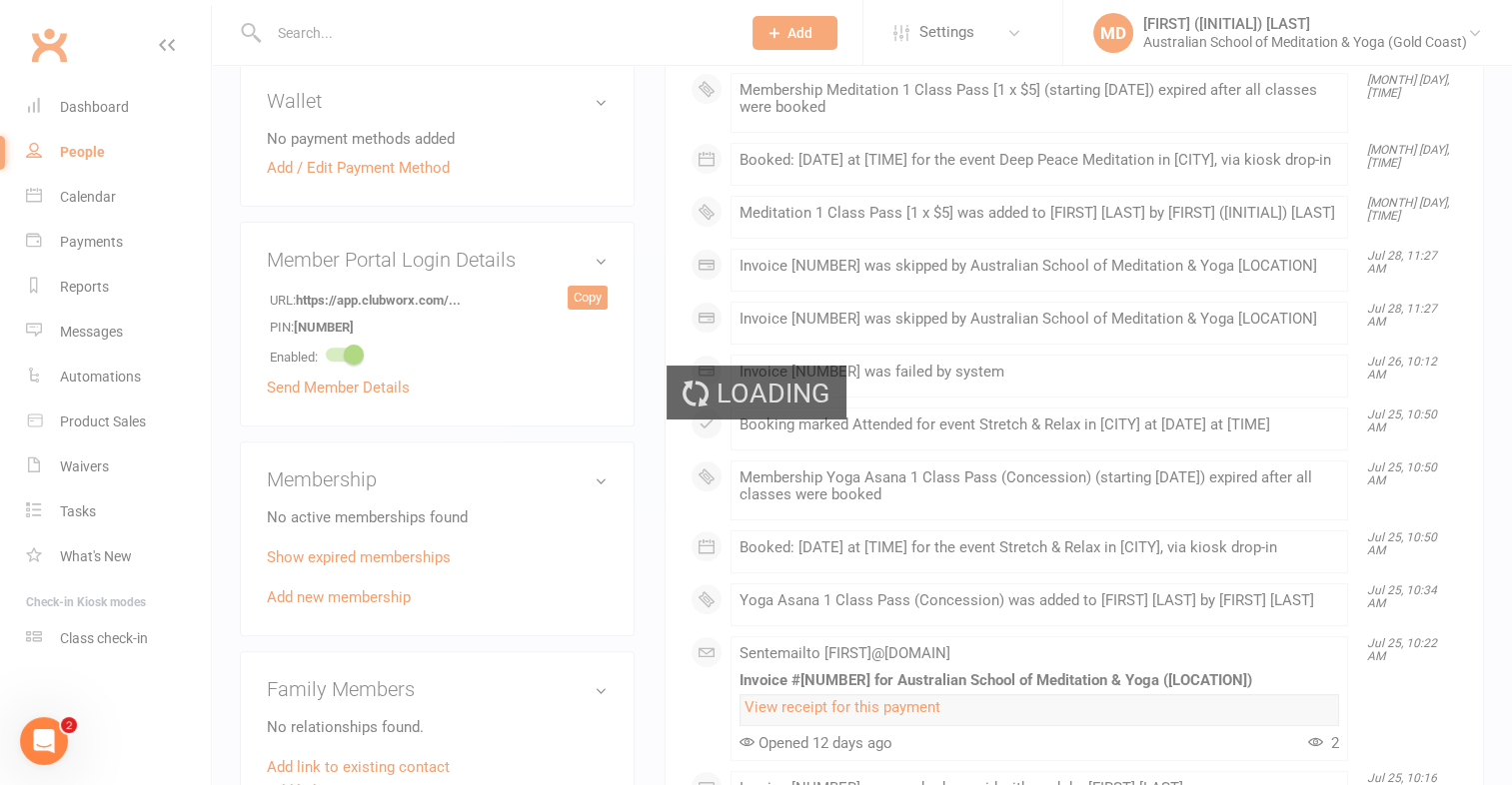 scroll, scrollTop: 0, scrollLeft: 0, axis: both 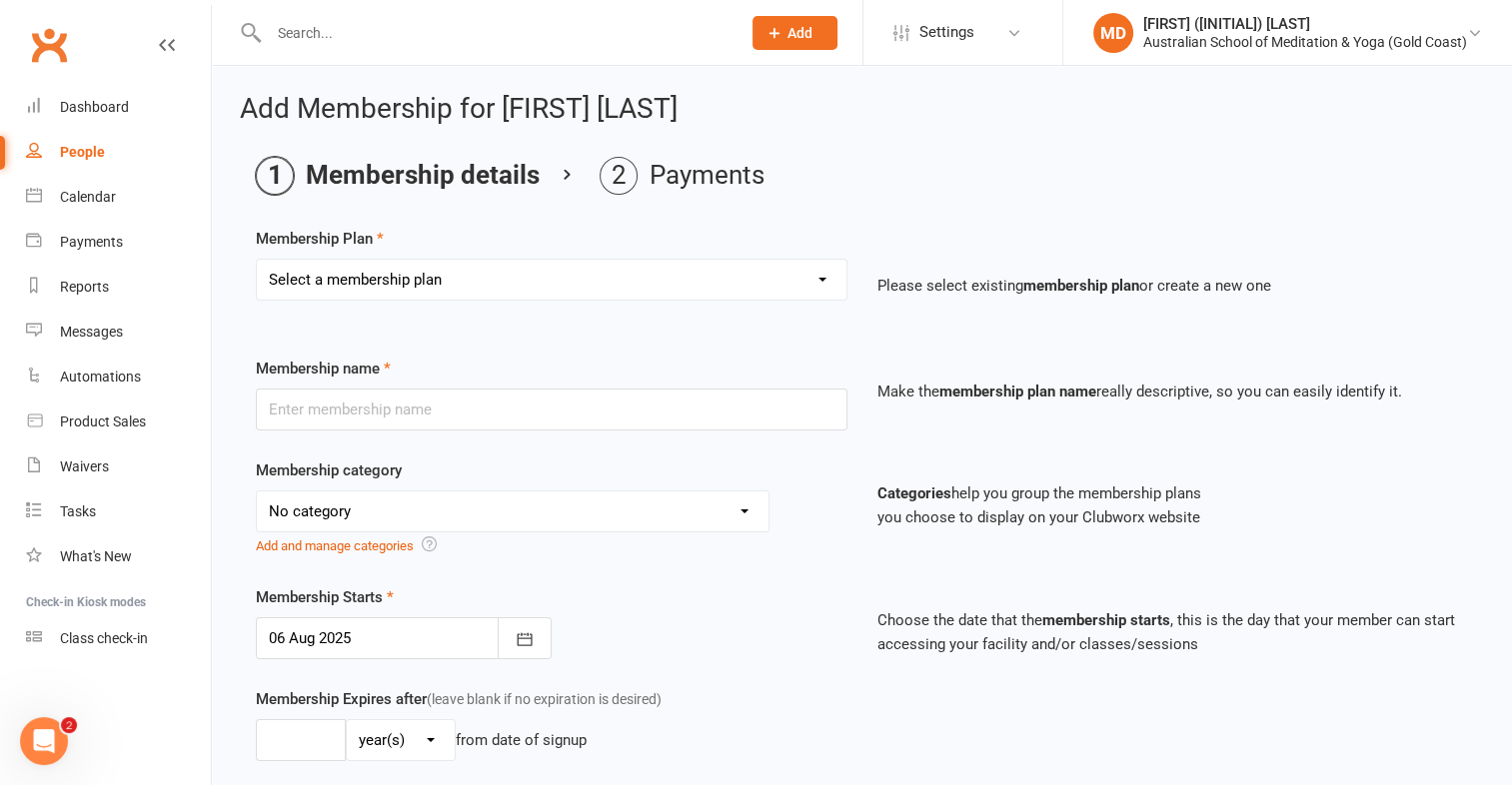 click on "Select a membership plan First Time Intro Offer (1 month Unlimited Meditation & Yoga) 1 Year Unlimited Membership - Weekly Recurring Payments Mindful Kids Meditation & Yoga Membership Mindful Kids Meditation & Yoga Membership (Concession) Yoga Asana 1 Class Pass Yoga Asana 1 Class Pass (Concession) Meditation 1 Class Pass [1 x $5] Community Yoga 1 Class Pass (1 x $5 class) CLASS PASS: 1 Yoga or Meditation Class Mindful Kids Meditation & Yoga 1 Class Pass Mindful Kids Meditation & Yoga 1 Class Pass (Concession/More Than One) Mindful Parents 1 Class Pass (For Tues Stretch & Relax) Labrador/Nerang Yoga 5 Class Pass Labrador/Nerang Yoga 10 Class Pass Teachers/Complimentary (MANAGEMENT USE ONLY) FIRST RESPONDERS 3 Month Pass Workshop 1 Month Membership (MANAGEMENT USE ONLY) Free! 1 Yoga or Meditation Class 12 Yoga Asana Class Pass 6 Yoga Asana Class Pass 7 Day Holiday Membership 6 Month Unlimited Membership - Weekly Recurring Payments 20 Yoga Asana Class Pass 12 Yoga Asana Class Pass (Concession)" at bounding box center [552, 280] 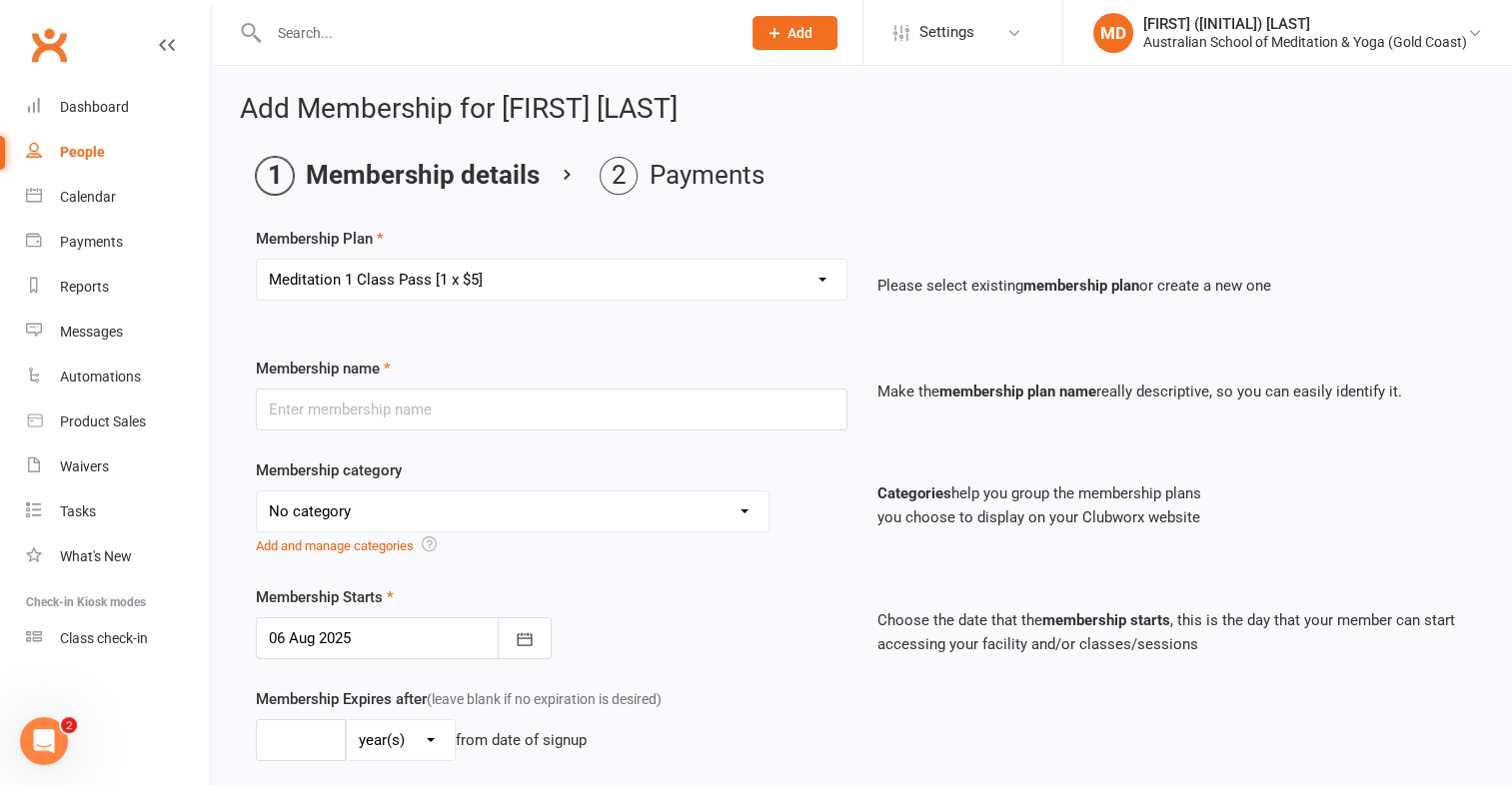 click on "Select a membership plan First Time Intro Offer (1 month Unlimited Meditation & Yoga) 1 Year Unlimited Membership - Weekly Recurring Payments Mindful Kids Meditation & Yoga Membership Mindful Kids Meditation & Yoga Membership (Concession) Yoga Asana 1 Class Pass Yoga Asana 1 Class Pass (Concession) Meditation 1 Class Pass [1 x $5] Community Yoga 1 Class Pass (1 x $5 class) CLASS PASS: 1 Yoga or Meditation Class Mindful Kids Meditation & Yoga 1 Class Pass Mindful Kids Meditation & Yoga 1 Class Pass (Concession/More Than One) Mindful Parents 1 Class Pass (For Tues Stretch & Relax) Labrador/Nerang Yoga 5 Class Pass Labrador/Nerang Yoga 10 Class Pass Teachers/Complimentary (MANAGEMENT USE ONLY) FIRST RESPONDERS 3 Month Pass Workshop 1 Month Membership (MANAGEMENT USE ONLY) Free! 1 Yoga or Meditation Class 12 Yoga Asana Class Pass 6 Yoga Asana Class Pass 7 Day Holiday Membership 6 Month Unlimited Membership - Weekly Recurring Payments 20 Yoga Asana Class Pass 12 Yoga Asana Class Pass (Concession)" at bounding box center [552, 280] 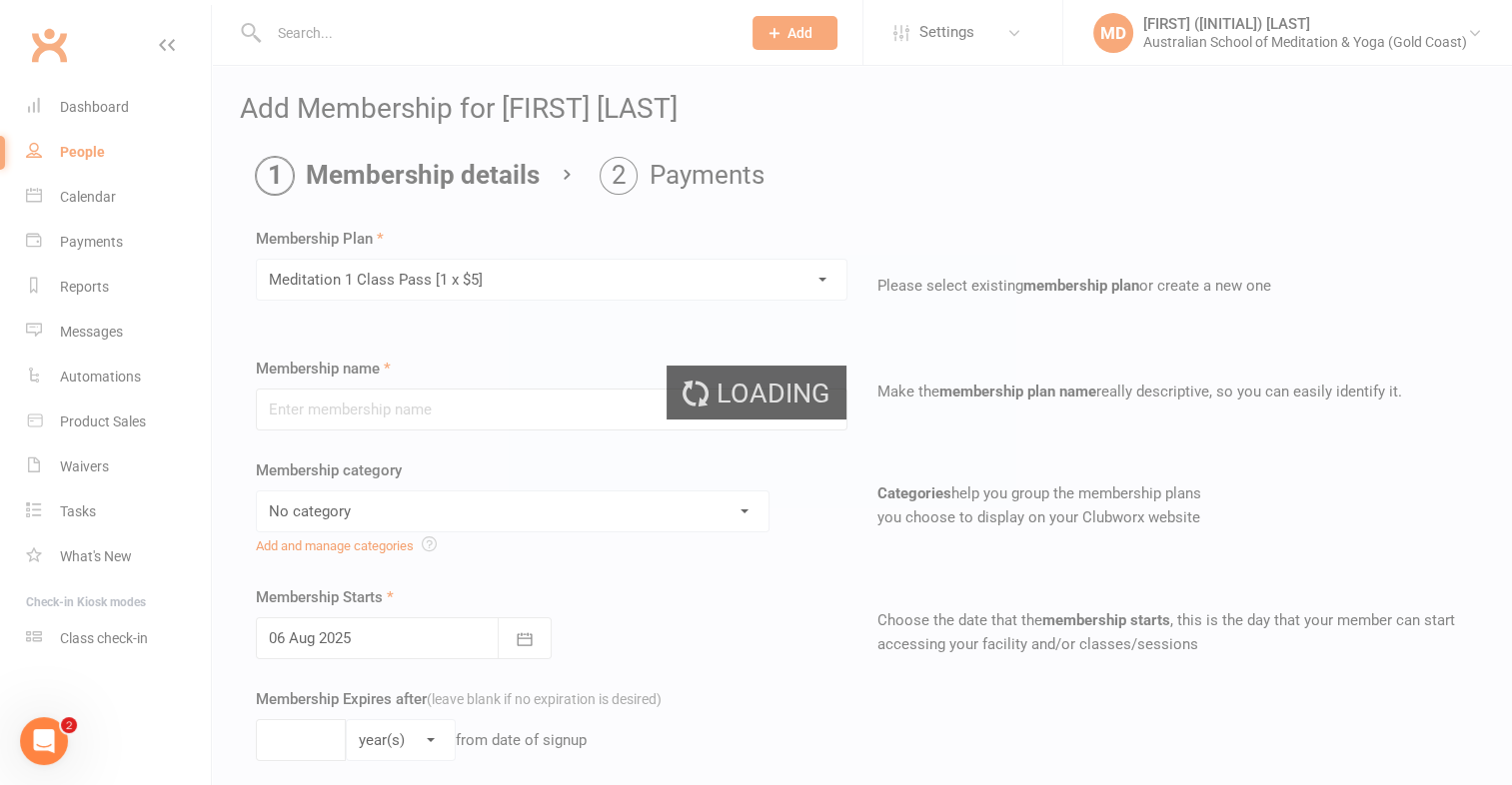 type on "Meditation 1 Class Pass [1 x $5]" 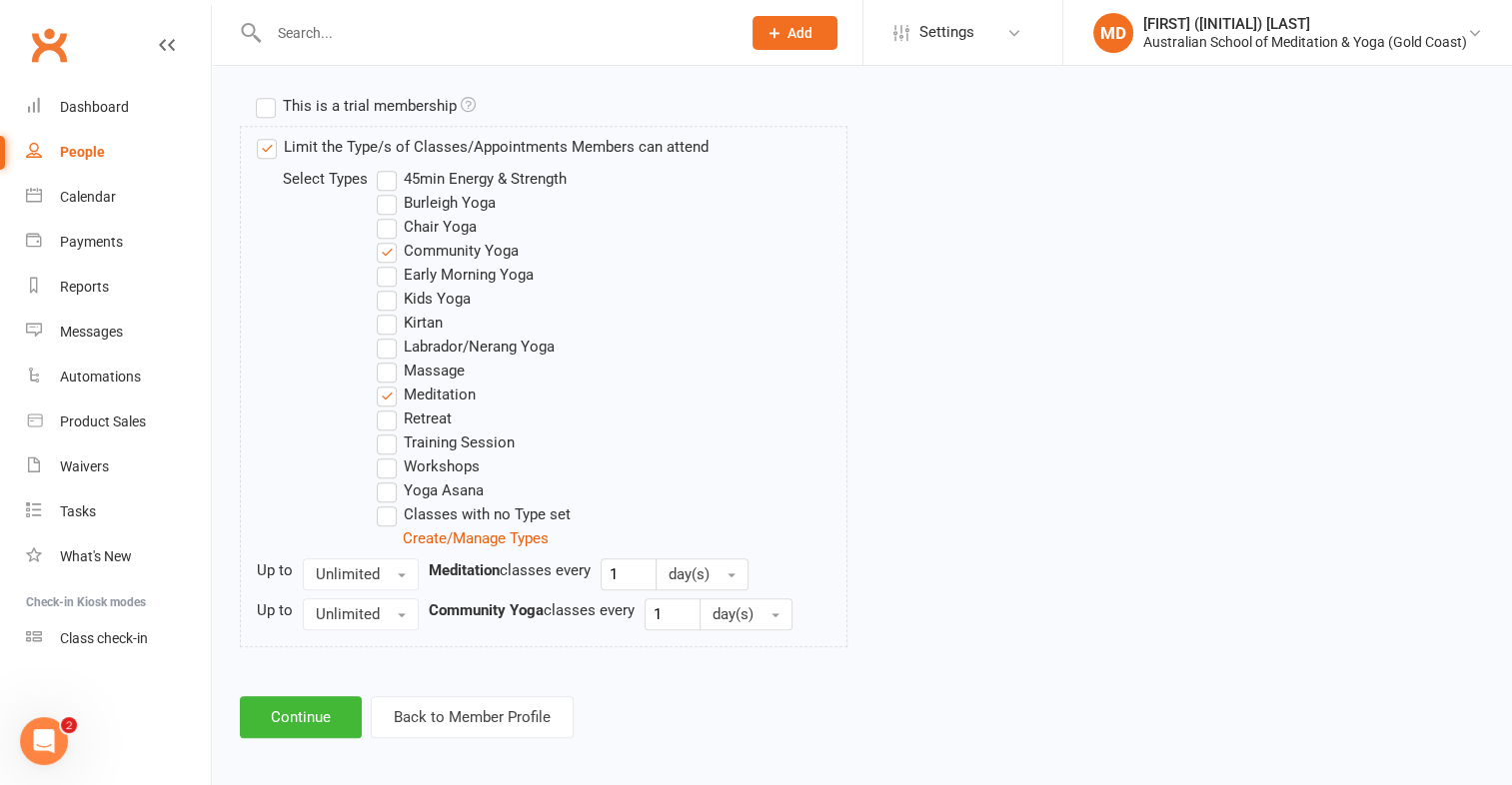 scroll, scrollTop: 979, scrollLeft: 0, axis: vertical 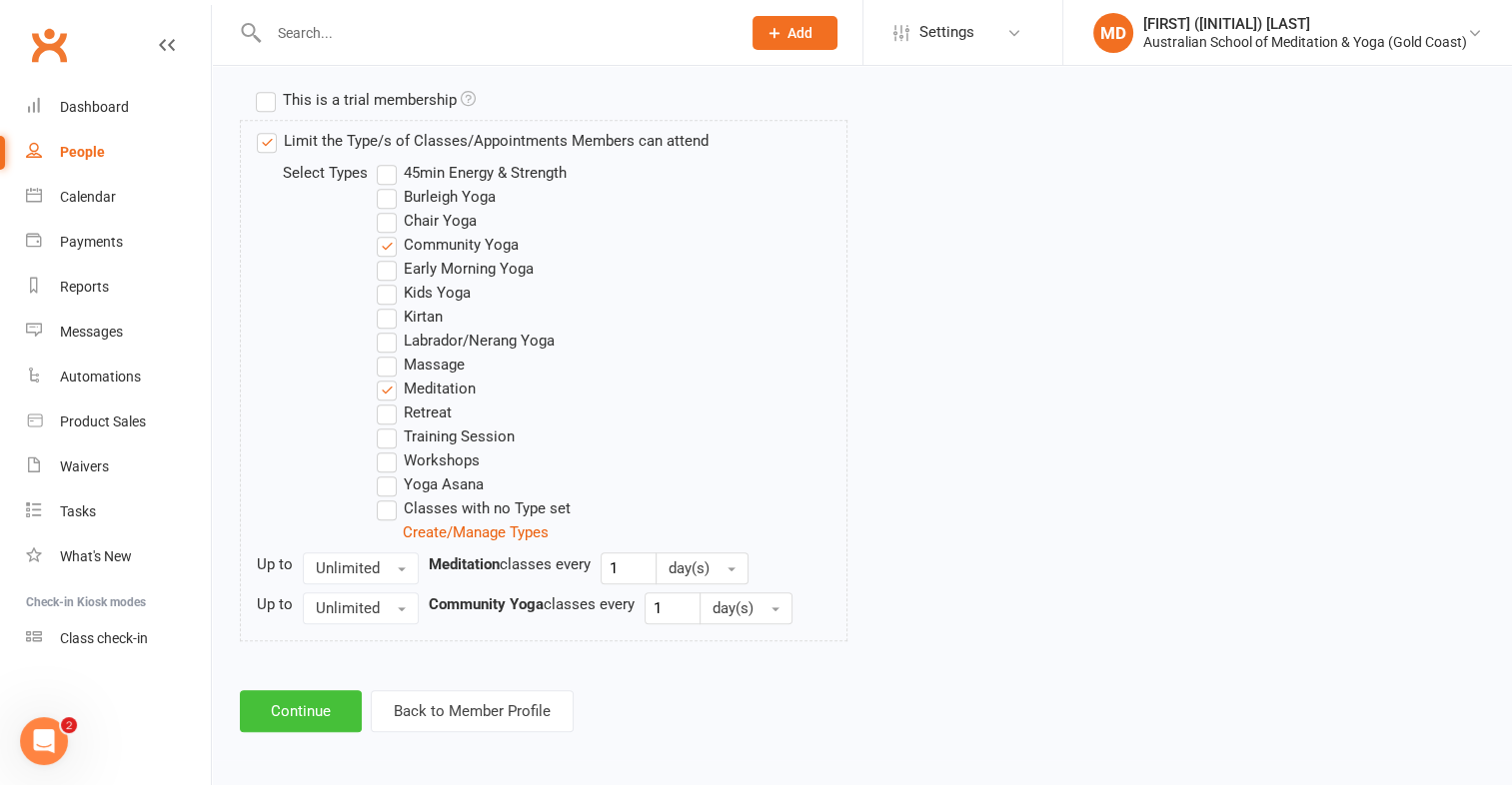 click on "Continue" at bounding box center (301, 711) 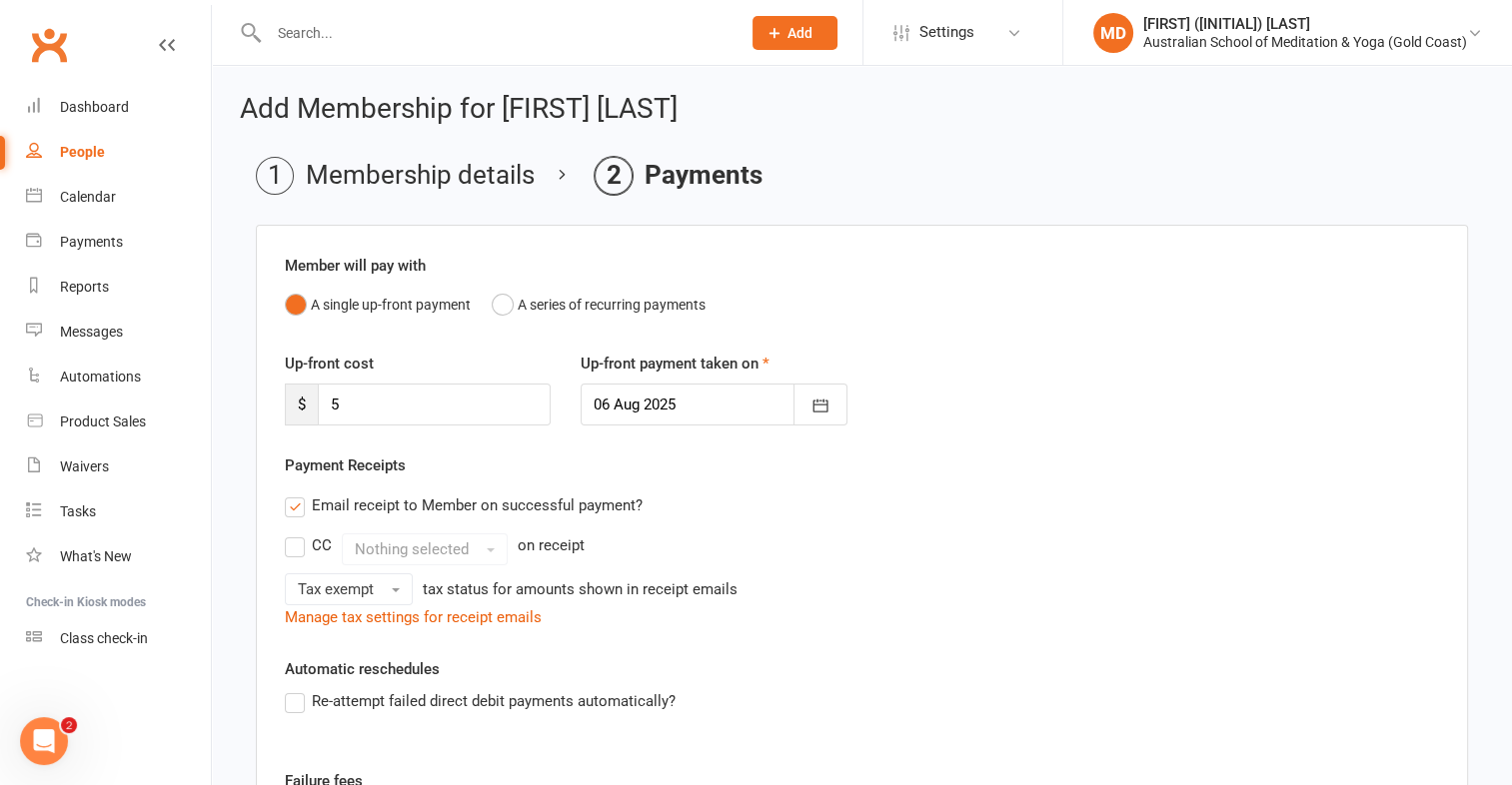 scroll, scrollTop: 380, scrollLeft: 0, axis: vertical 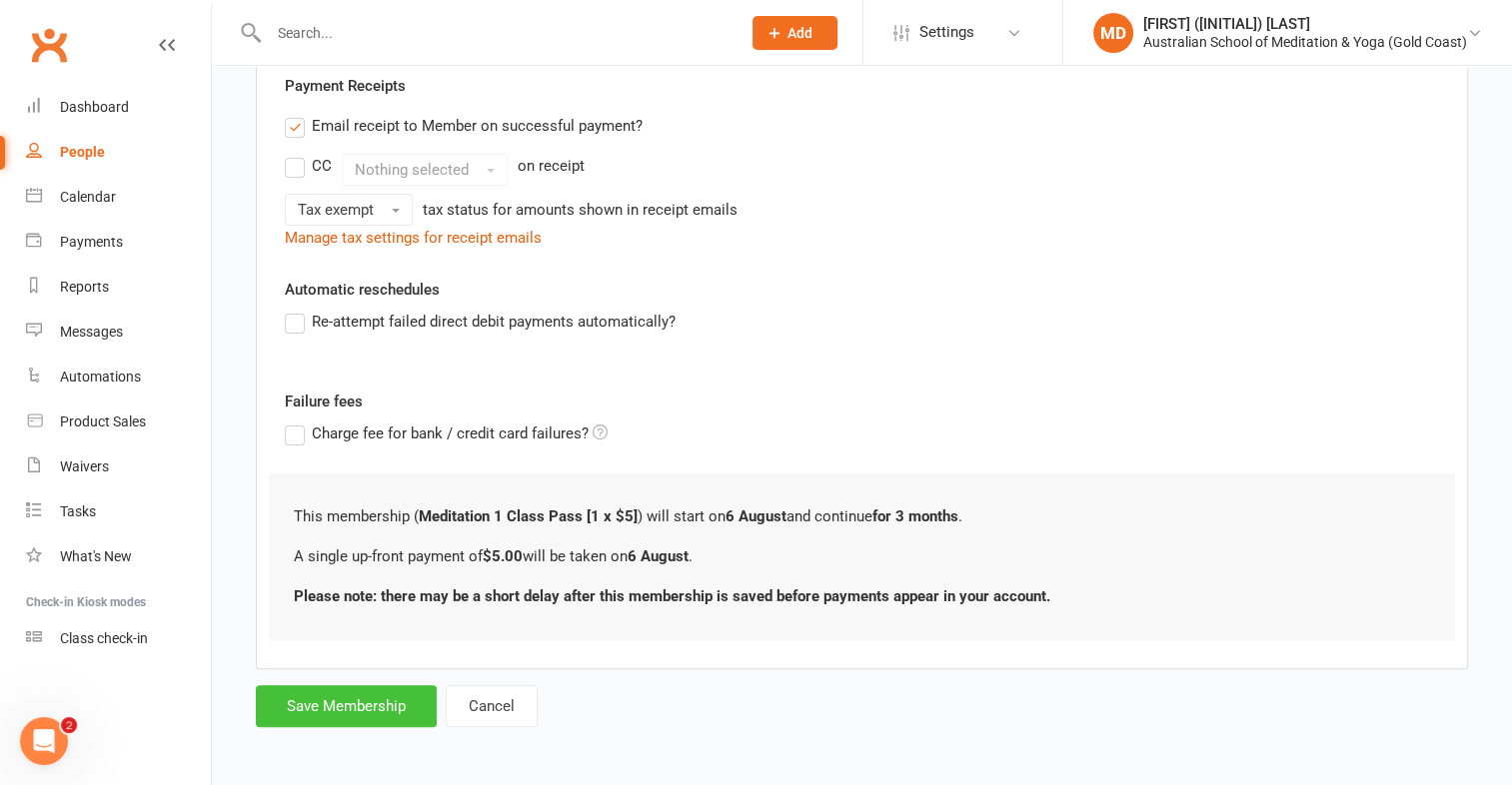 click on "Save Membership" at bounding box center (346, 706) 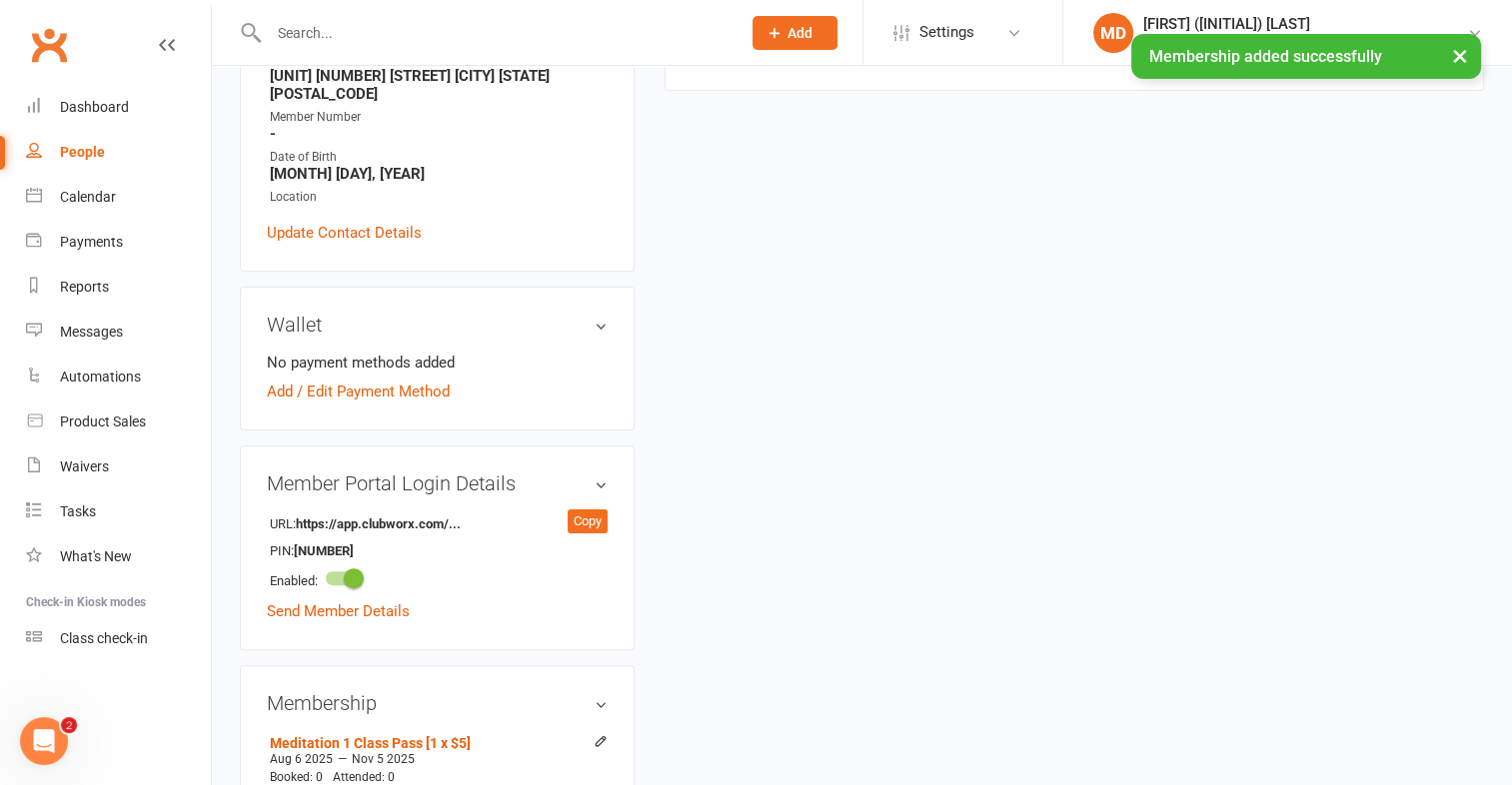scroll, scrollTop: 0, scrollLeft: 0, axis: both 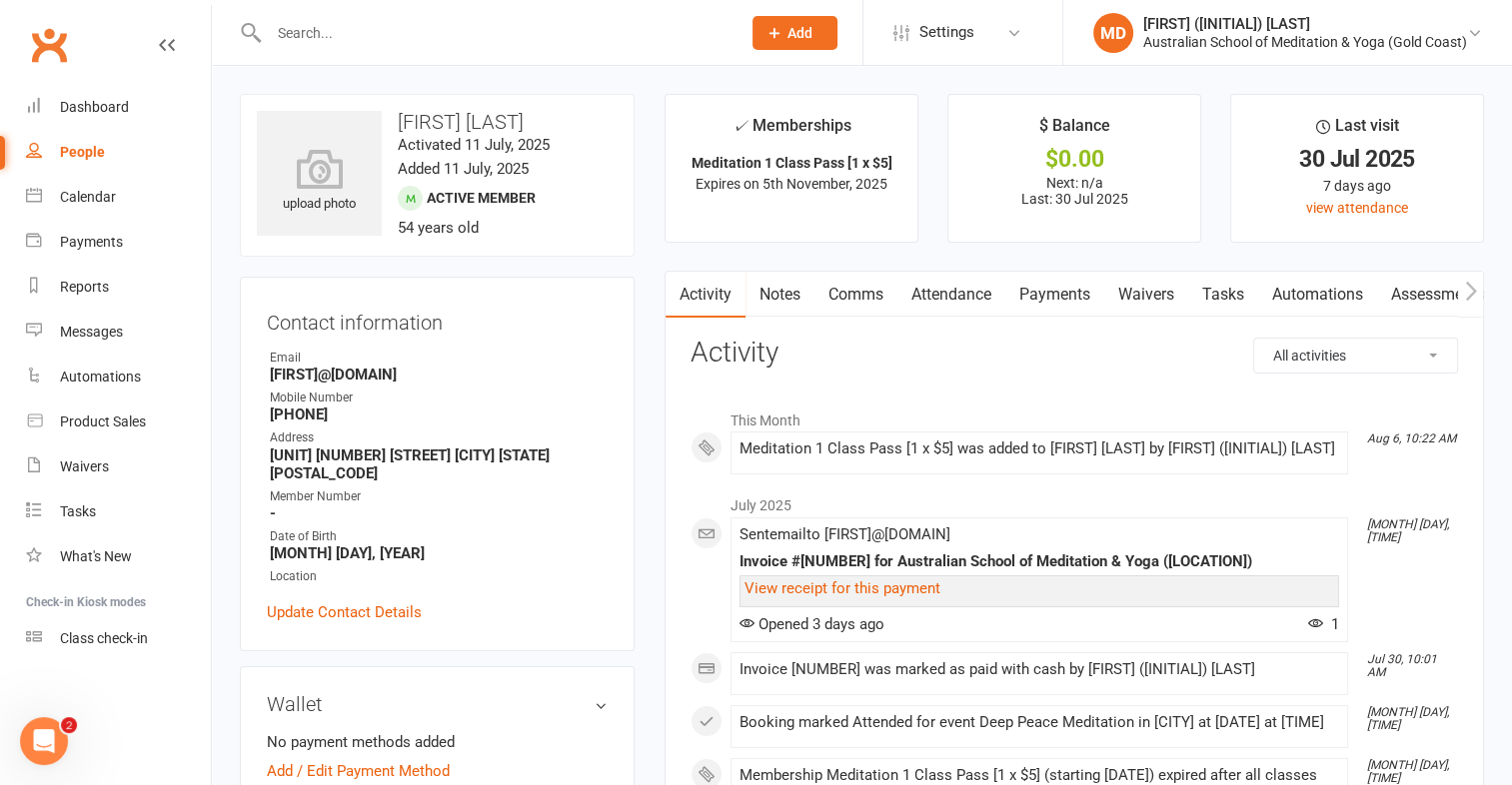 click on "Payments" at bounding box center [1054, 295] 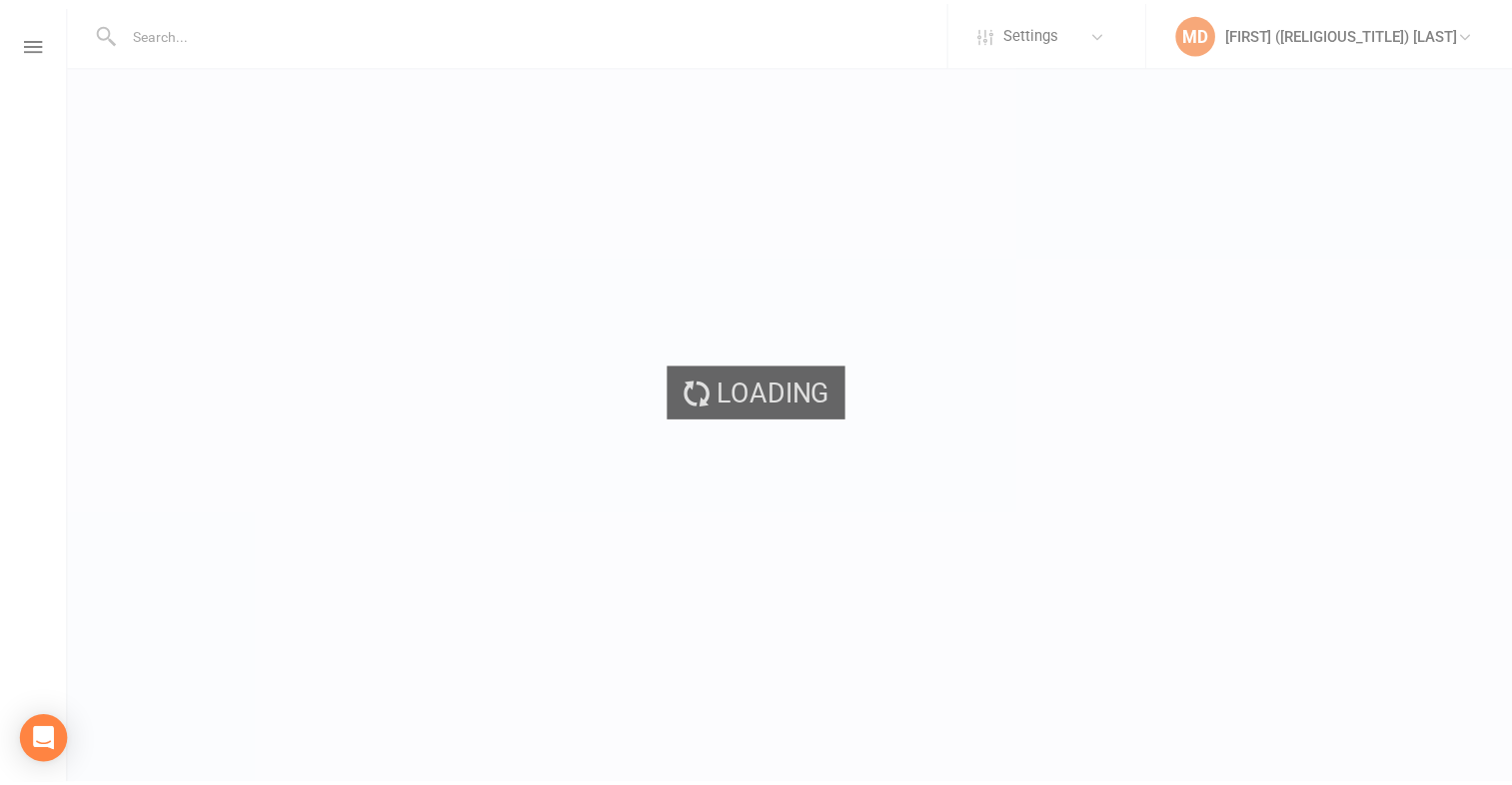 scroll, scrollTop: 0, scrollLeft: 0, axis: both 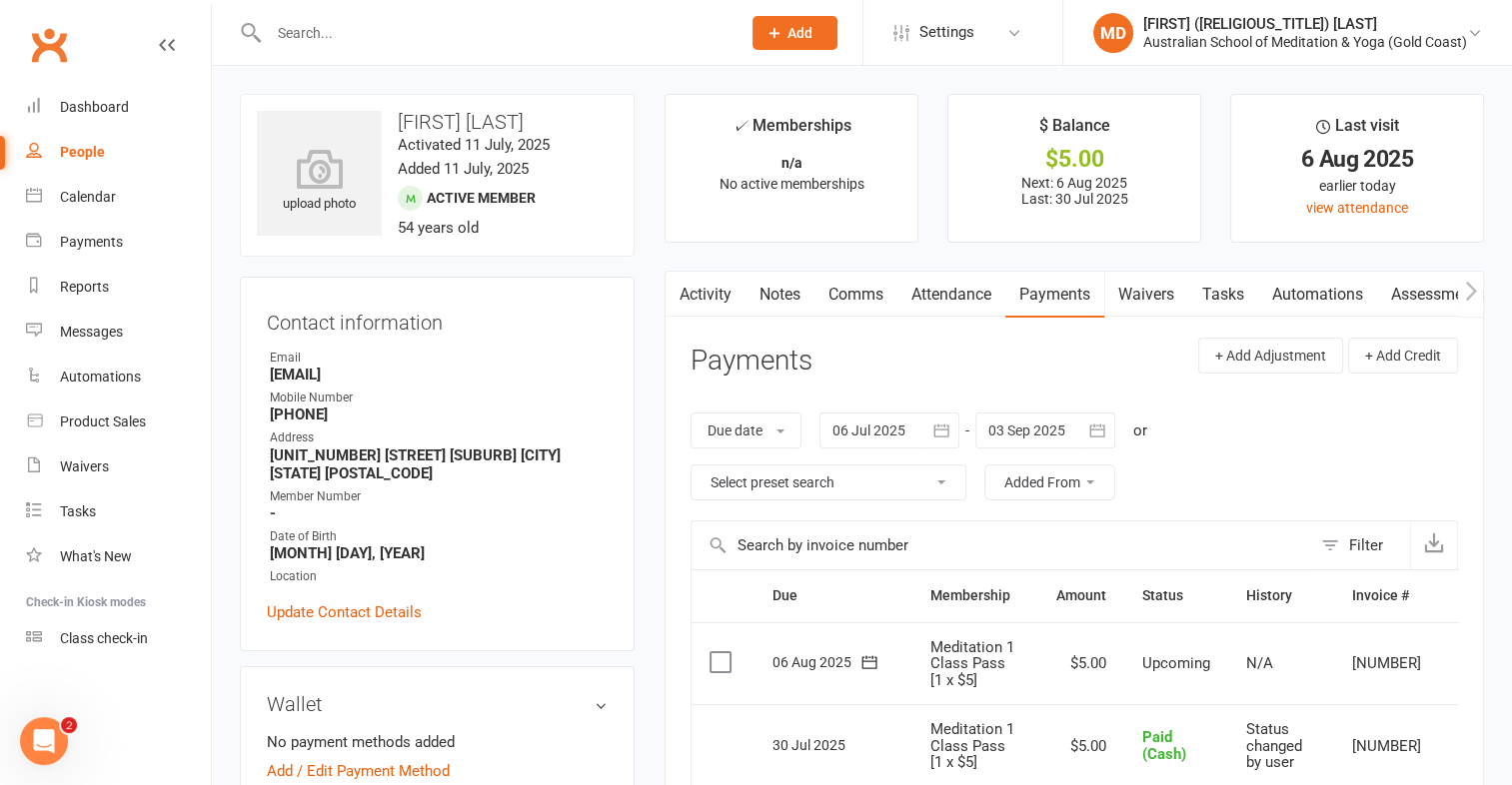 click at bounding box center [1469, 663] 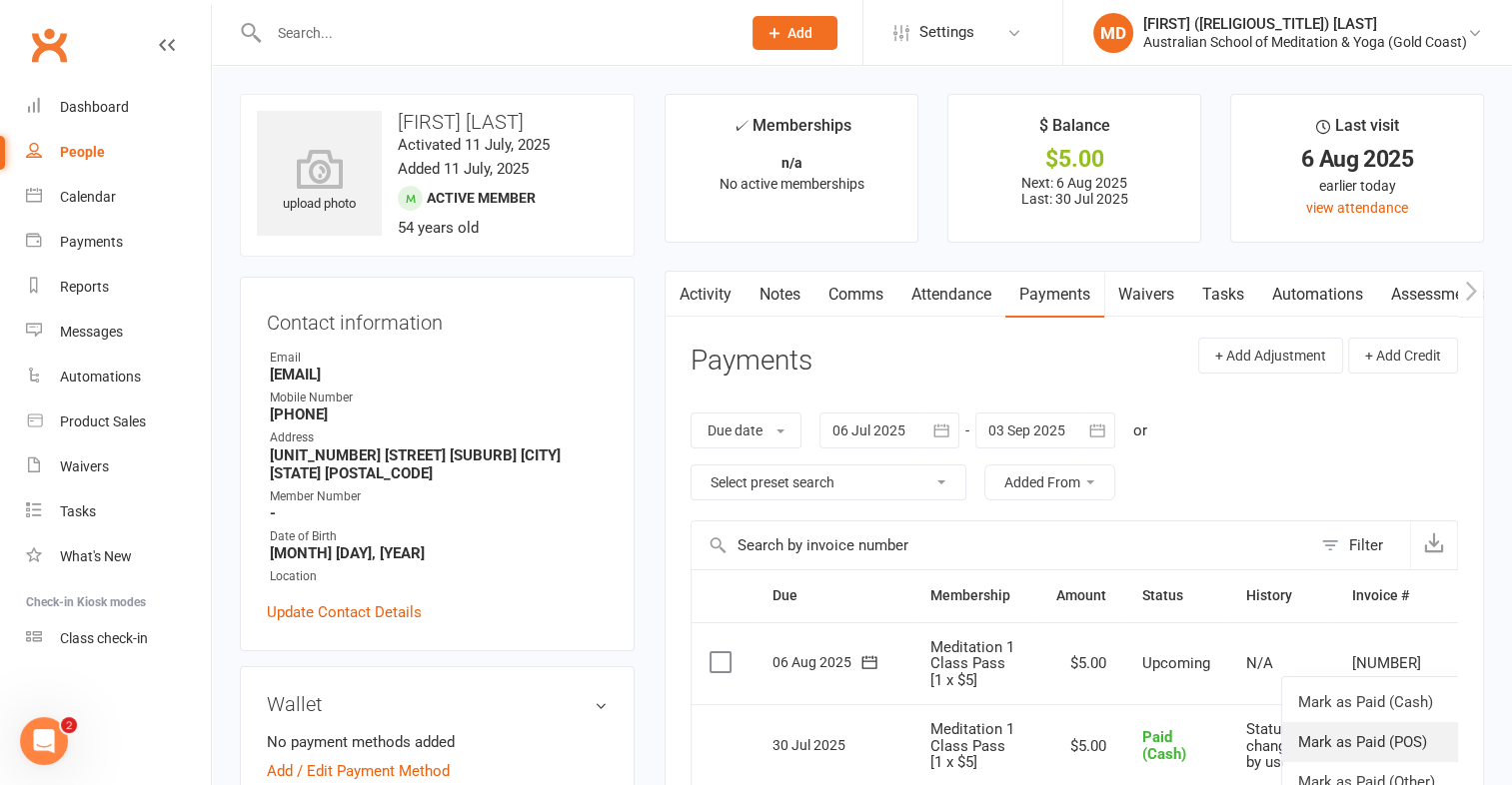 click on "Mark as Paid (POS)" at bounding box center [1381, 742] 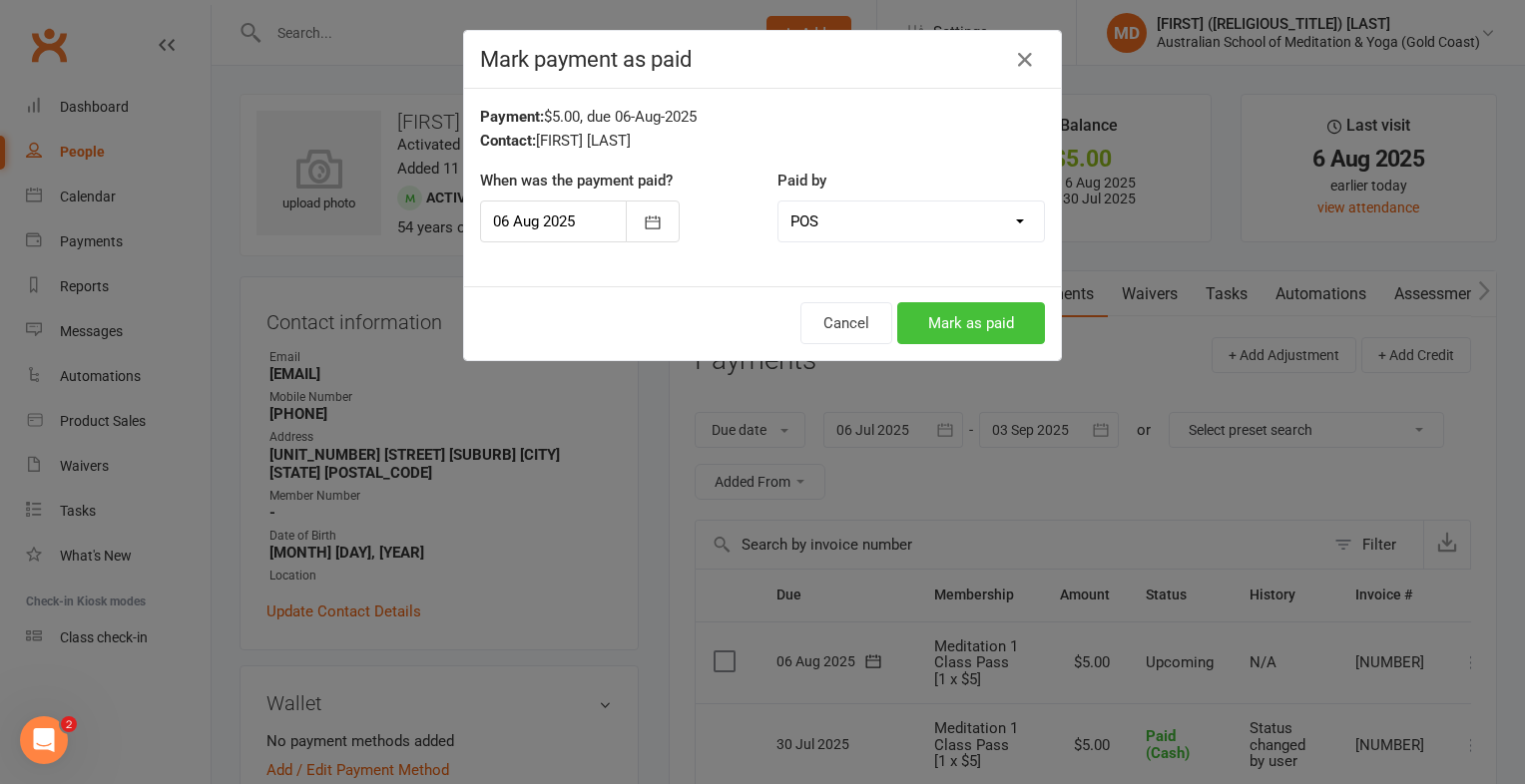 click on "Mark as paid" at bounding box center [971, 323] 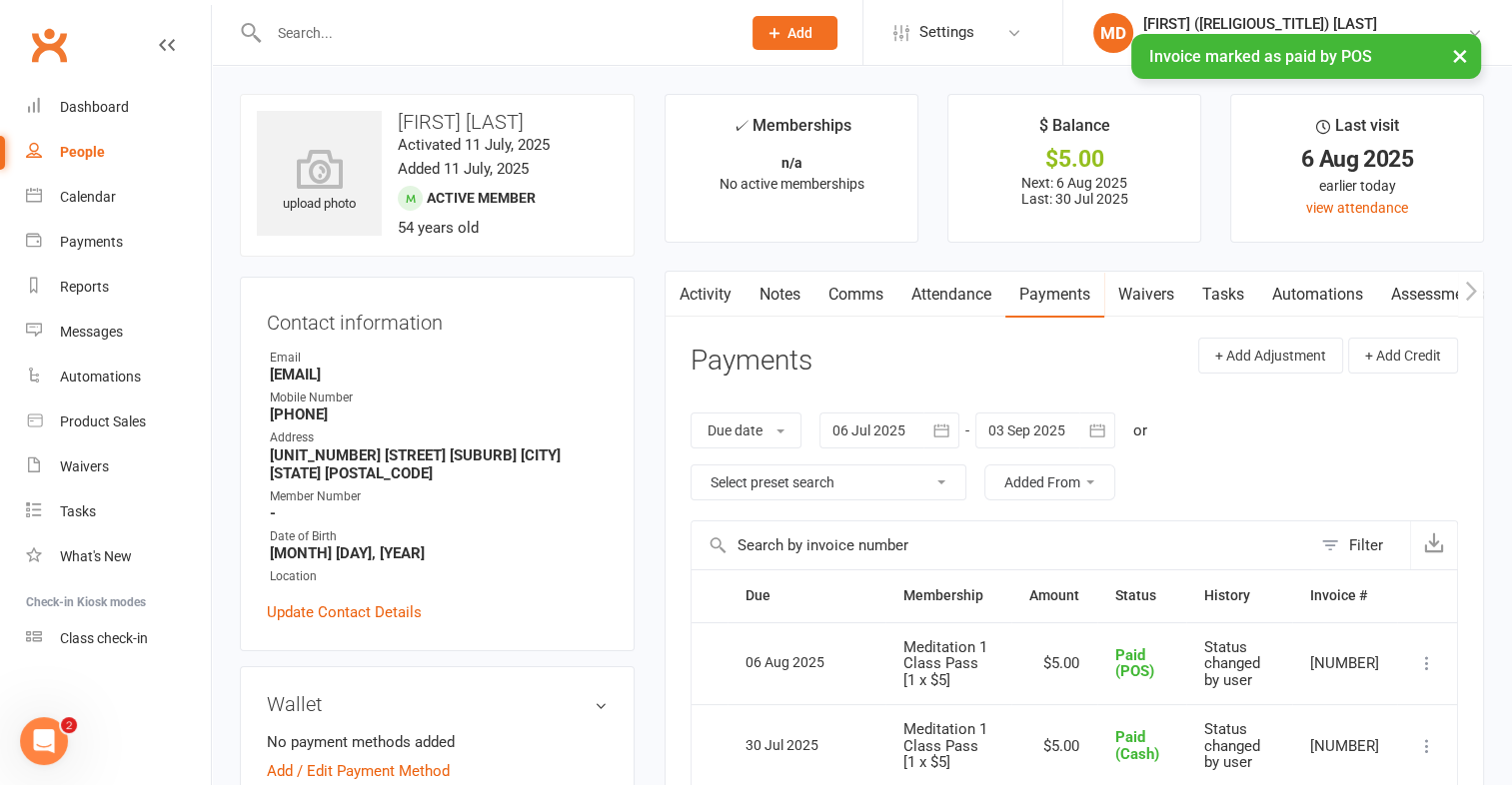 click at bounding box center (495, 33) 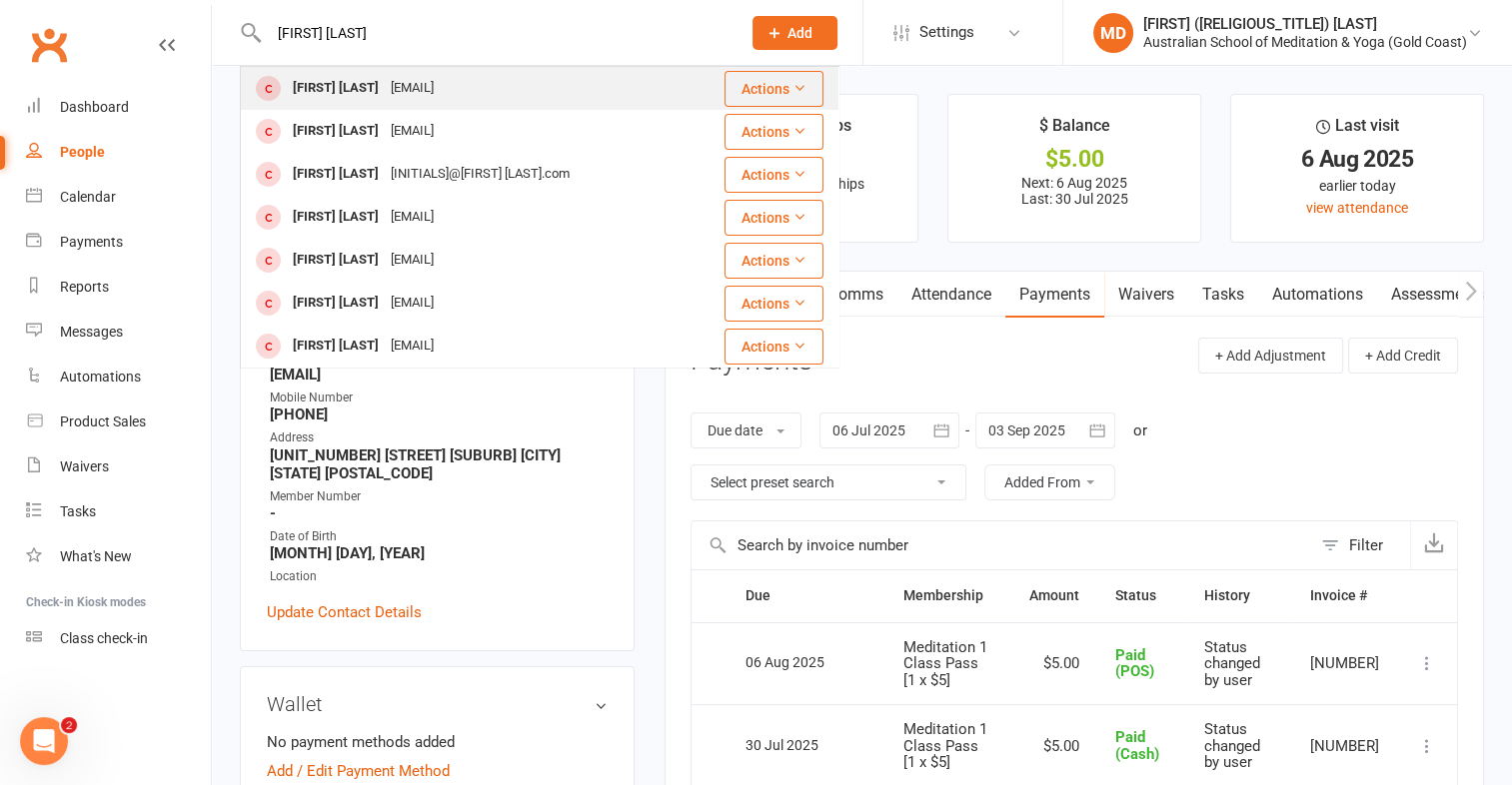 type on "[FIRST] [LAST]" 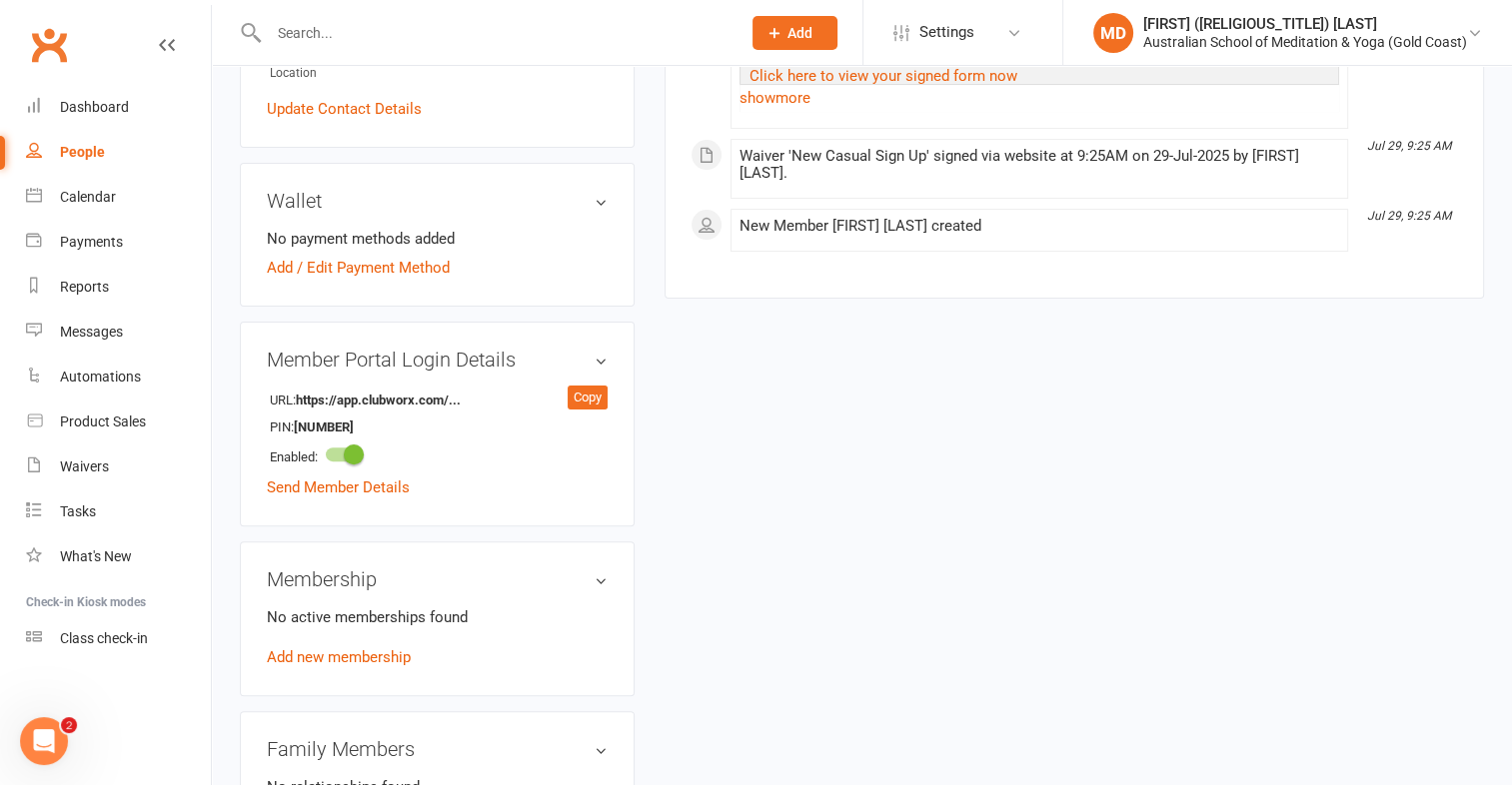 scroll, scrollTop: 599, scrollLeft: 0, axis: vertical 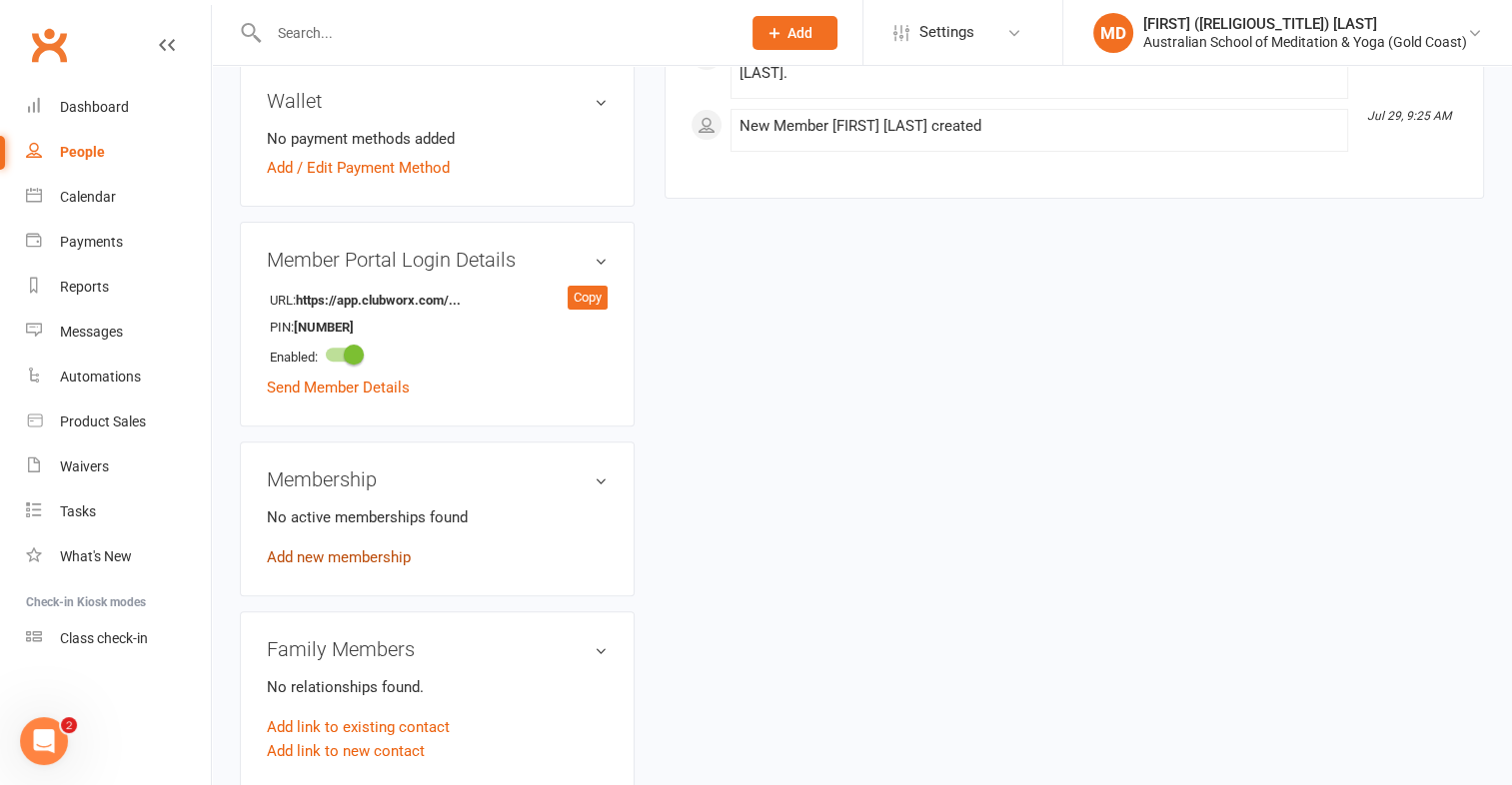 click on "Add new membership" at bounding box center (339, 557) 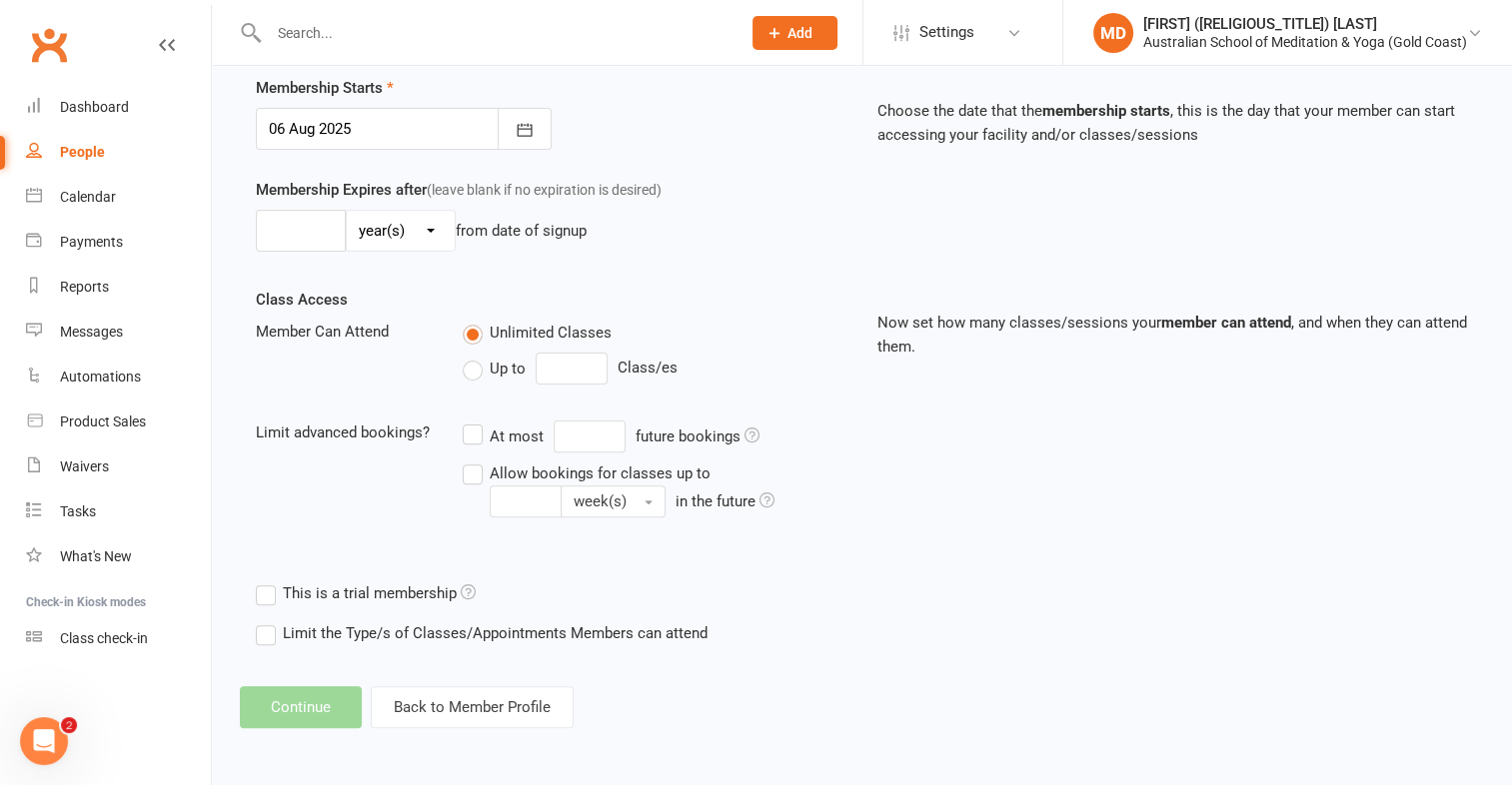 scroll, scrollTop: 0, scrollLeft: 0, axis: both 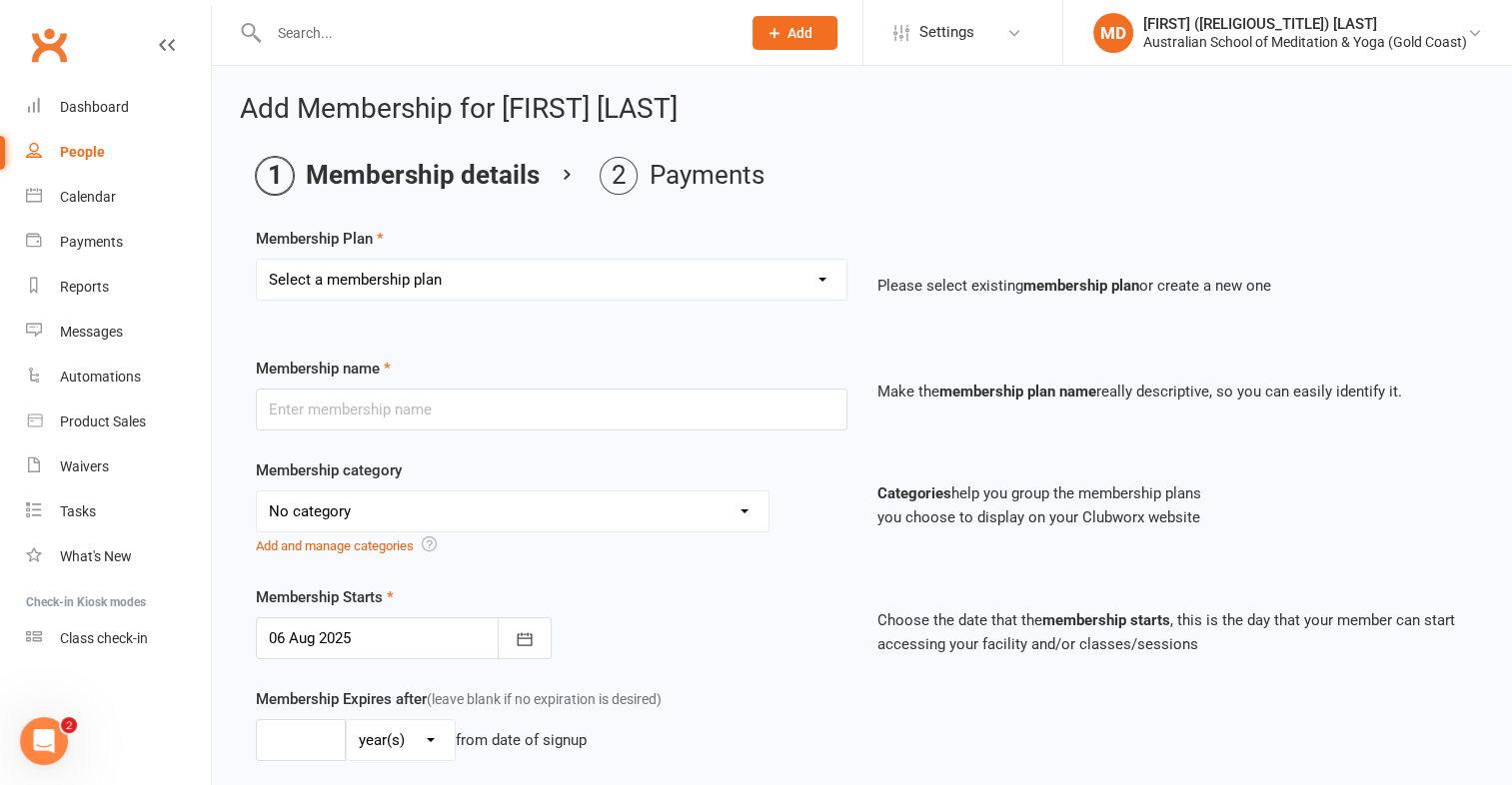 click on "Select a membership plan First Time Intro Offer (1 month Unlimited Meditation & Yoga) 1 Year Unlimited Membership - Weekly Recurring Payments Mindful Kids Meditation & Yoga Membership Mindful Kids Meditation & Yoga Membership (Concession) Yoga Asana 1 Class Pass Yoga Asana 1 Class Pass (Concession) Meditation 1 Class Pass [1 x $5] Community Yoga 1 Class Pass (1 x $5 class) CLASS PASS: 1 Yoga or Meditation Class Mindful Kids Meditation & Yoga 1 Class Pass Mindful Kids Meditation & Yoga 1 Class Pass (Concession/More Than One) Mindful Parents 1 Class Pass (For Tues Stretch & Relax) Labrador/Nerang Yoga 5 Class Pass Labrador/Nerang Yoga 10 Class Pass Teachers/Complimentary (MANAGEMENT USE ONLY) FIRST RESPONDERS 3 Month Pass Workshop 1 Month Membership (MANAGEMENT USE ONLY) Free! 1 Yoga or Meditation Class 12 Yoga Asana Class Pass 6 Yoga Asana Class Pass 7 Day Holiday Membership 6 Month Unlimited Membership - Weekly Recurring Payments 20 Yoga Asana Class Pass 12 Yoga Asana Class Pass (Concession)" at bounding box center [552, 280] 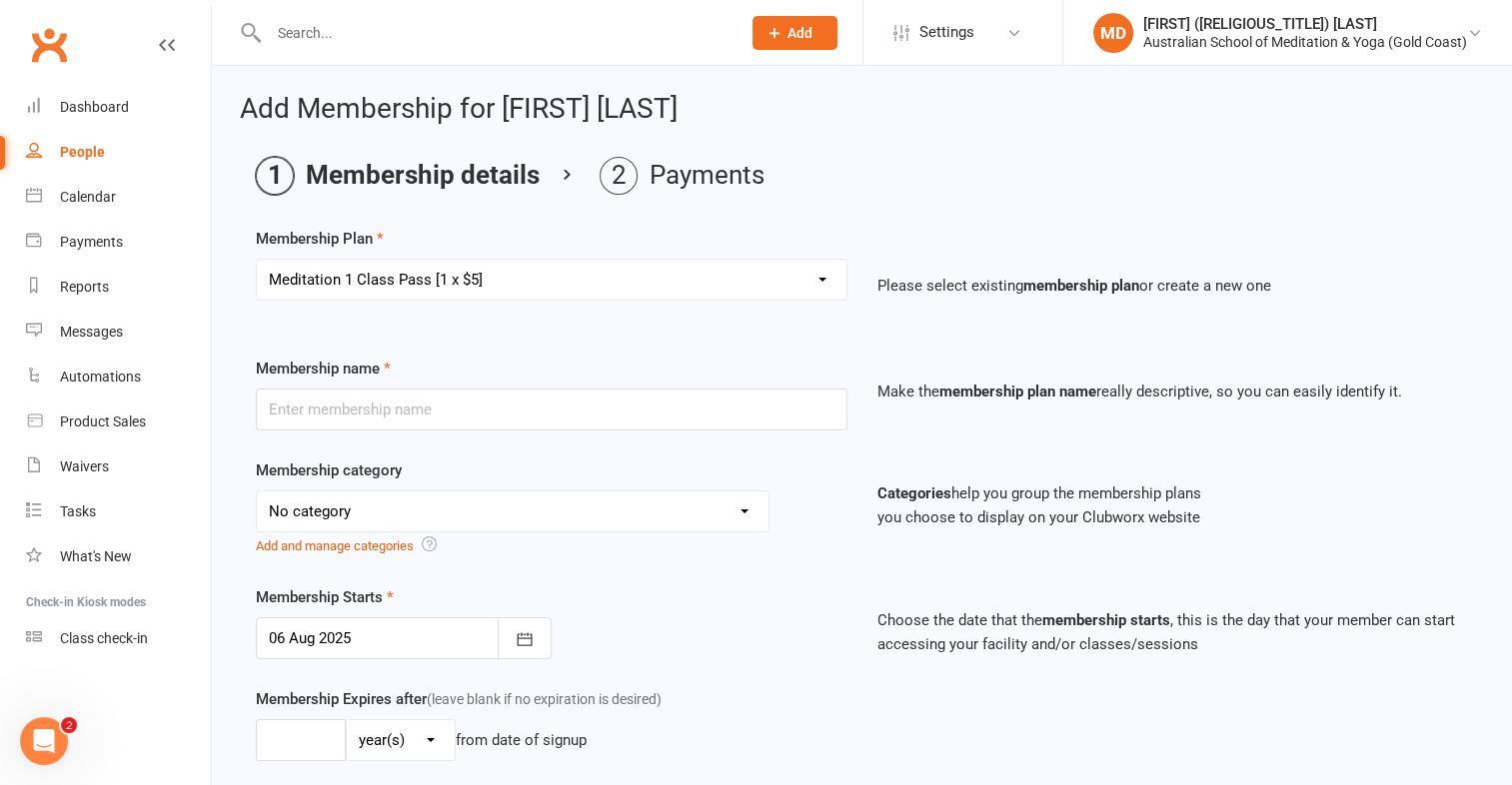 click on "Select a membership plan First Time Intro Offer (1 month Unlimited Meditation & Yoga) 1 Year Unlimited Membership - Weekly Recurring Payments Mindful Kids Meditation & Yoga Membership Mindful Kids Meditation & Yoga Membership (Concession) Yoga Asana 1 Class Pass Yoga Asana 1 Class Pass (Concession) Meditation 1 Class Pass [1 x $5] Community Yoga 1 Class Pass (1 x $5 class) CLASS PASS: 1 Yoga or Meditation Class Mindful Kids Meditation & Yoga 1 Class Pass Mindful Kids Meditation & Yoga 1 Class Pass (Concession/More Than One) Mindful Parents 1 Class Pass (For Tues Stretch & Relax) Labrador/Nerang Yoga 5 Class Pass Labrador/Nerang Yoga 10 Class Pass Teachers/Complimentary (MANAGEMENT USE ONLY) FIRST RESPONDERS 3 Month Pass Workshop 1 Month Membership (MANAGEMENT USE ONLY) Free! 1 Yoga or Meditation Class 12 Yoga Asana Class Pass 6 Yoga Asana Class Pass 7 Day Holiday Membership 6 Month Unlimited Membership - Weekly Recurring Payments 20 Yoga Asana Class Pass 12 Yoga Asana Class Pass (Concession)" at bounding box center [552, 280] 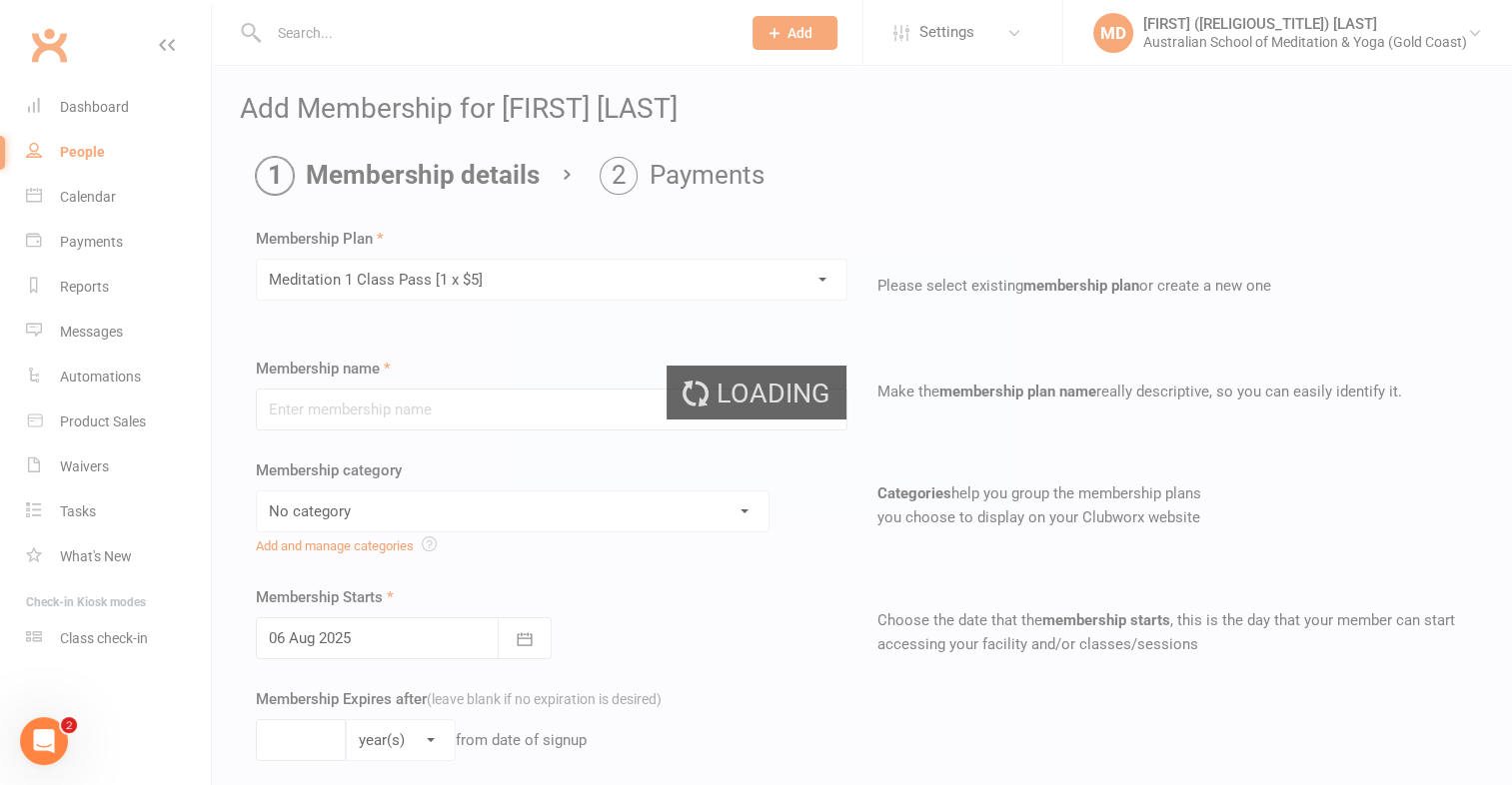 type on "Meditation 1 Class Pass [1 x $5]" 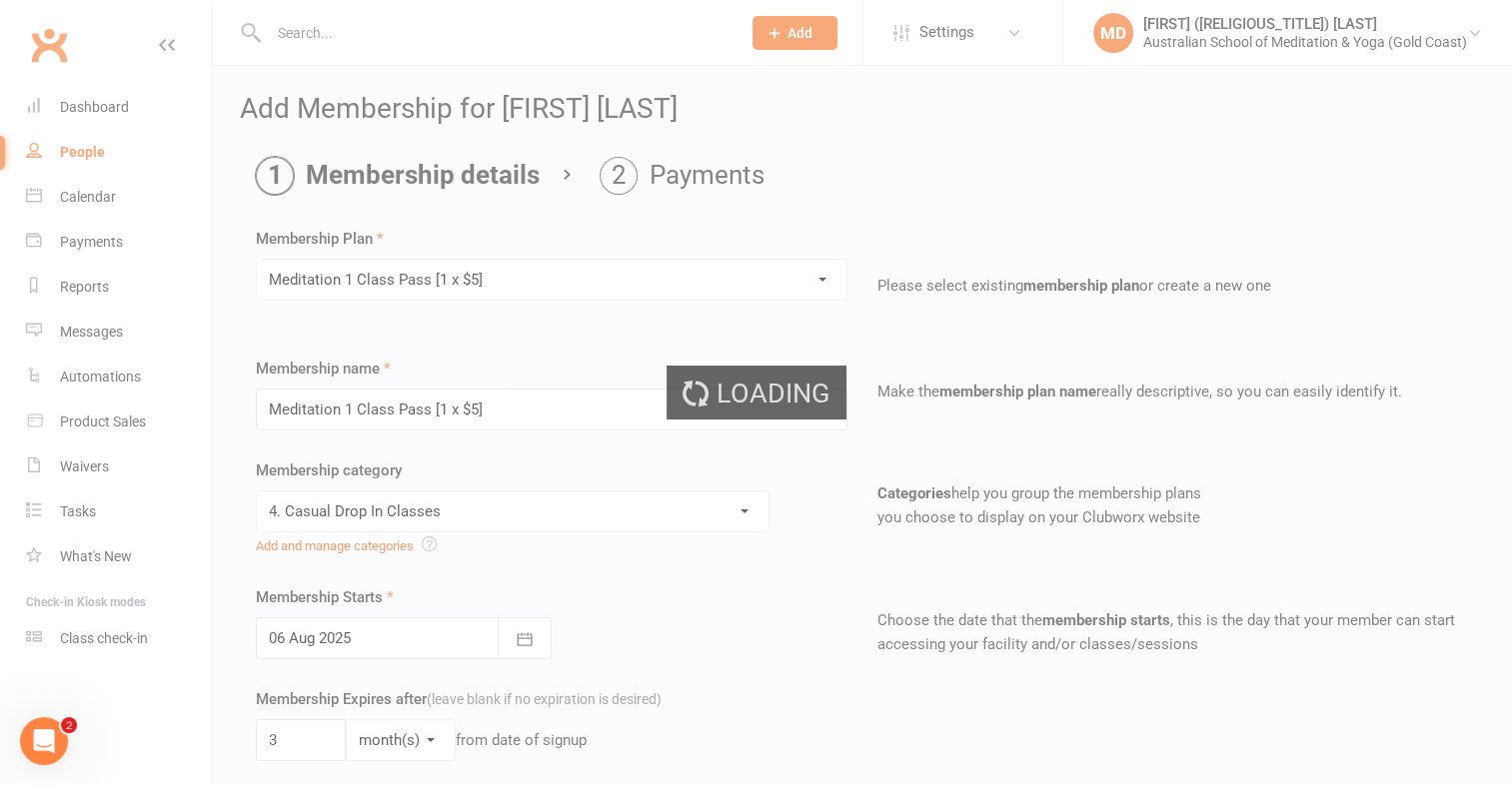 type on "1" 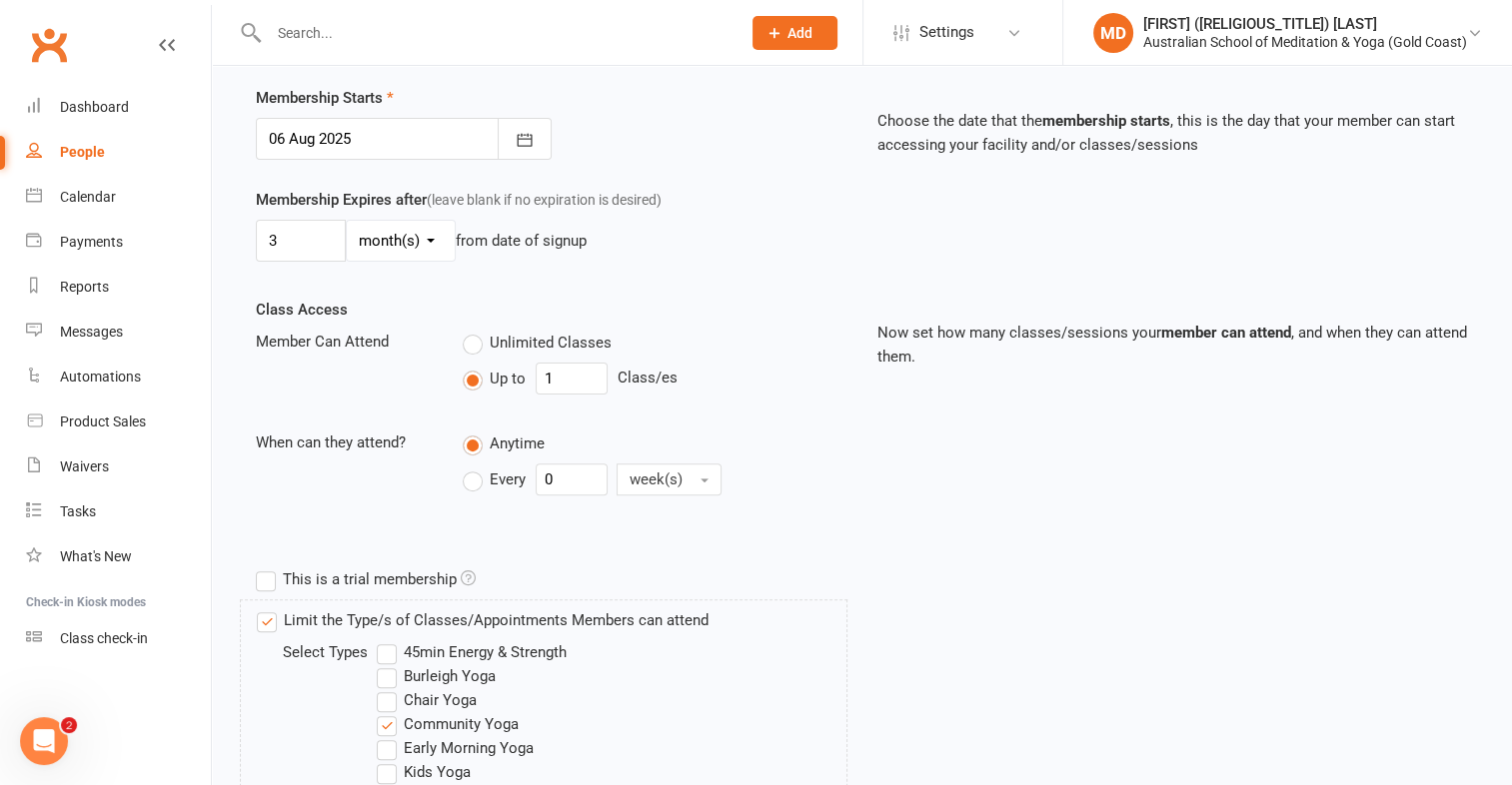 scroll, scrollTop: 979, scrollLeft: 0, axis: vertical 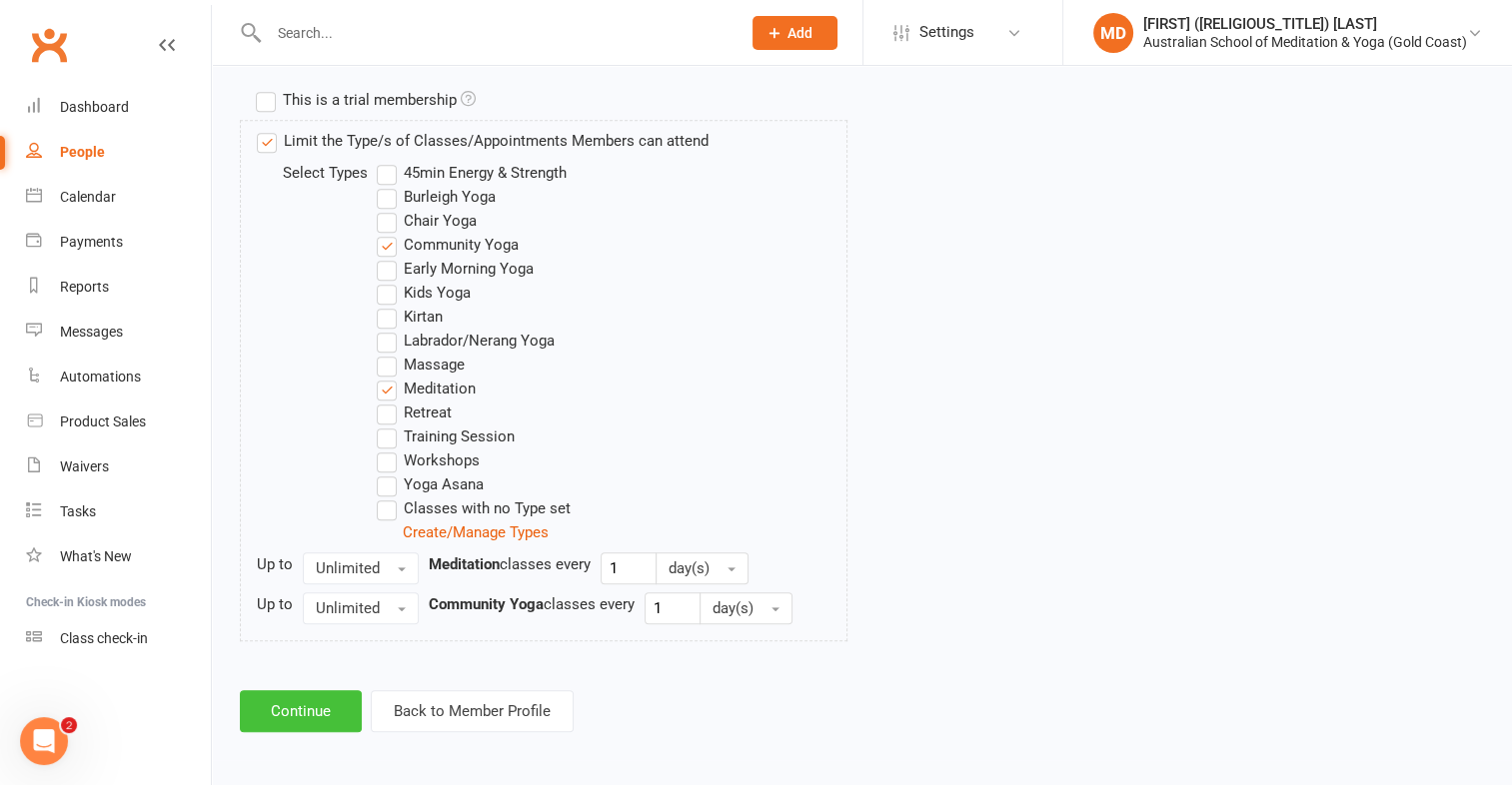 click on "Continue" at bounding box center [301, 711] 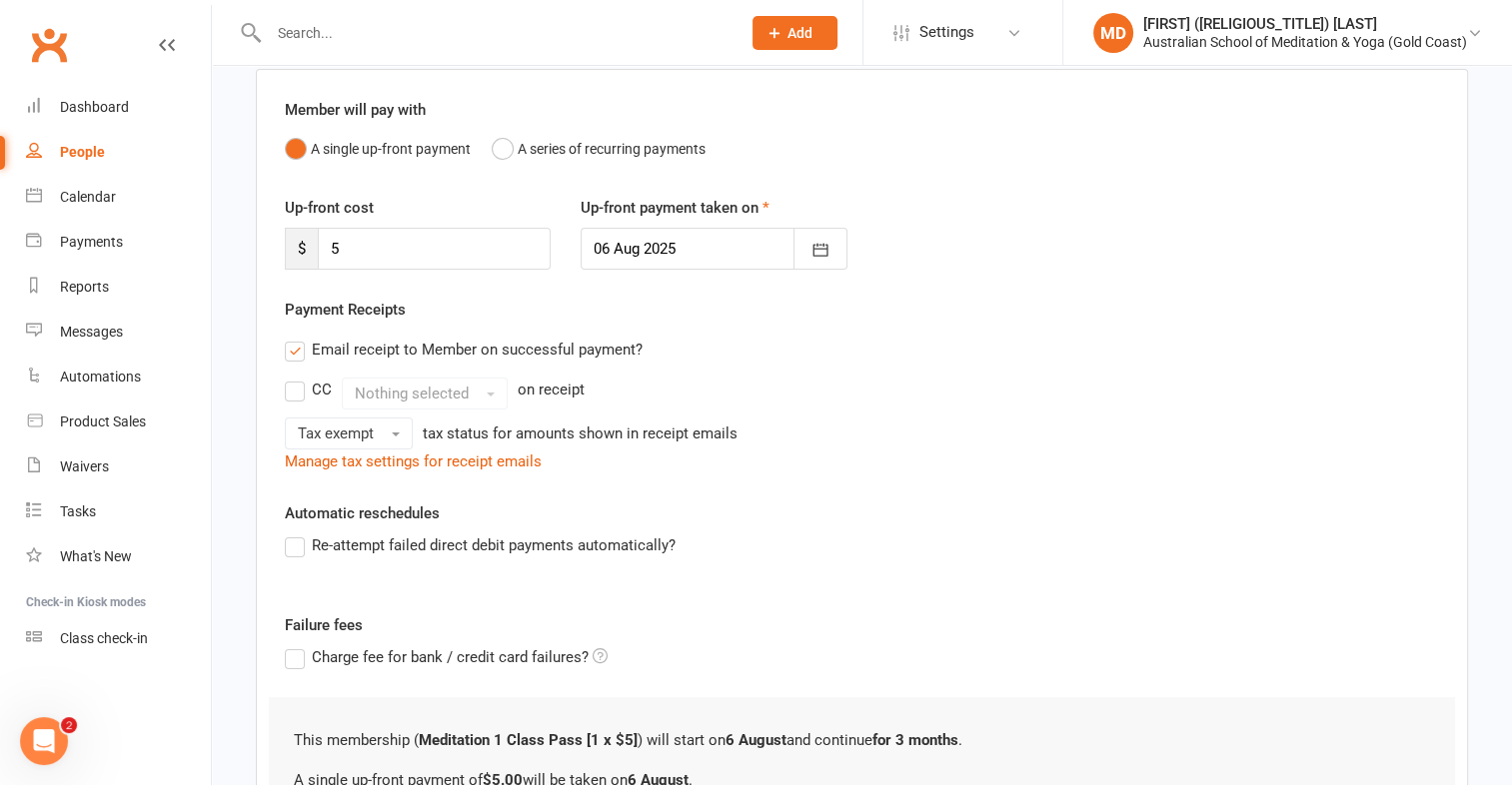 scroll, scrollTop: 380, scrollLeft: 0, axis: vertical 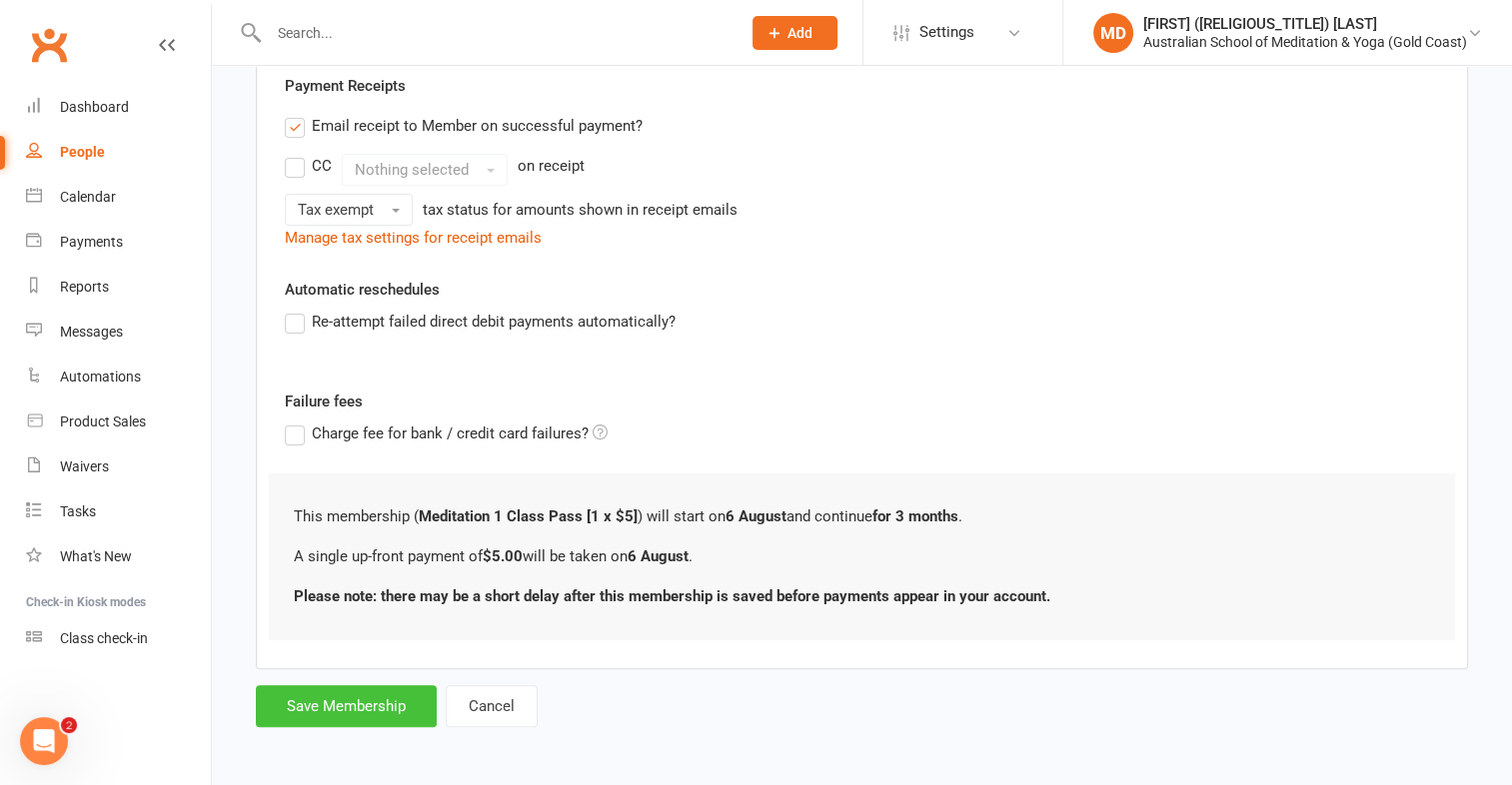 click on "Save Membership" at bounding box center (346, 706) 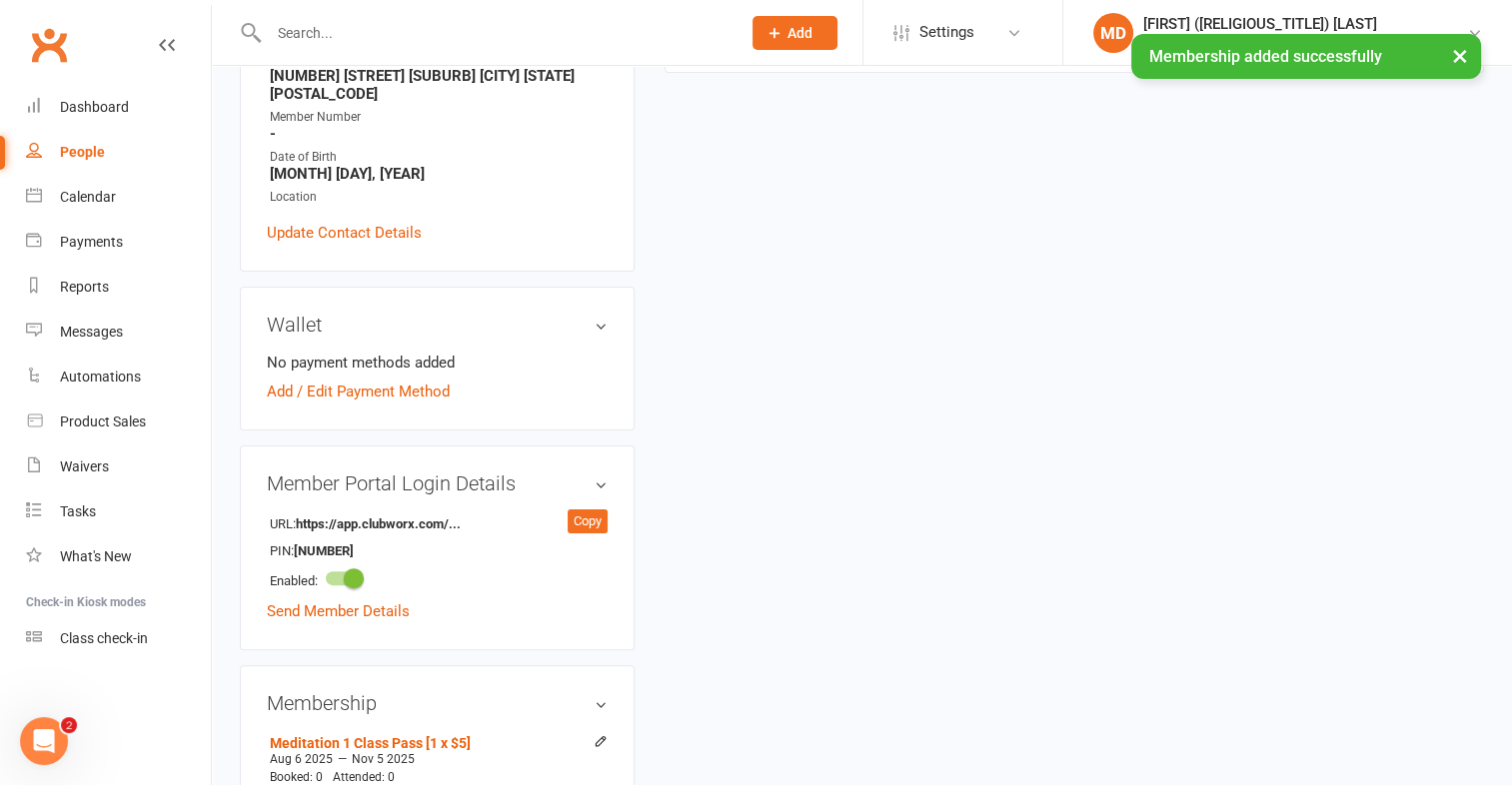 scroll, scrollTop: 0, scrollLeft: 0, axis: both 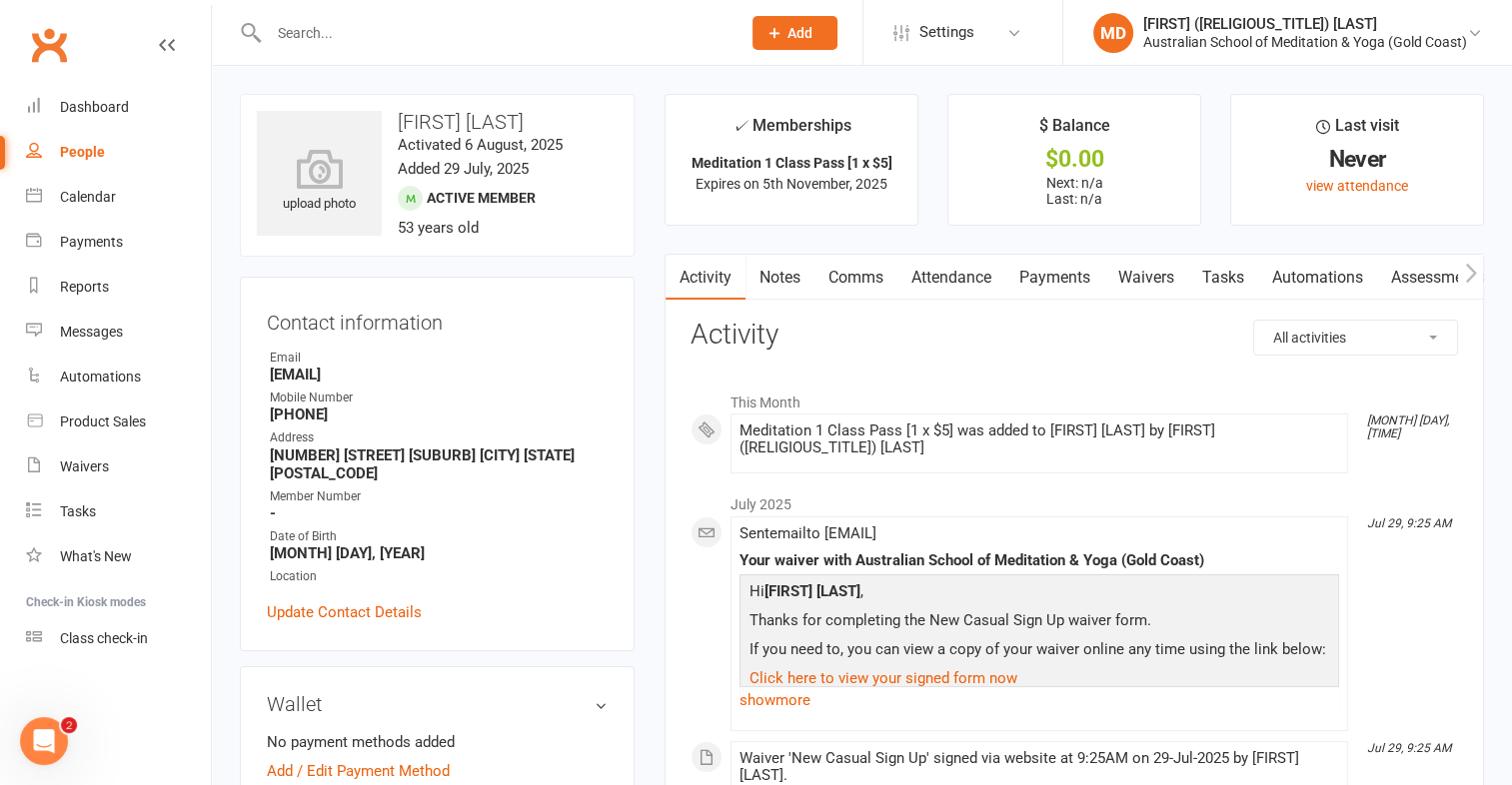 click on "Payments" at bounding box center [1054, 278] 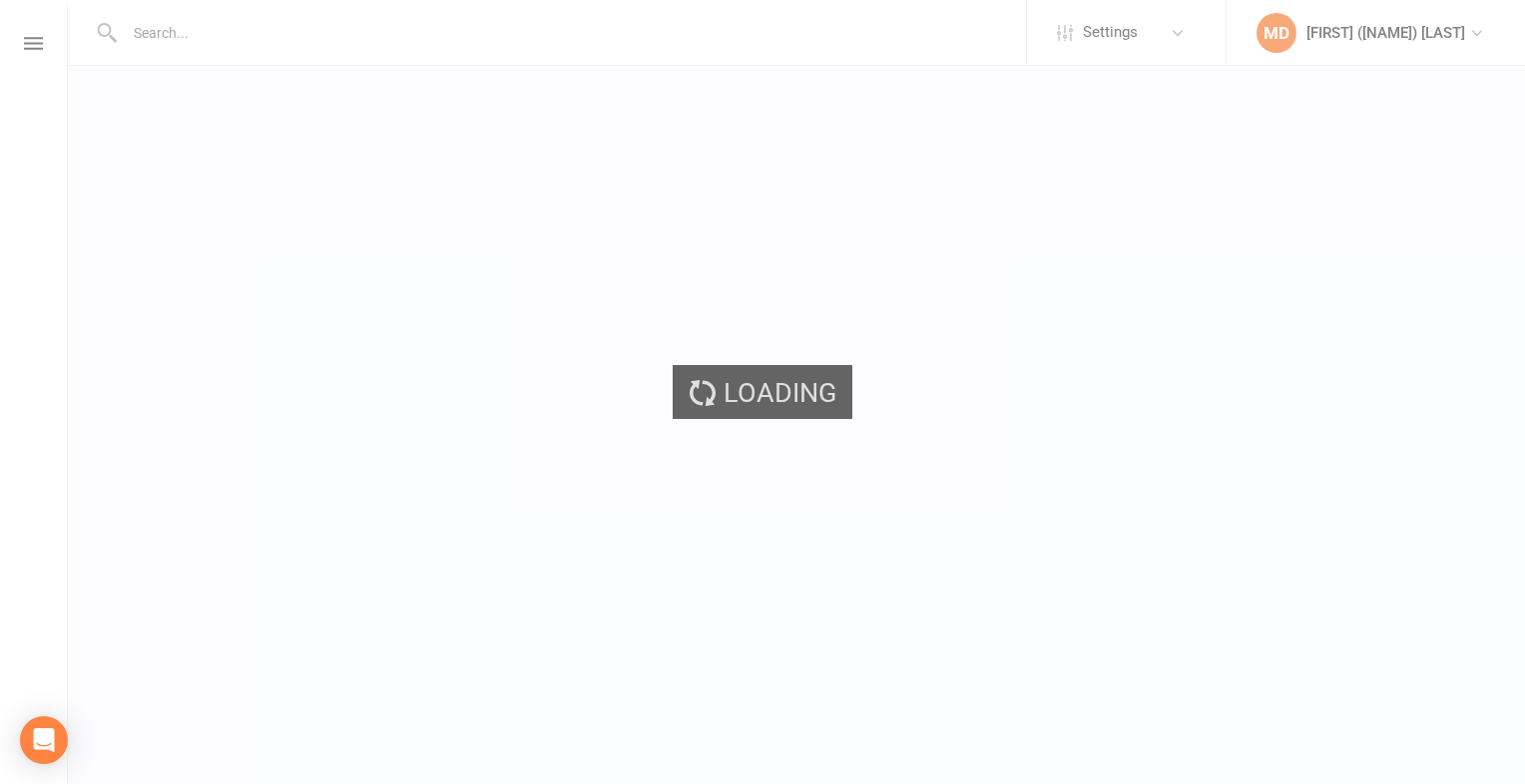 scroll, scrollTop: 0, scrollLeft: 0, axis: both 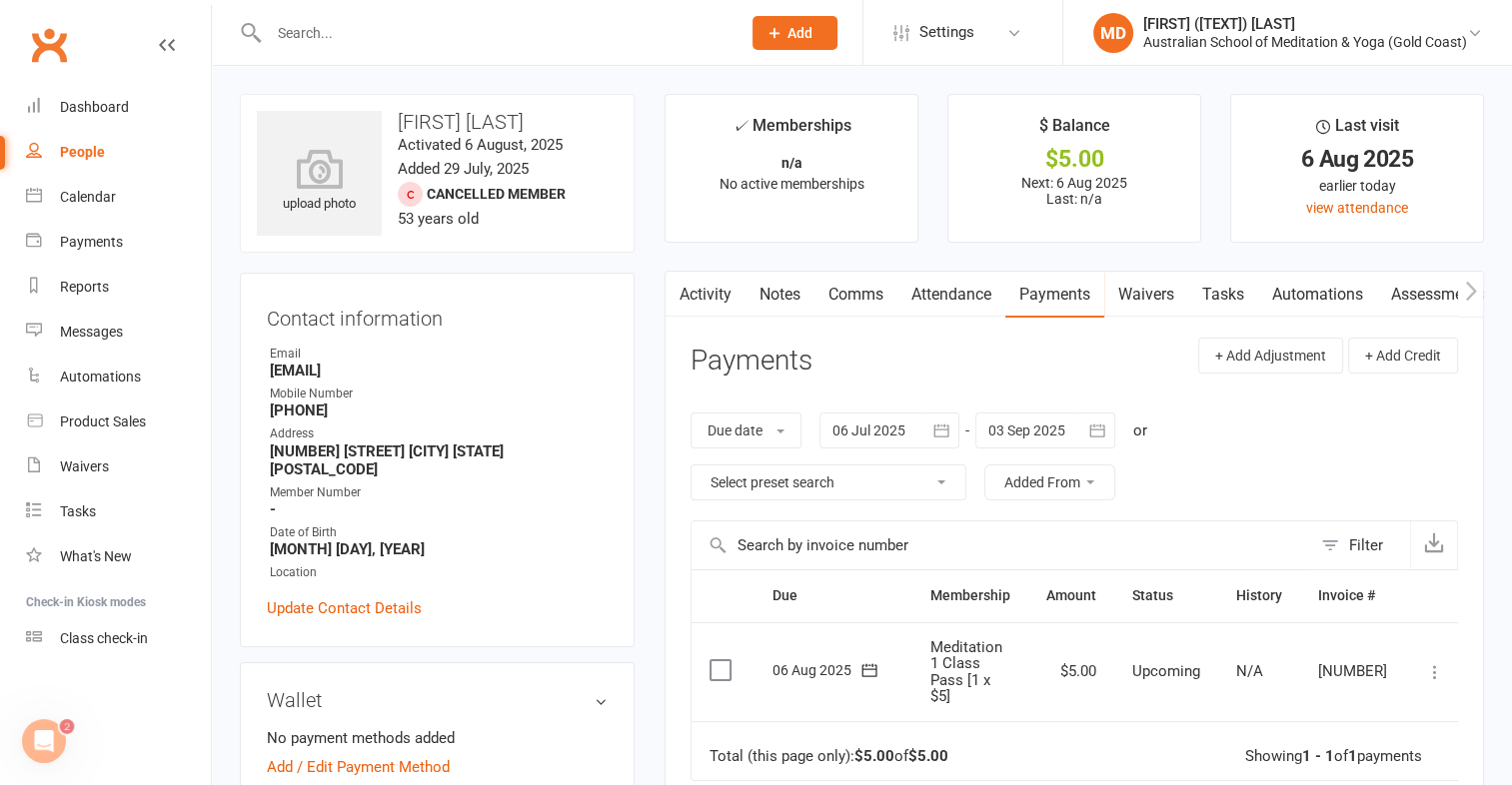 click at bounding box center [1435, 672] 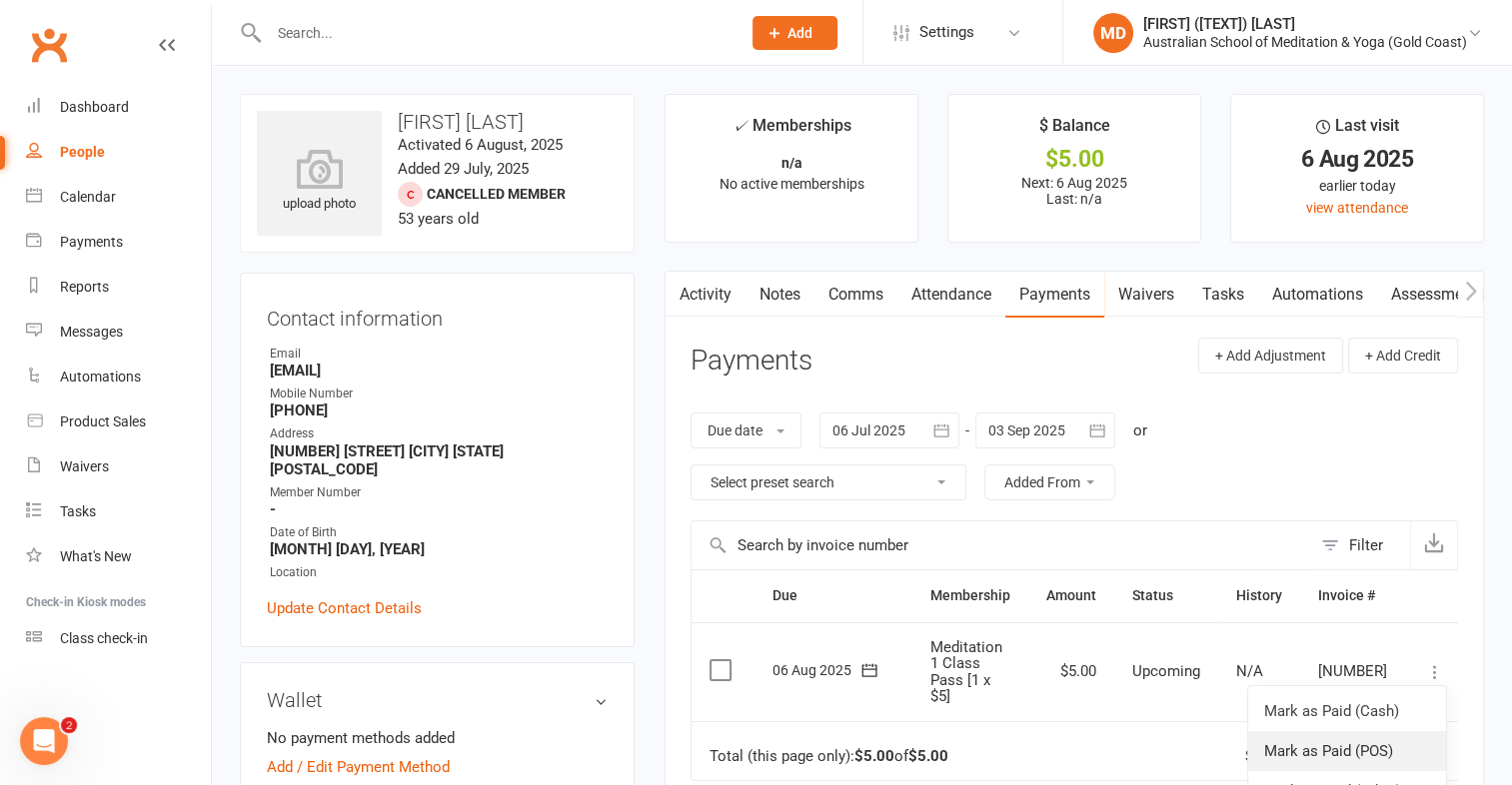 click on "Mark as Paid (POS)" at bounding box center [1347, 751] 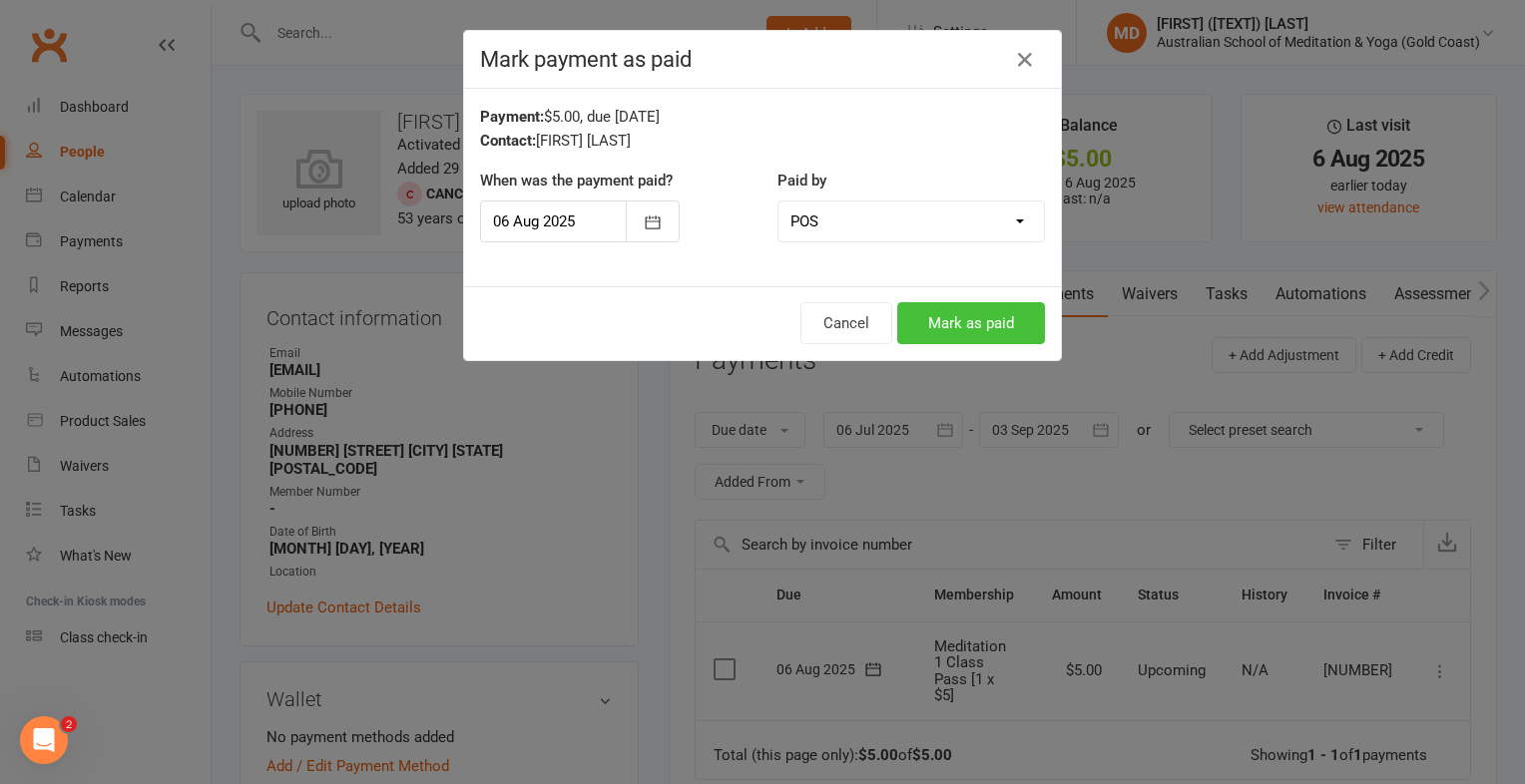 click on "Mark as paid" at bounding box center [971, 323] 